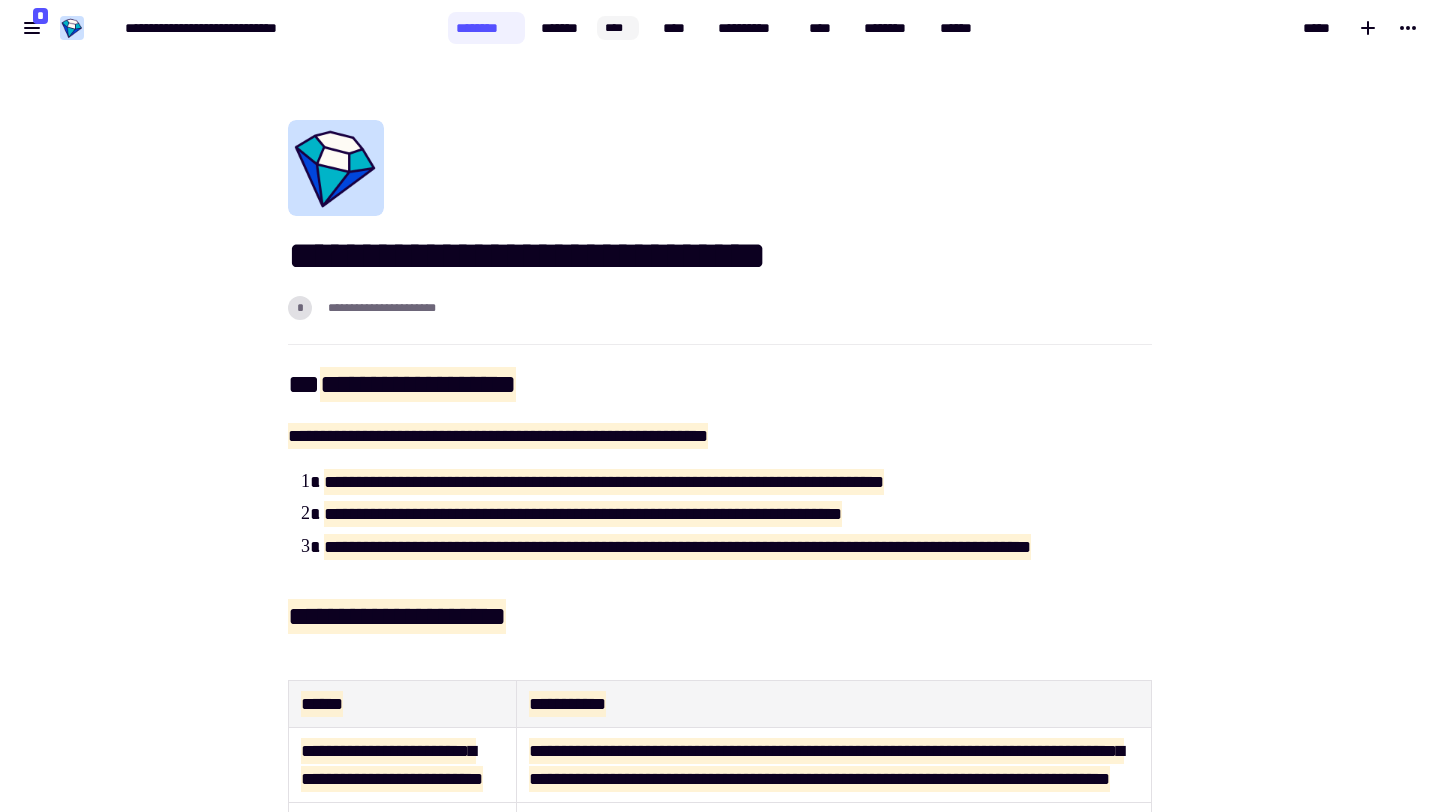 scroll, scrollTop: 0, scrollLeft: 0, axis: both 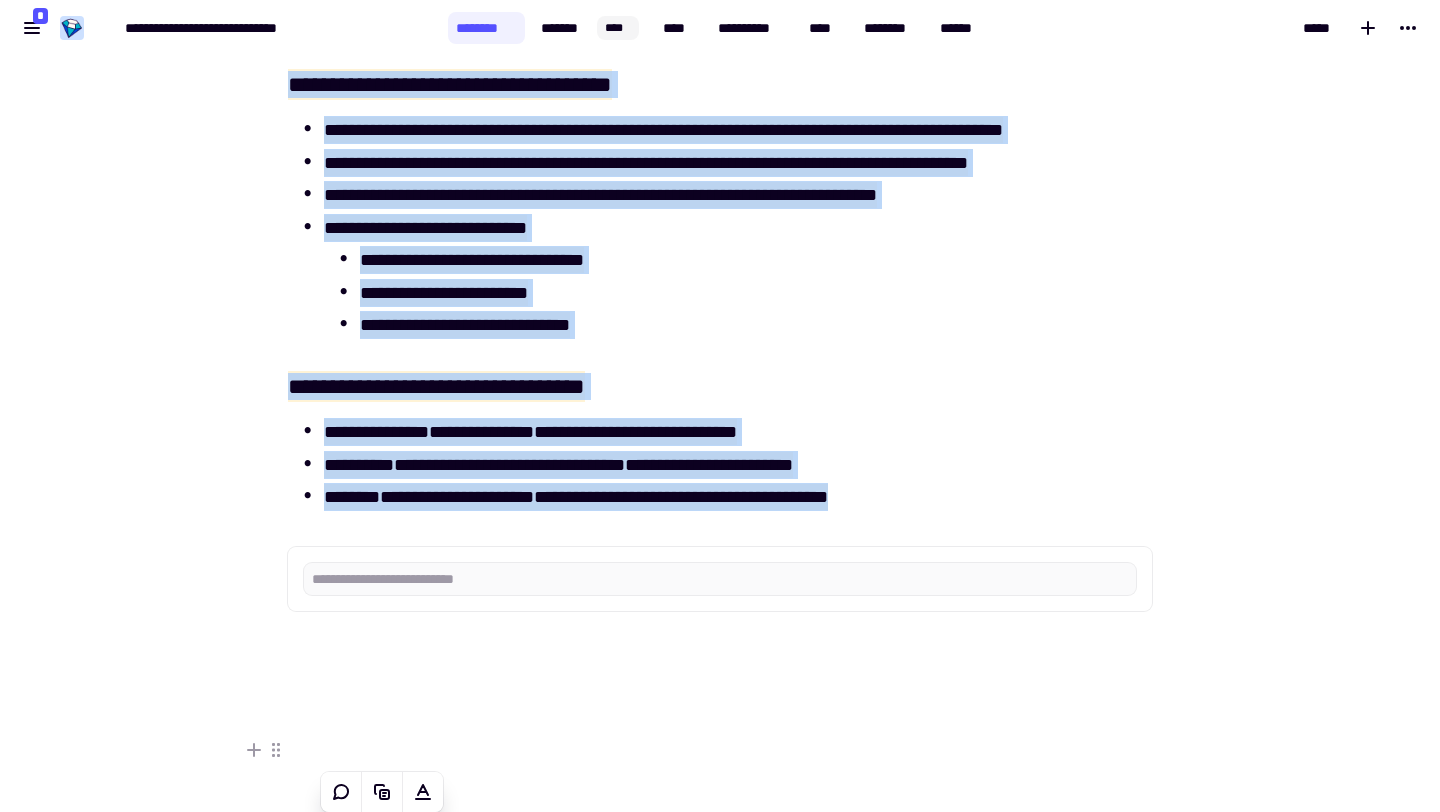 click on "**********" at bounding box center [738, 497] 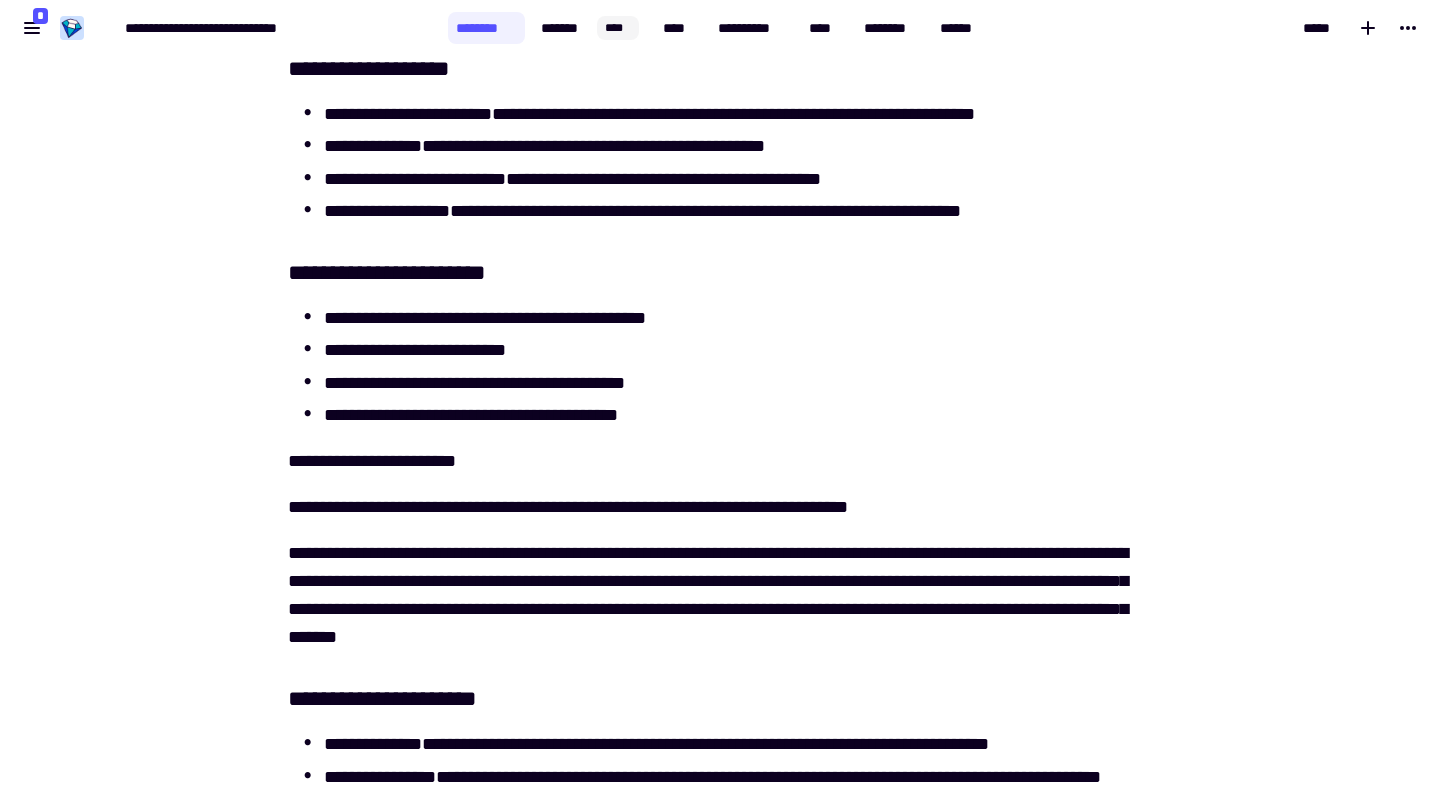 scroll, scrollTop: 6374, scrollLeft: 0, axis: vertical 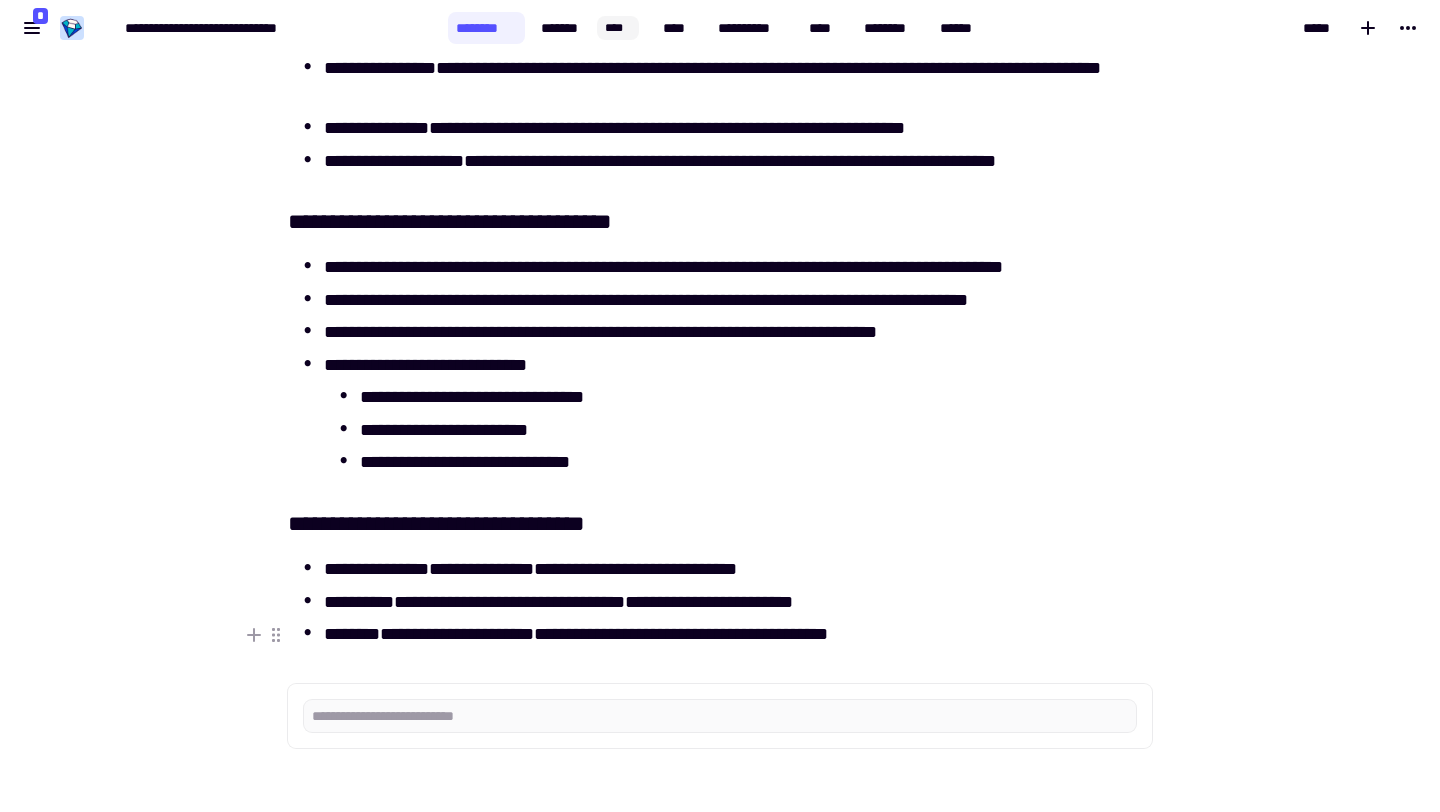 click on "**********" at bounding box center [738, 634] 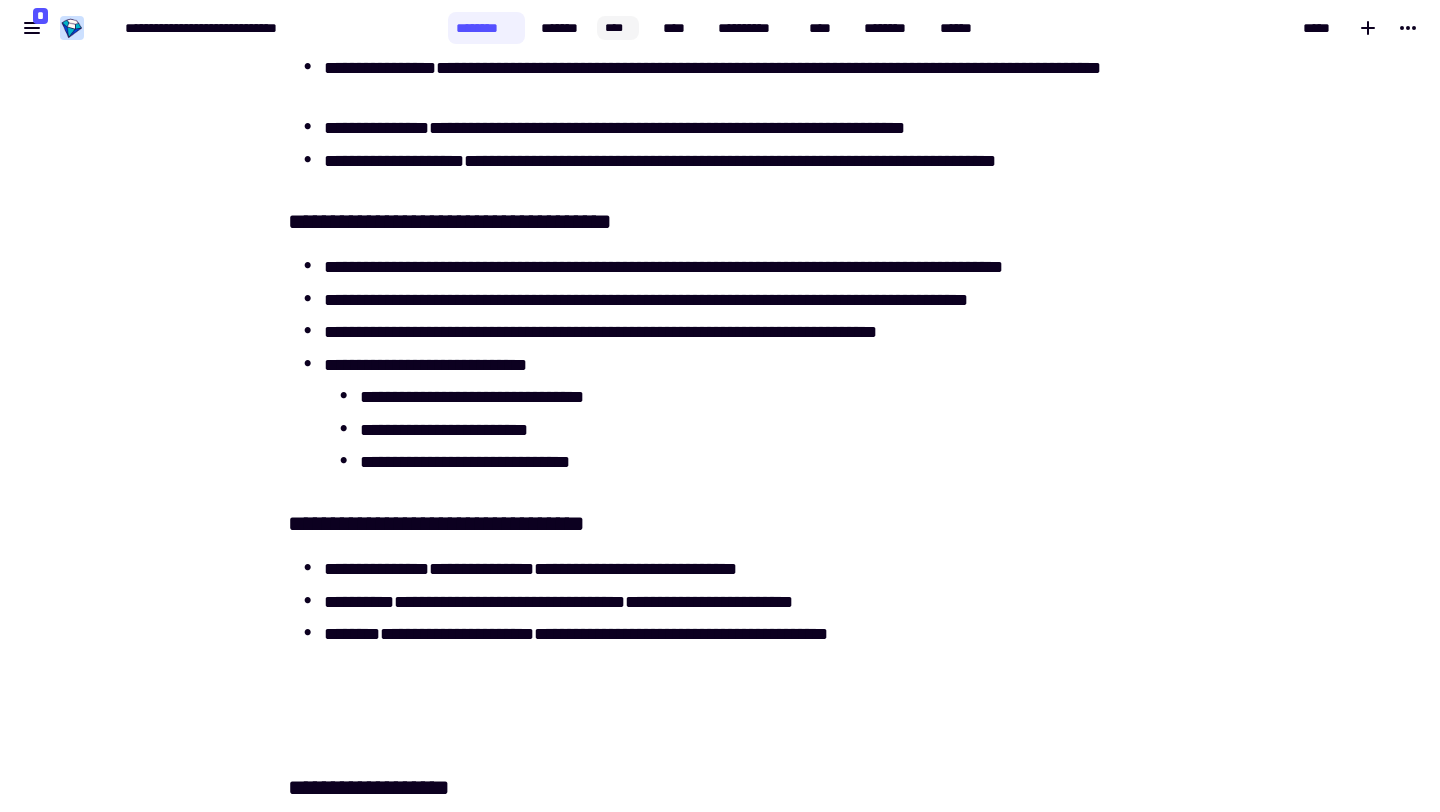 scroll, scrollTop: 7140, scrollLeft: 0, axis: vertical 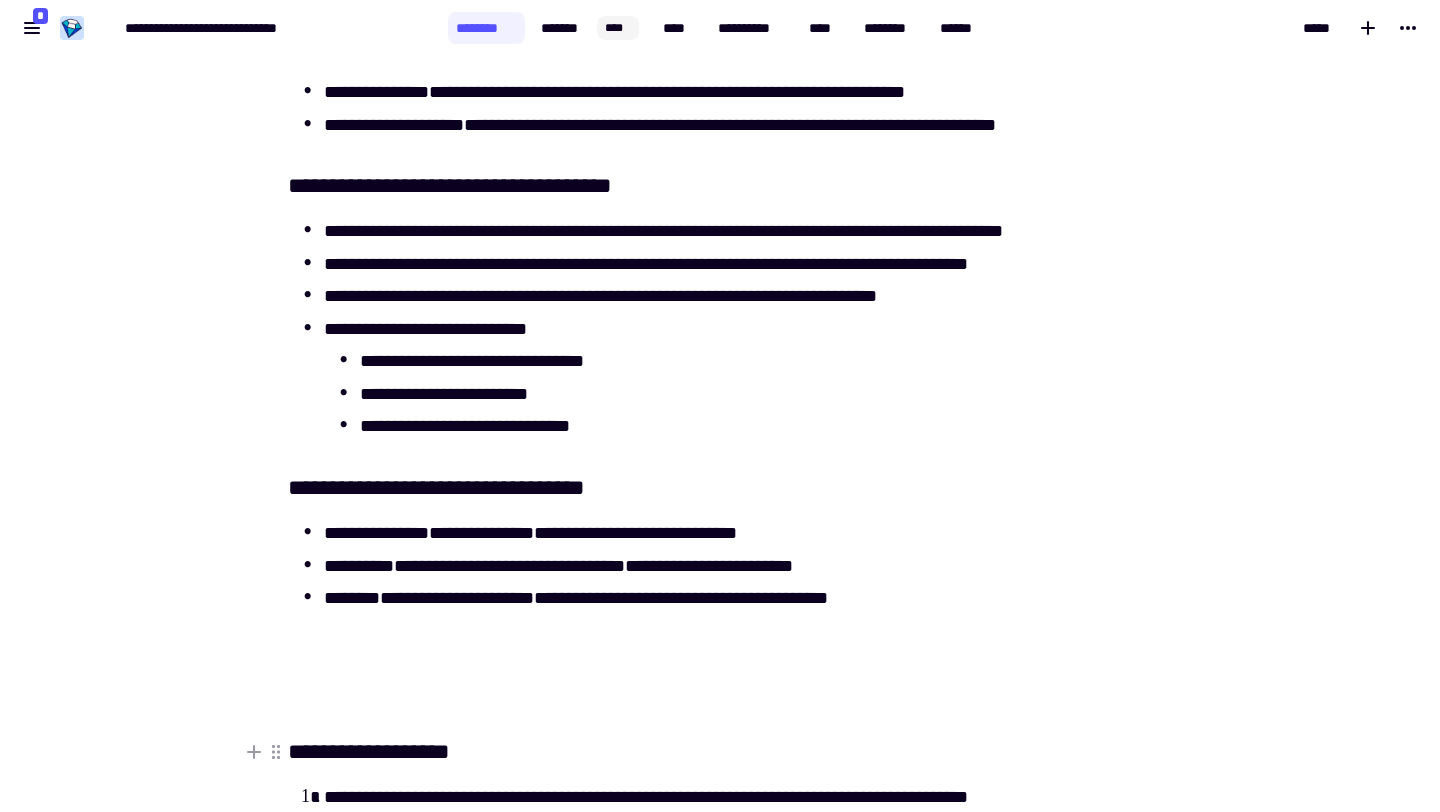 click on "**********" at bounding box center (369, 751) 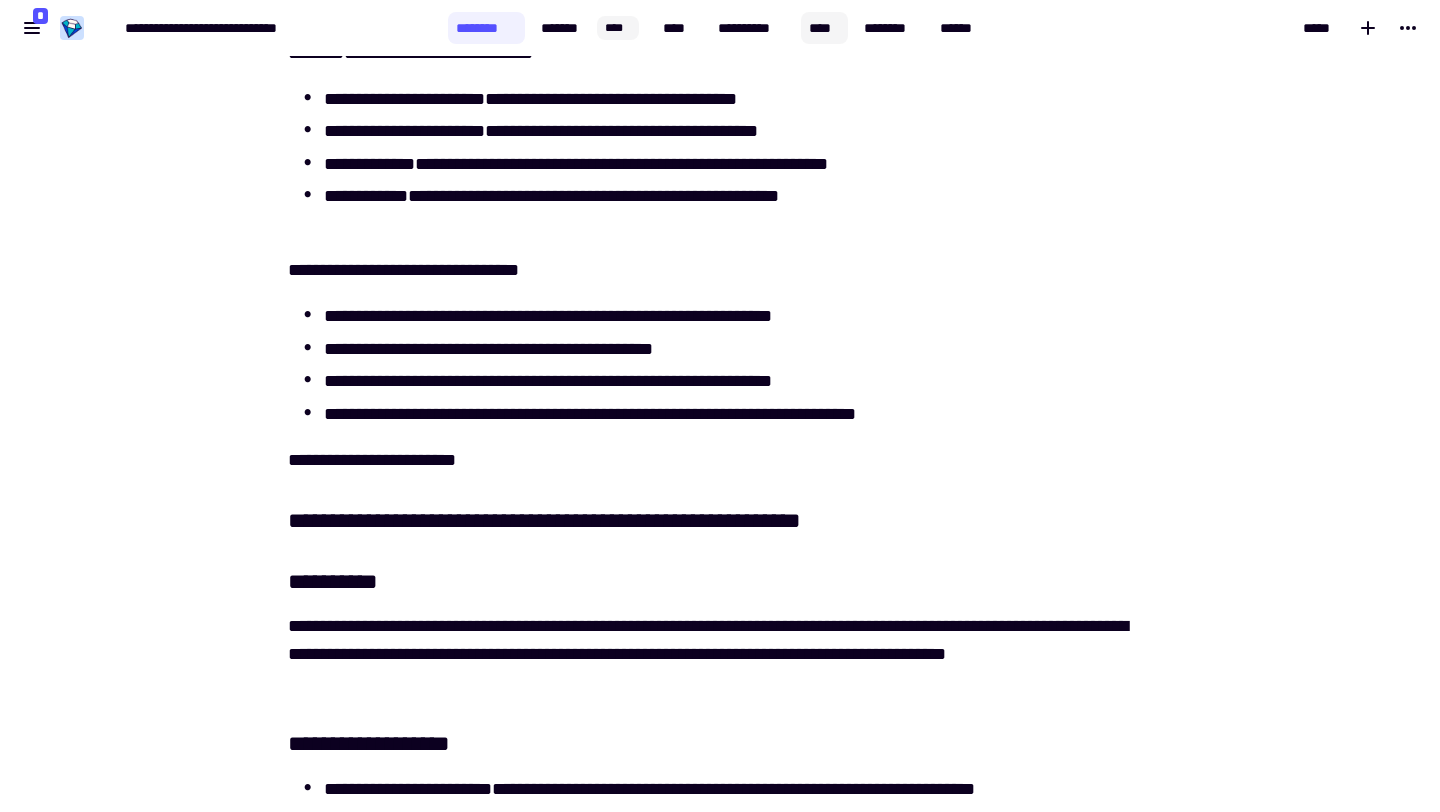 click on "****" 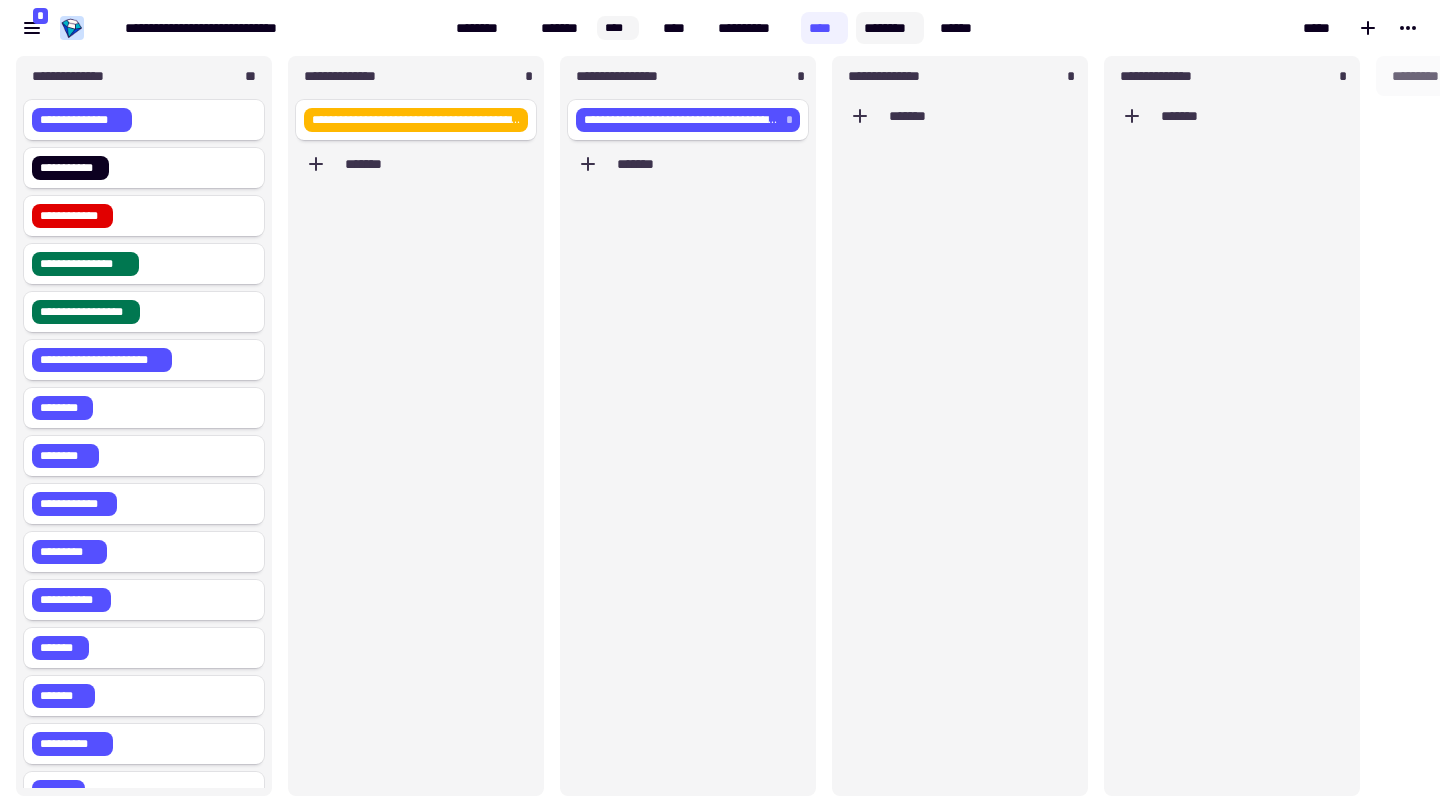 scroll, scrollTop: 1, scrollLeft: 1, axis: both 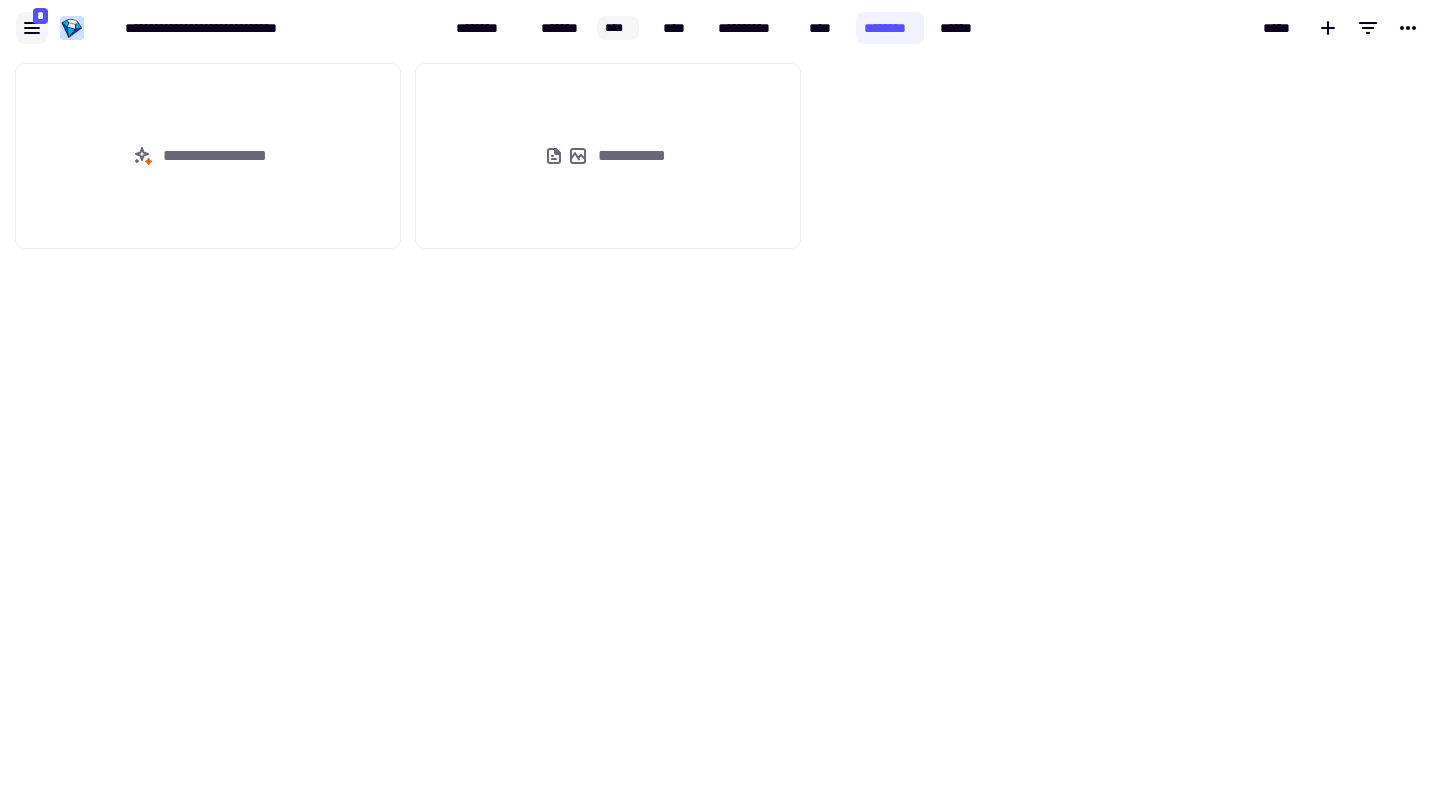 click 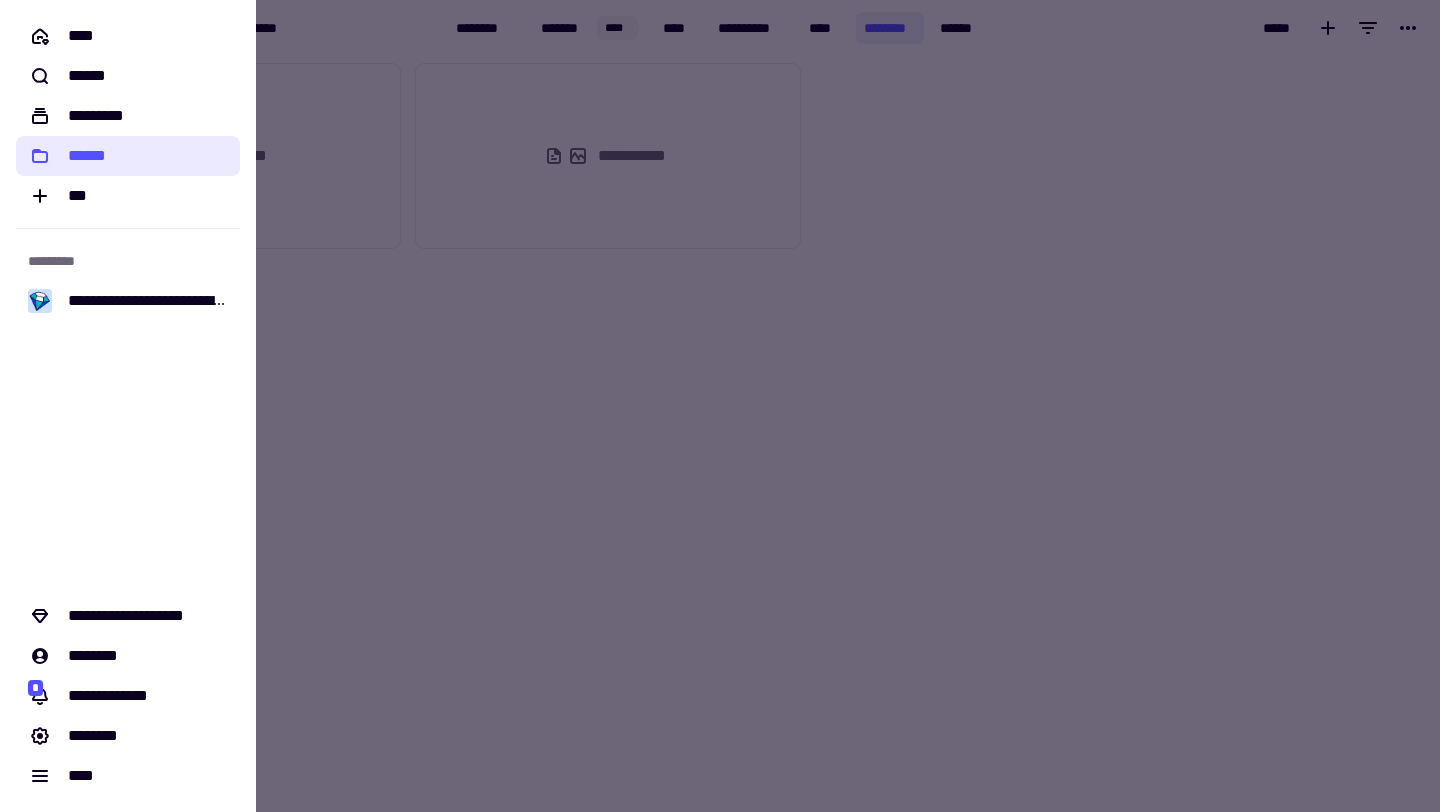 click on "******" 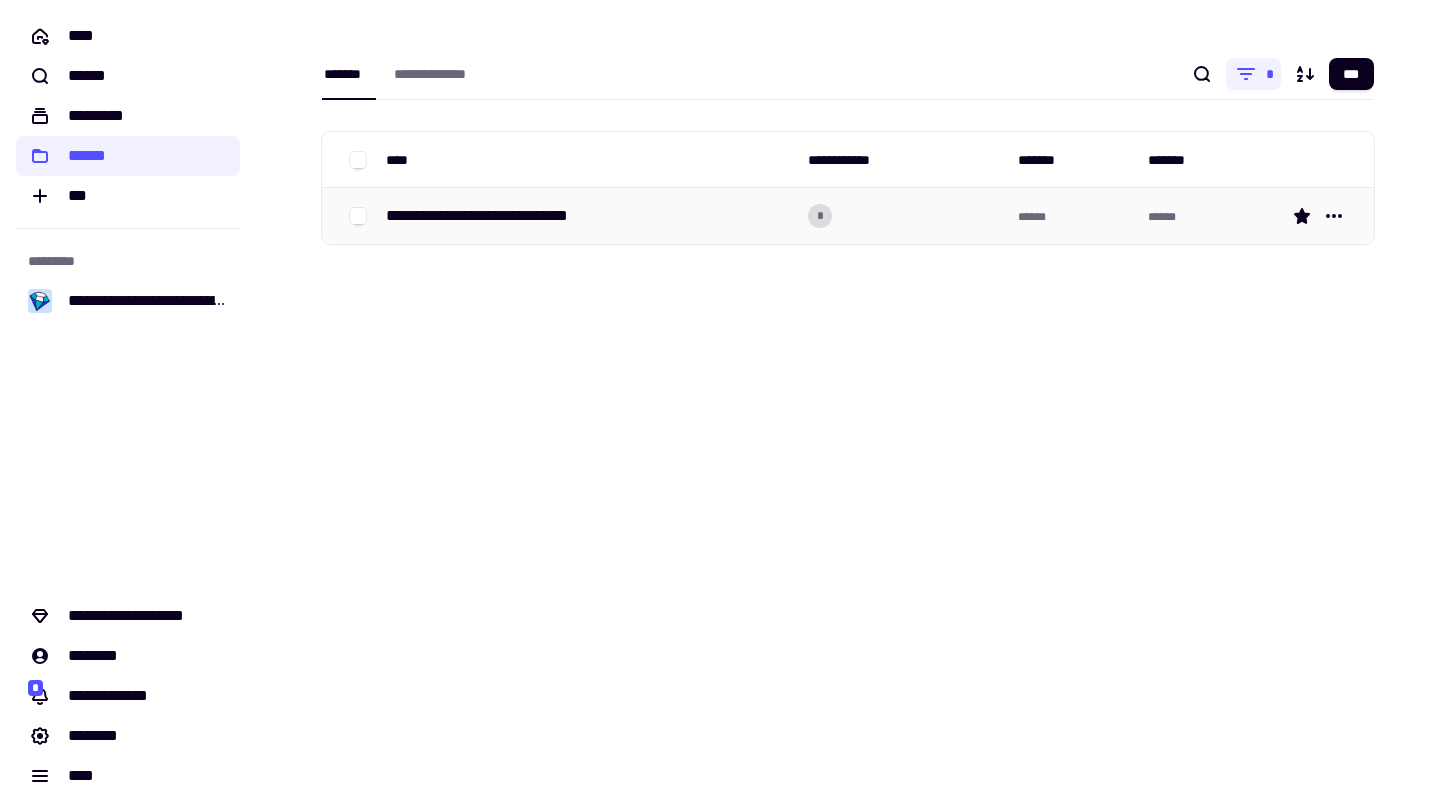 click on "**********" at bounding box center [504, 216] 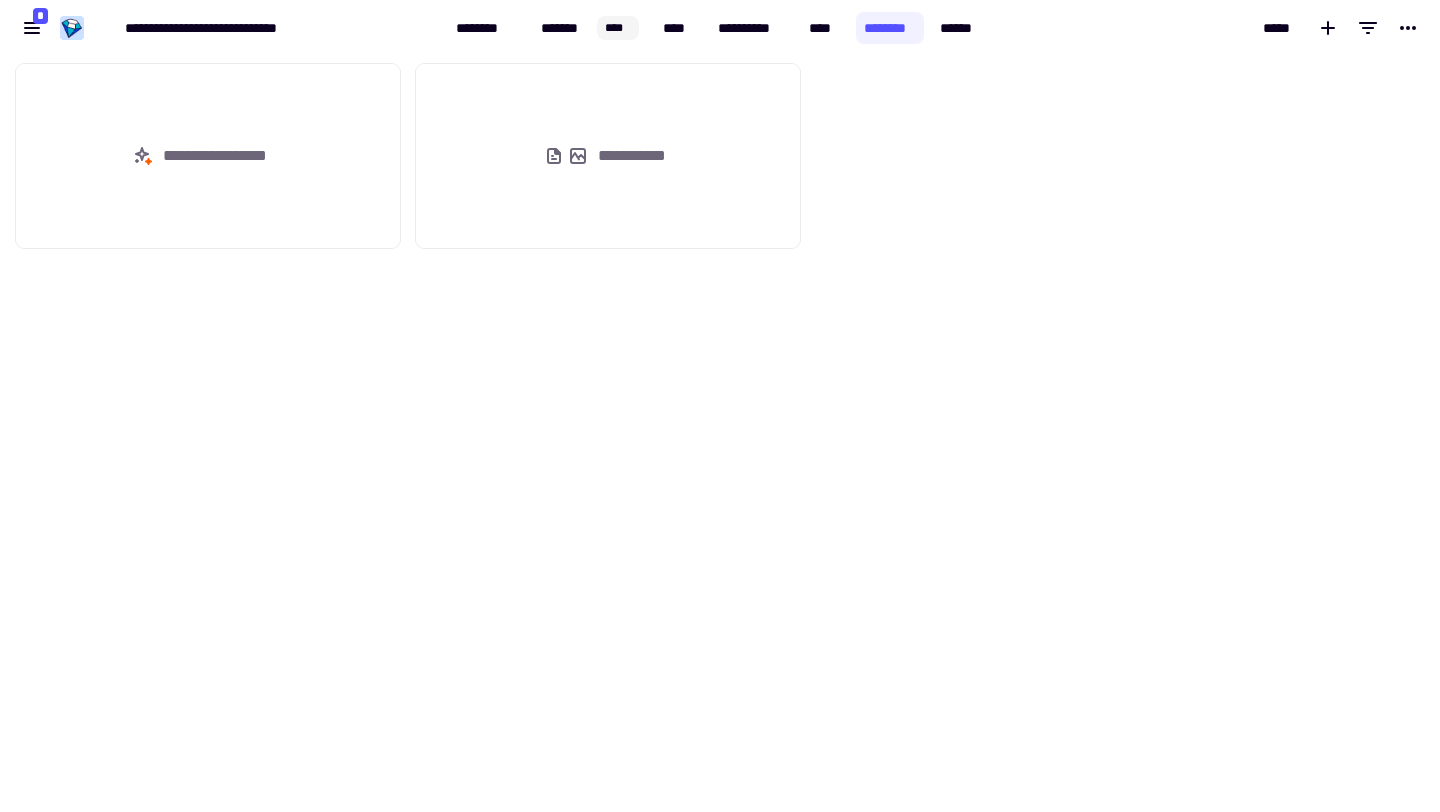 scroll, scrollTop: 1, scrollLeft: 1, axis: both 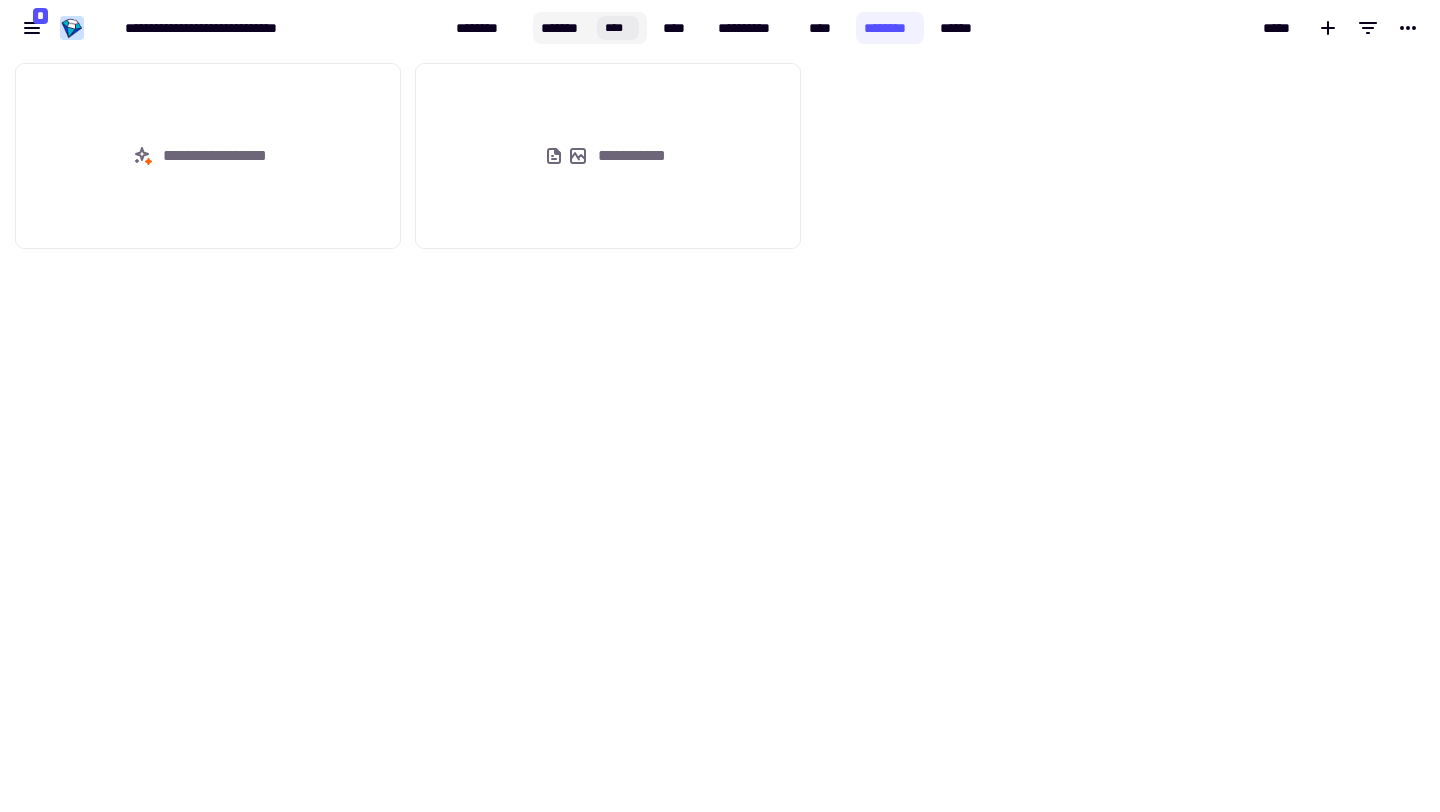 click on "*******" 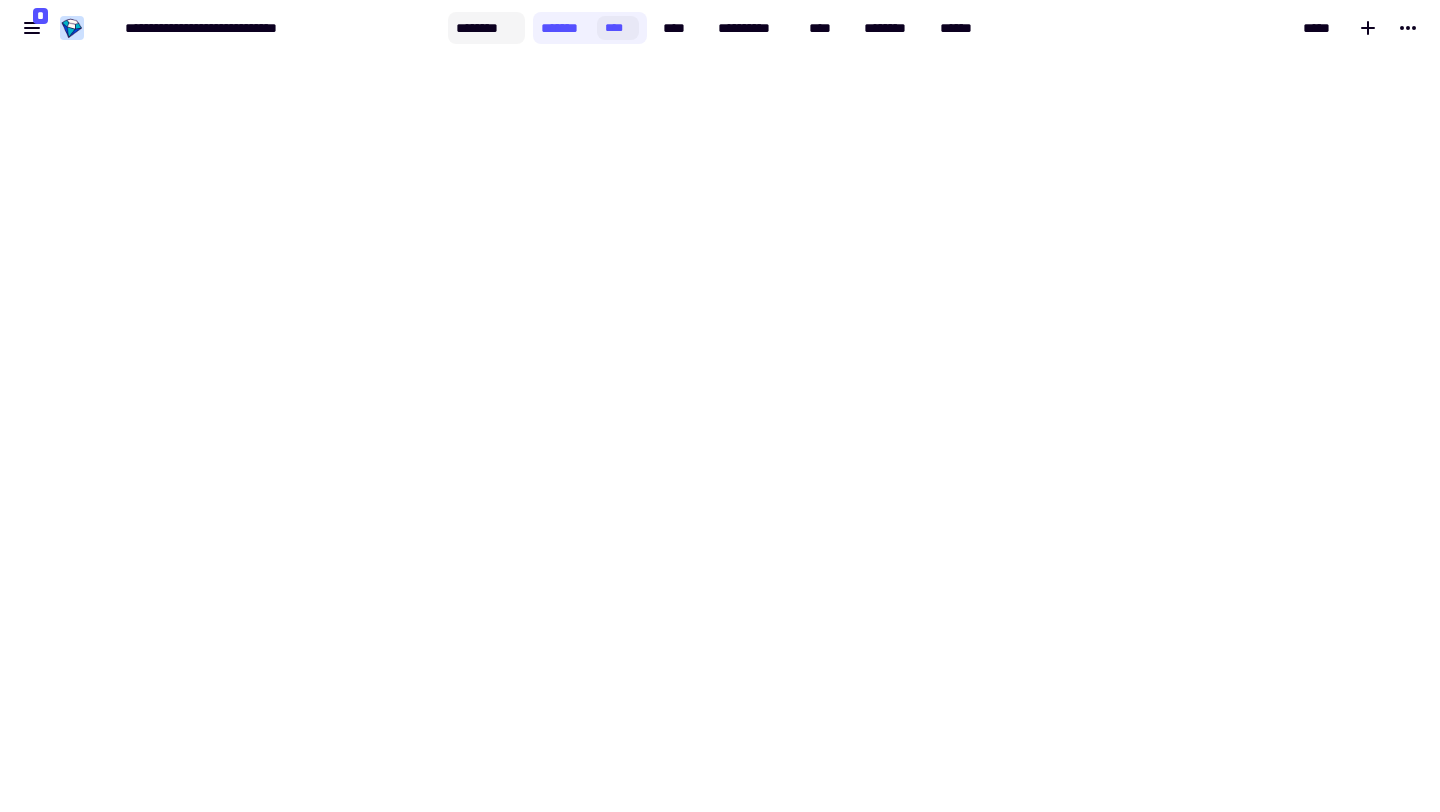 click on "********" 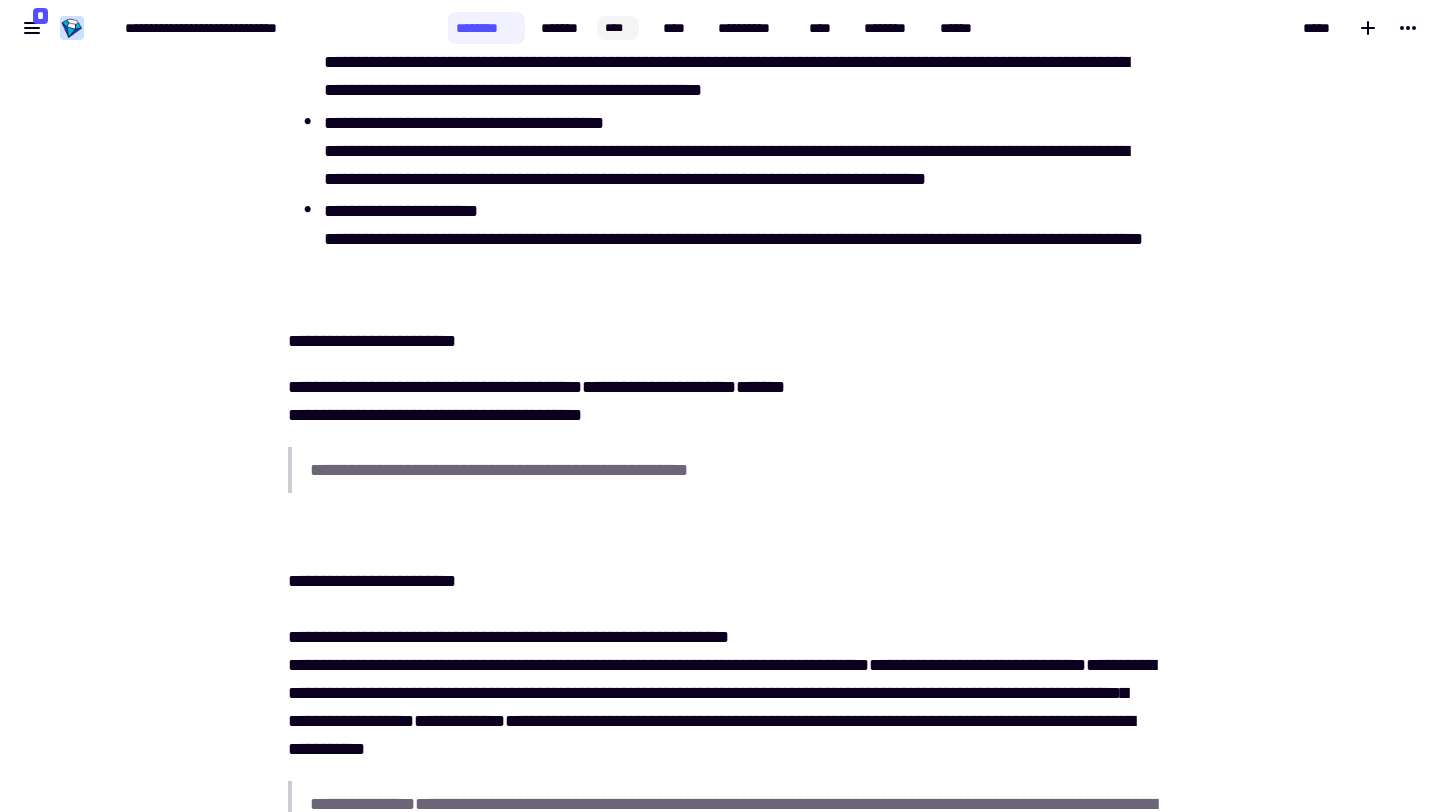 scroll, scrollTop: 2272, scrollLeft: 0, axis: vertical 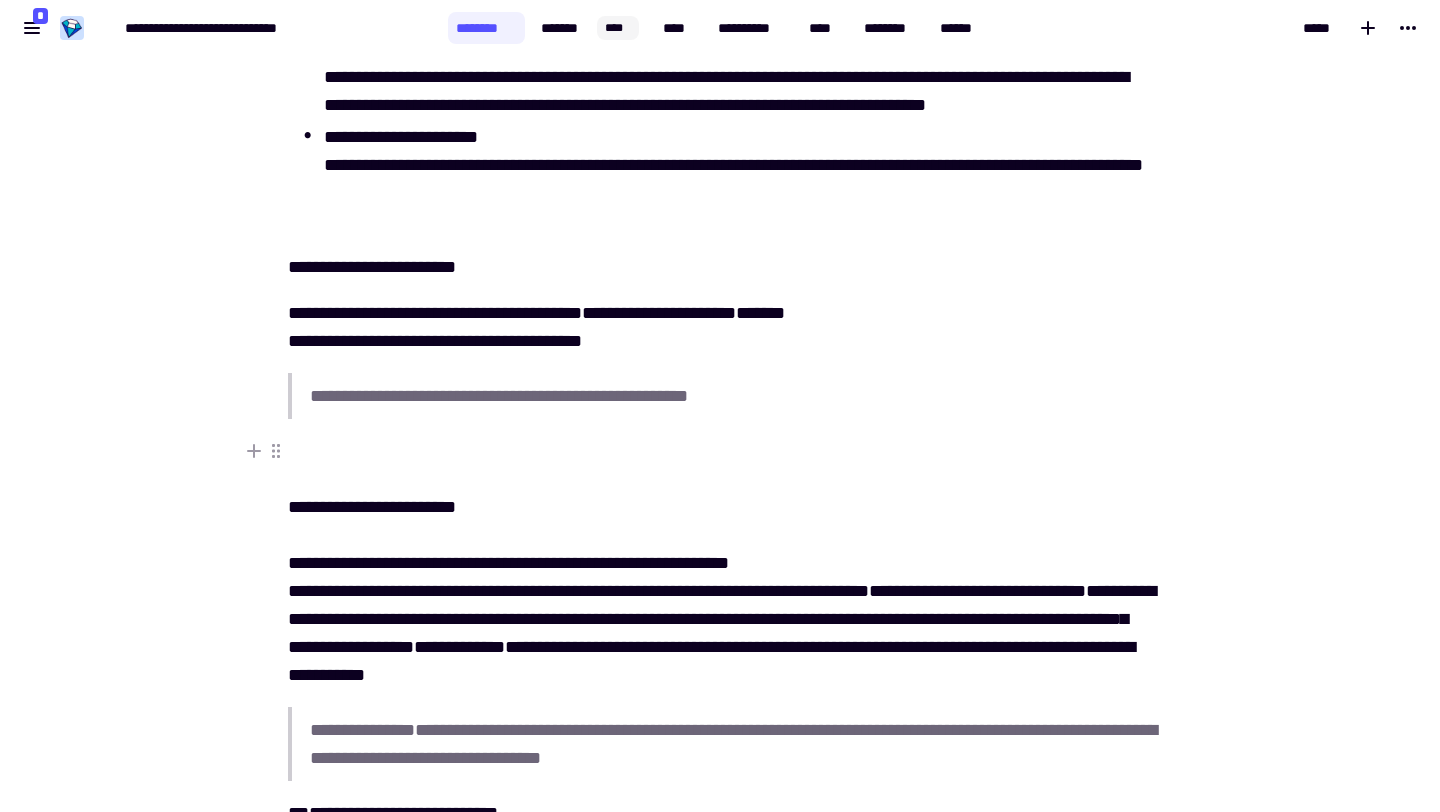 click on "**********" at bounding box center (720, 563) 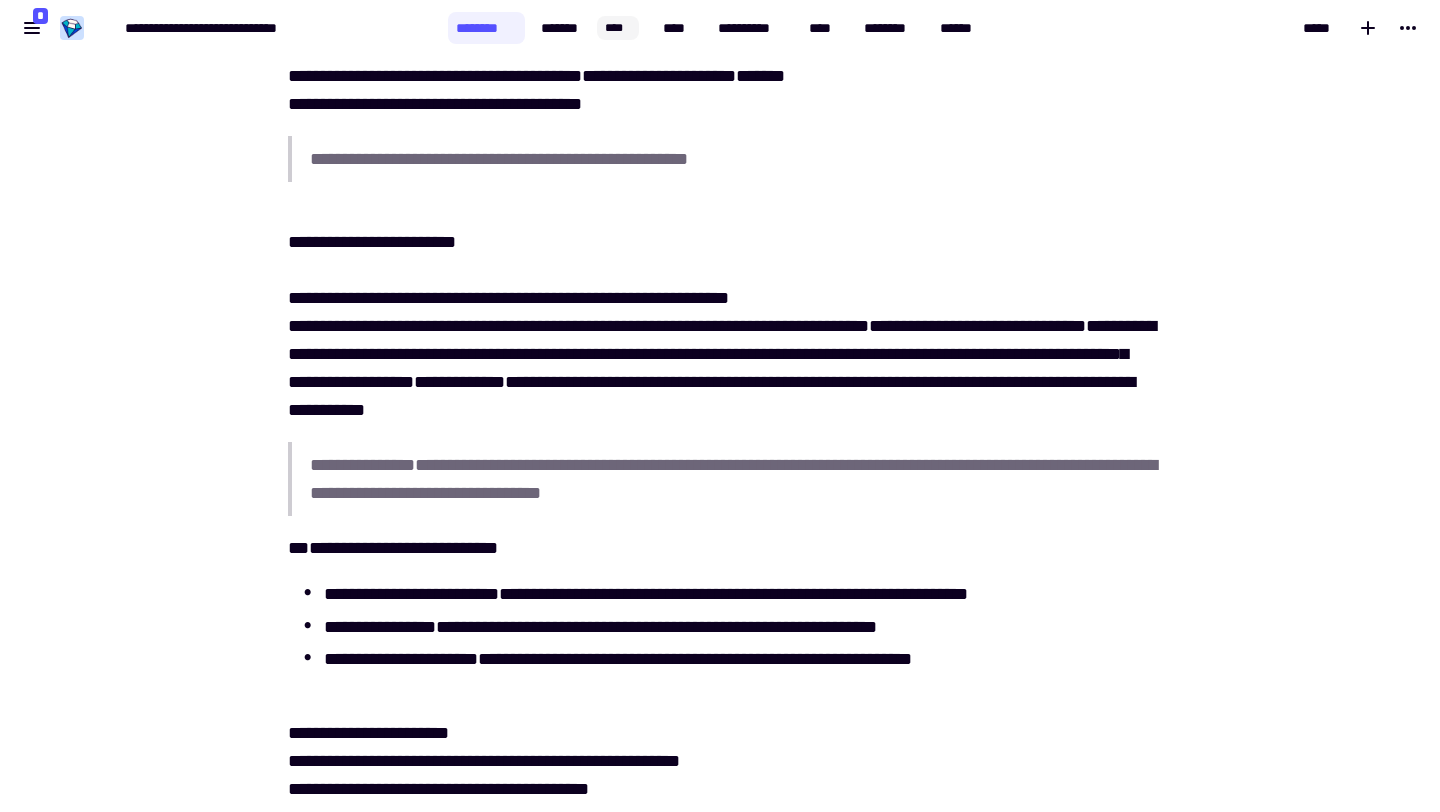 scroll, scrollTop: 2731, scrollLeft: 0, axis: vertical 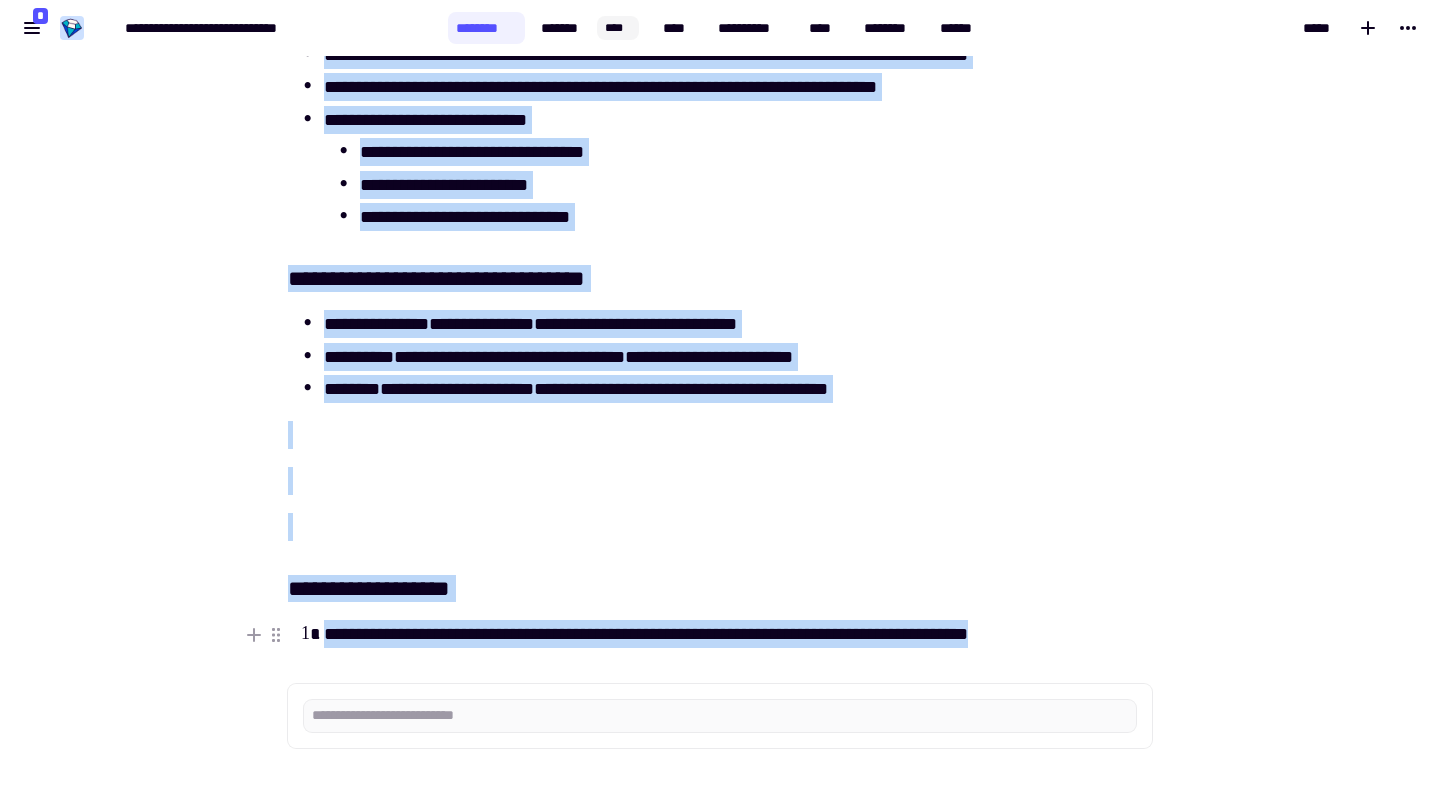 drag, startPoint x: 295, startPoint y: 391, endPoint x: 1066, endPoint y: 634, distance: 808.38727 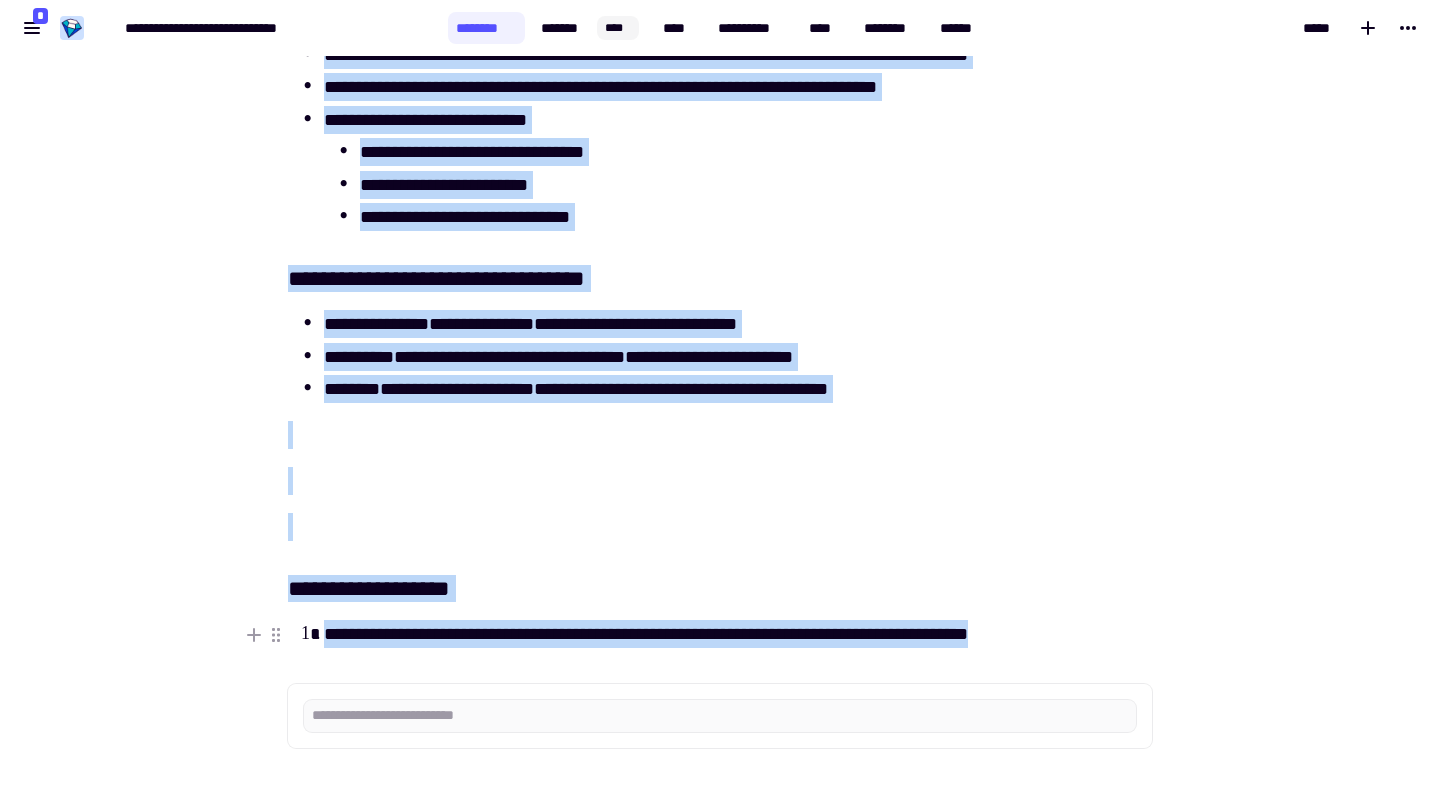 click on "**********" at bounding box center [708, -3143] 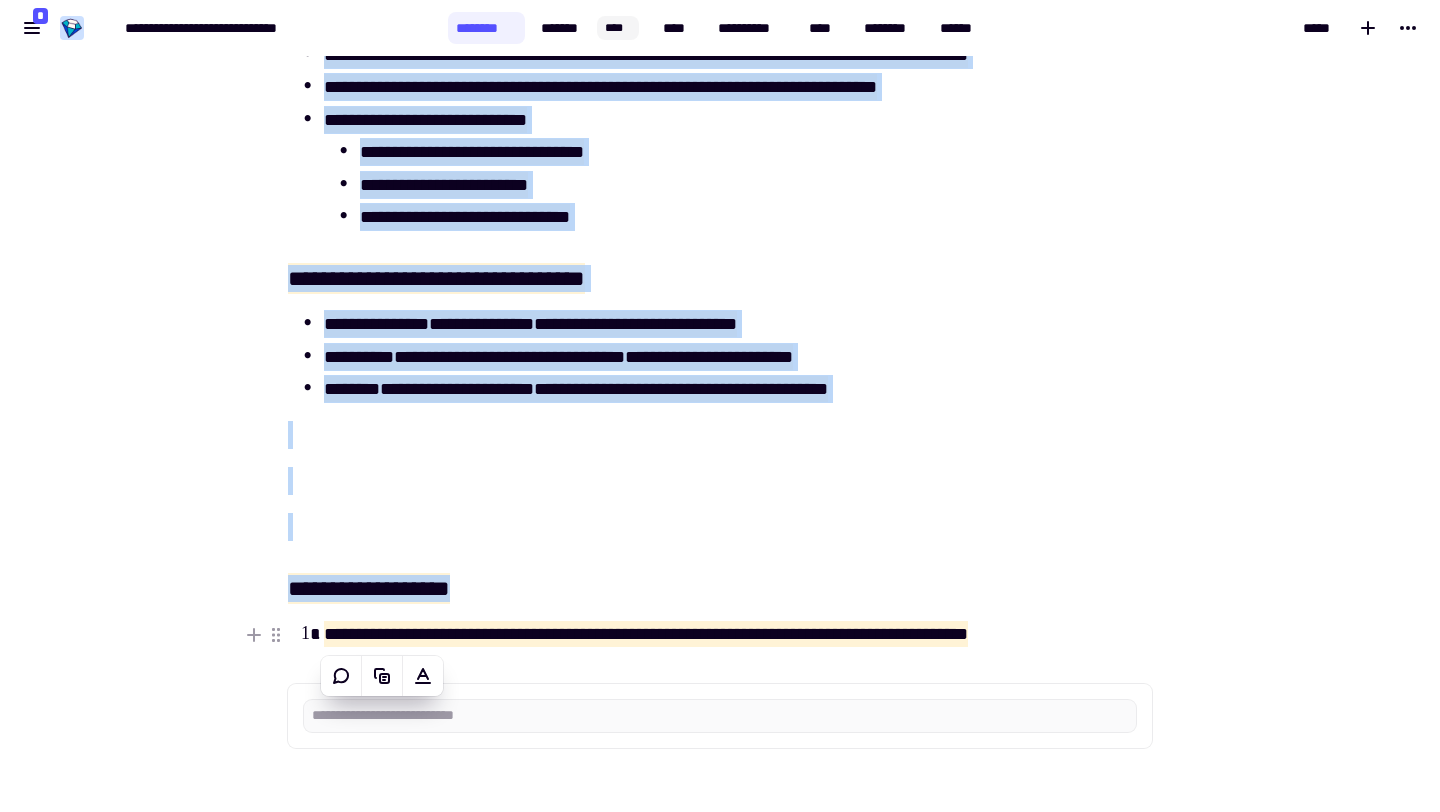copy on "**********" 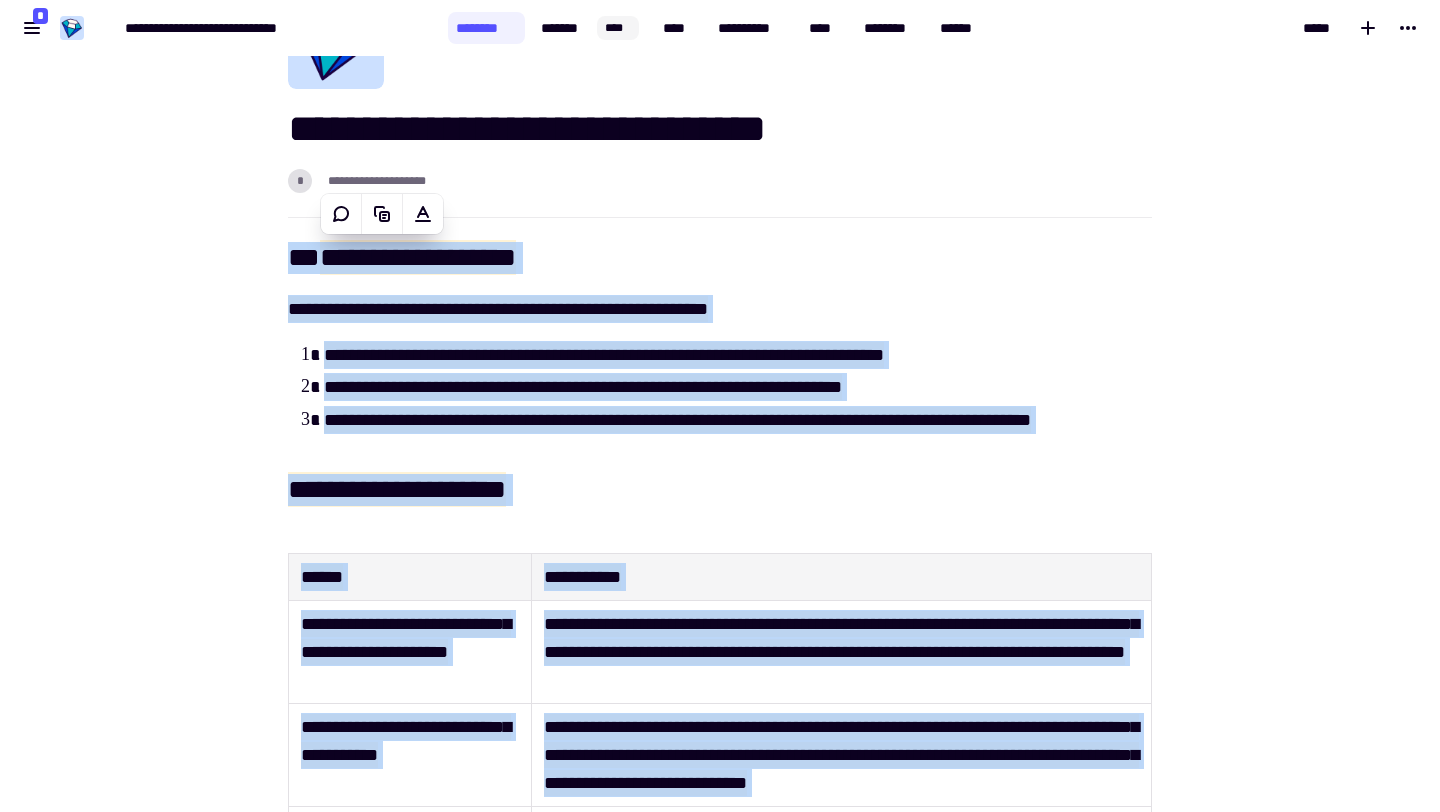 scroll, scrollTop: 0, scrollLeft: 0, axis: both 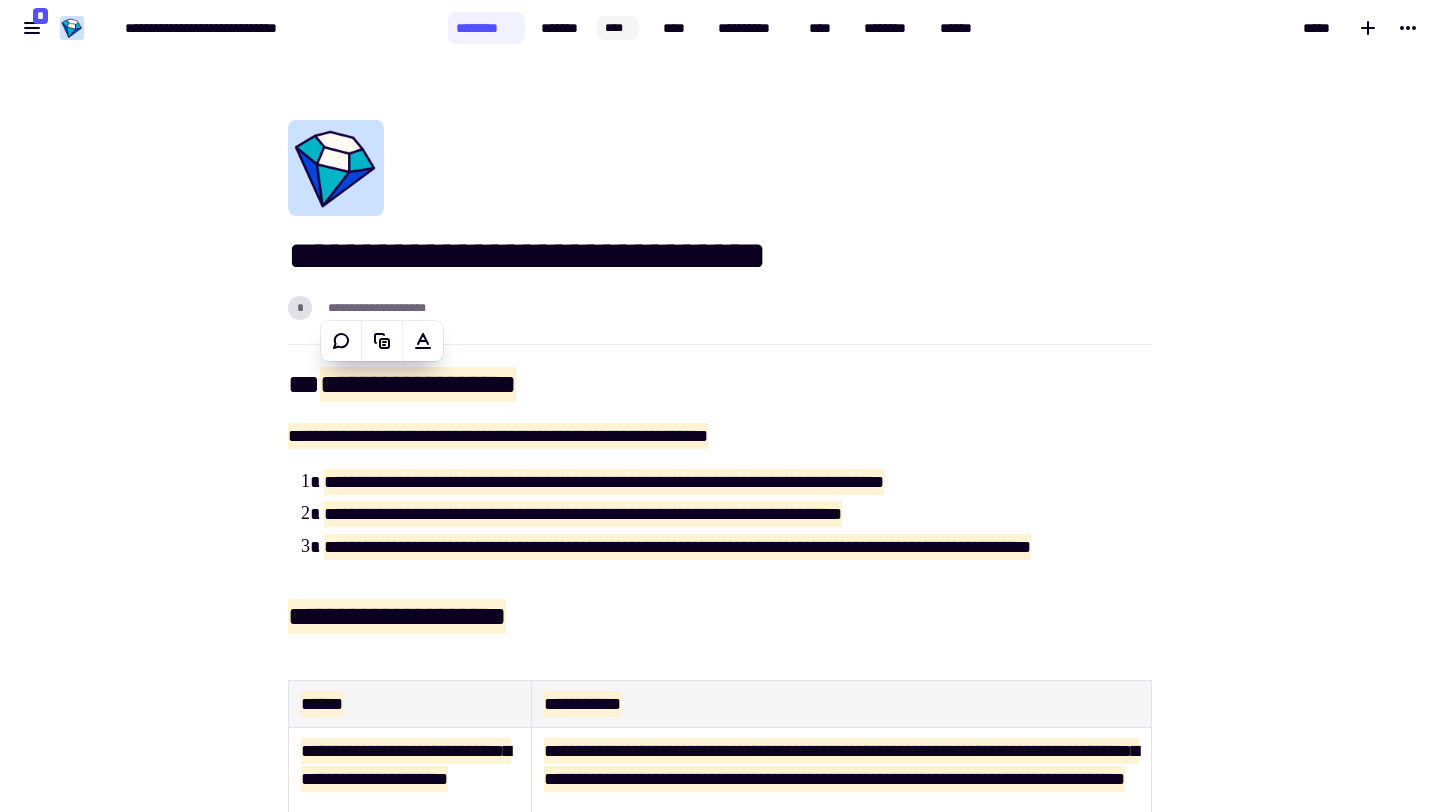 click on "**********" at bounding box center [720, 4094] 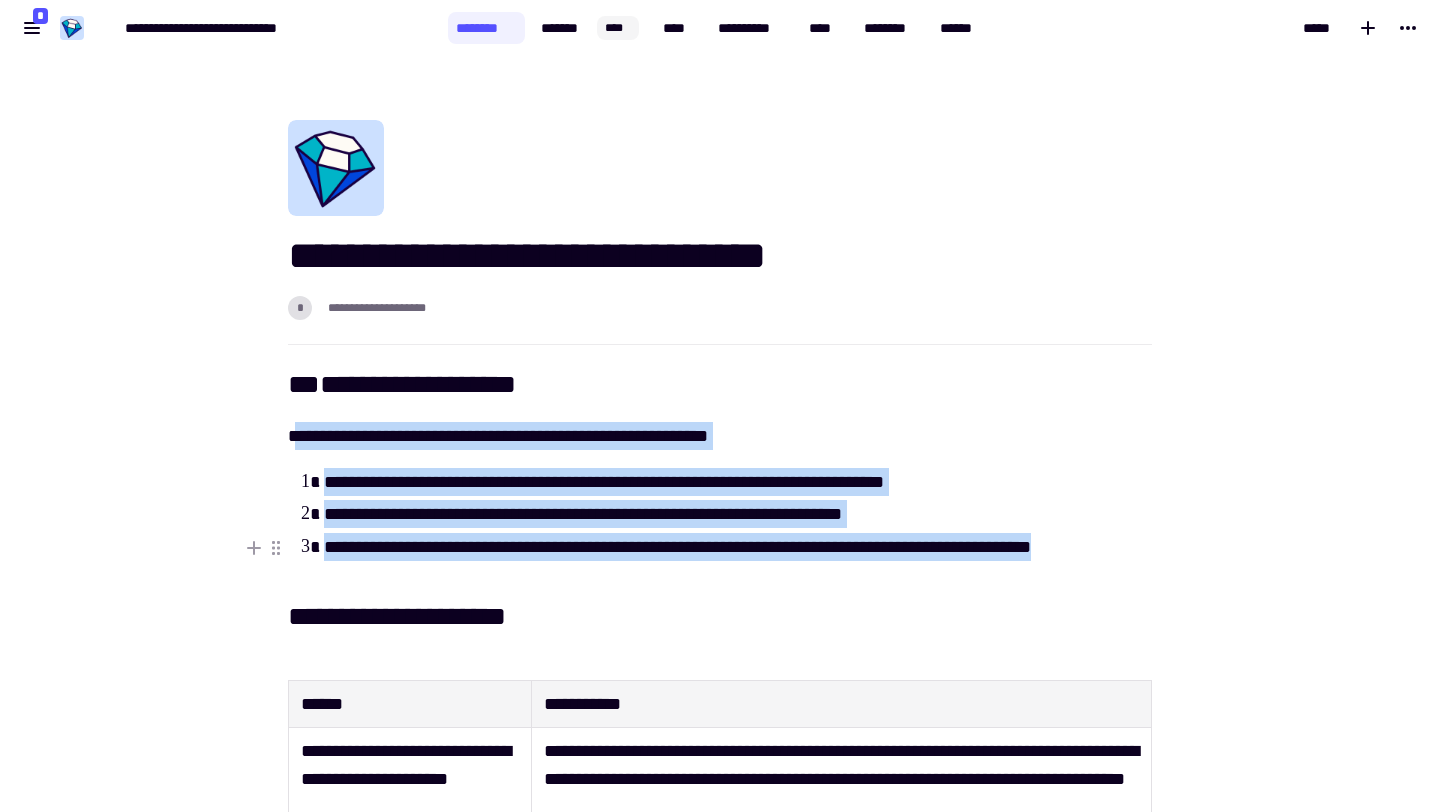 drag, startPoint x: 293, startPoint y: 438, endPoint x: 1148, endPoint y: 547, distance: 861.9199 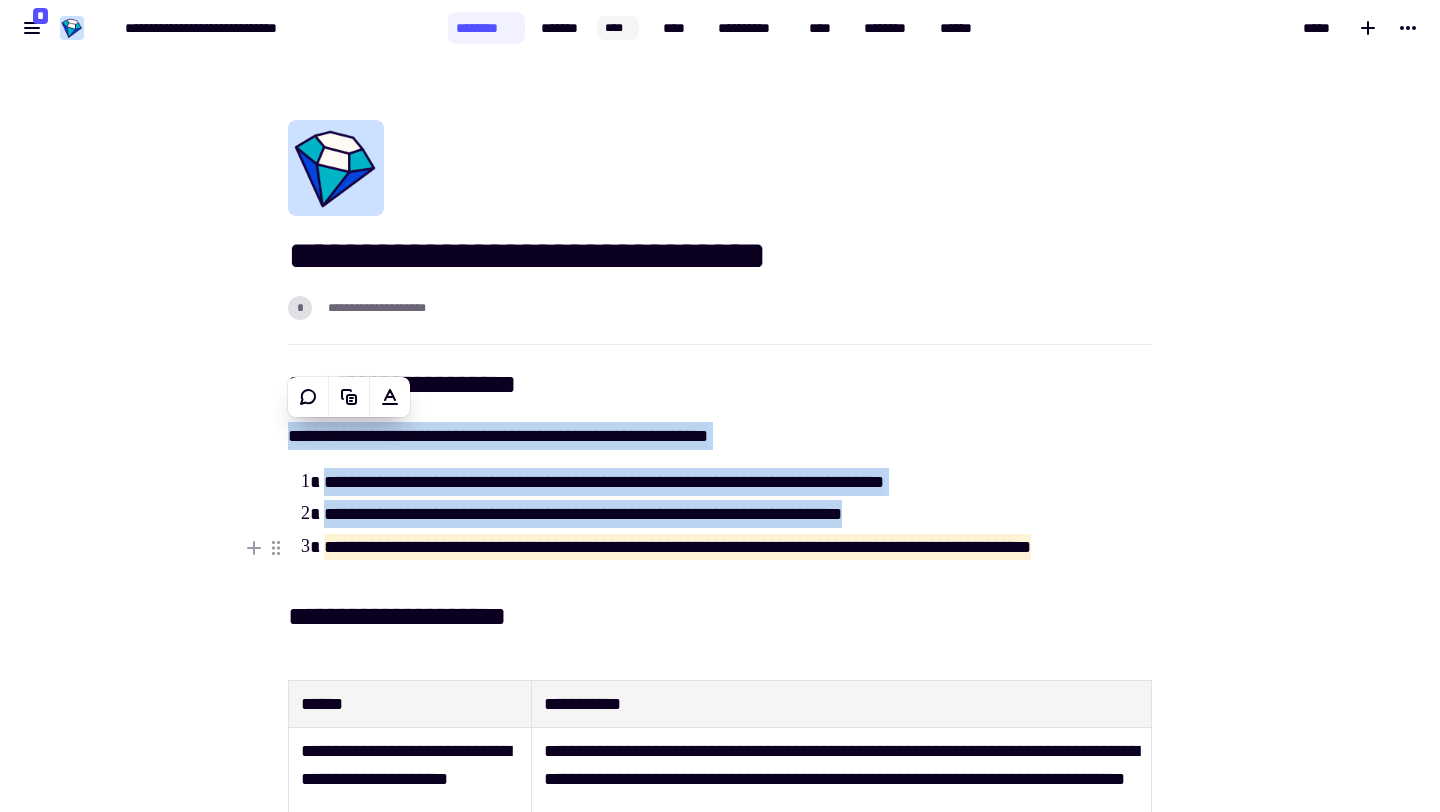 copy on "**********" 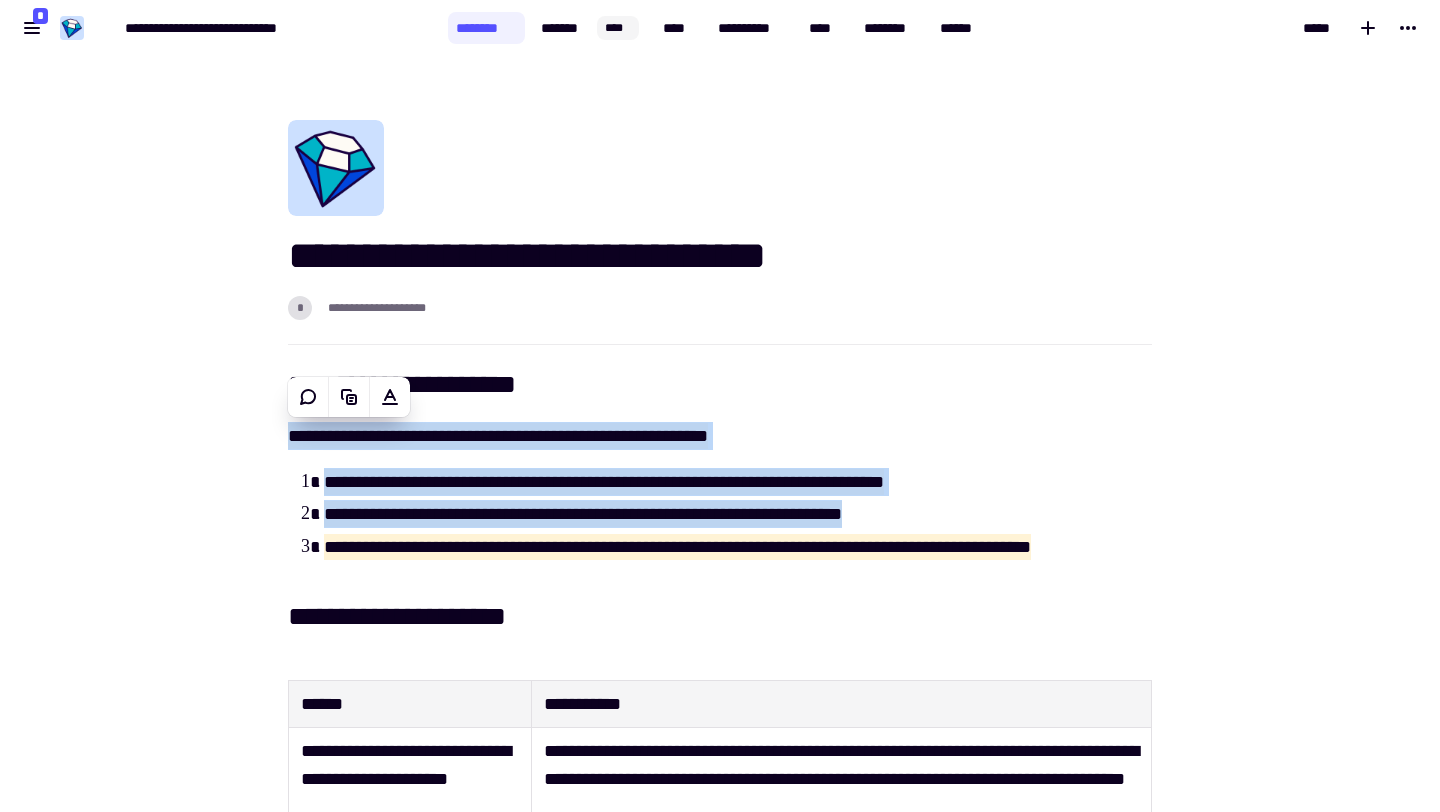 copy on "**********" 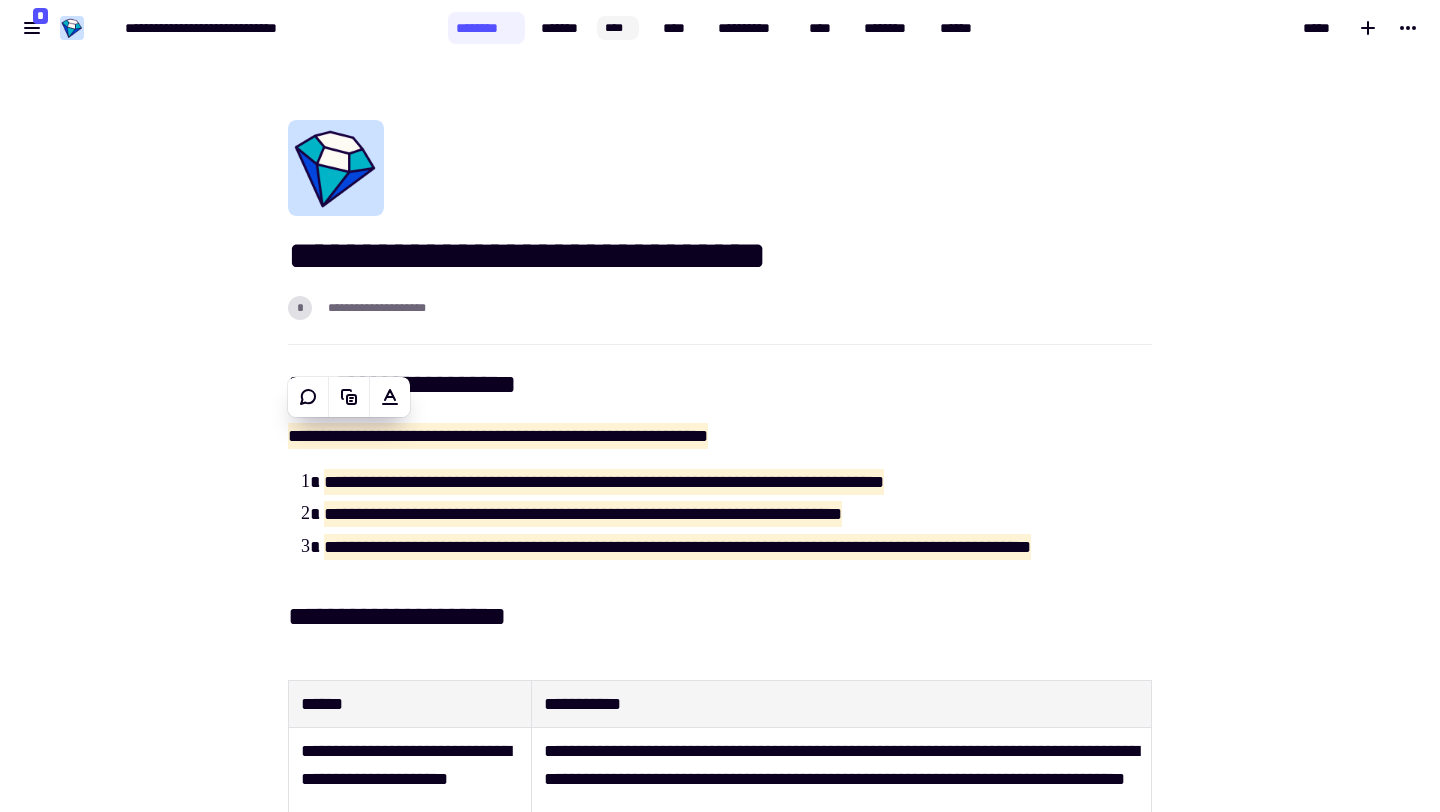 click on "**********" at bounding box center [720, 4094] 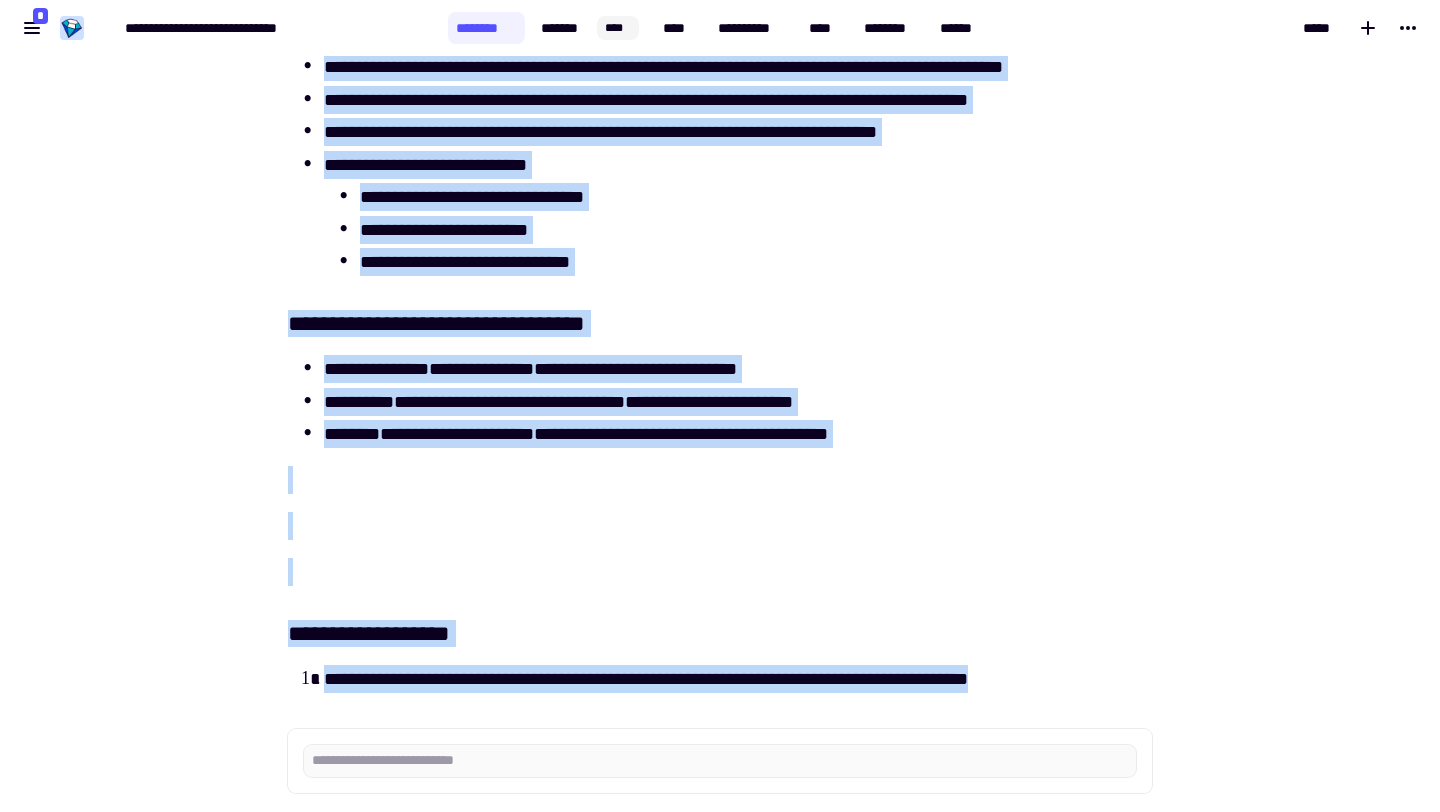 scroll, scrollTop: 7321, scrollLeft: 0, axis: vertical 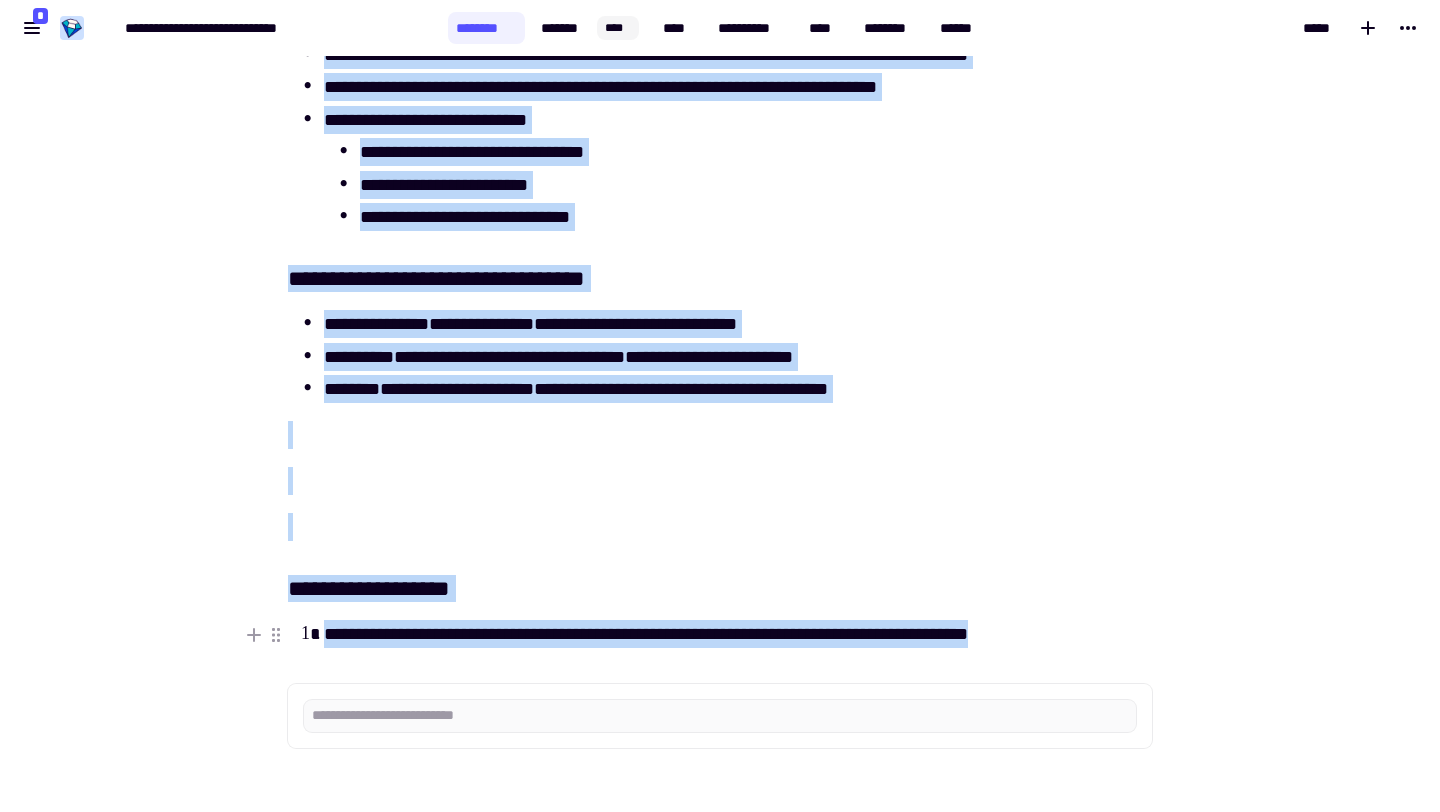 drag, startPoint x: 290, startPoint y: 387, endPoint x: 1108, endPoint y: 643, distance: 857.1231 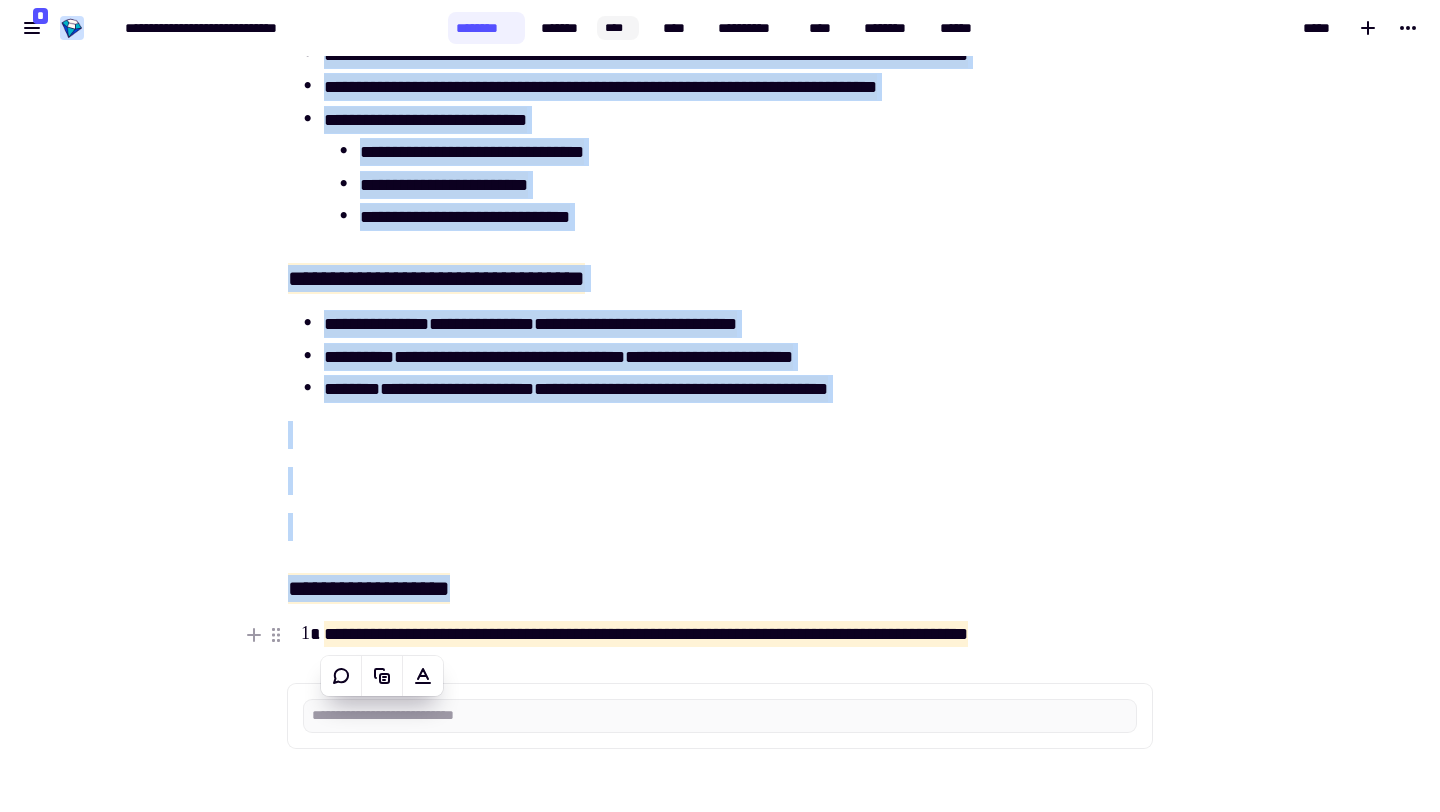 copy on "**********" 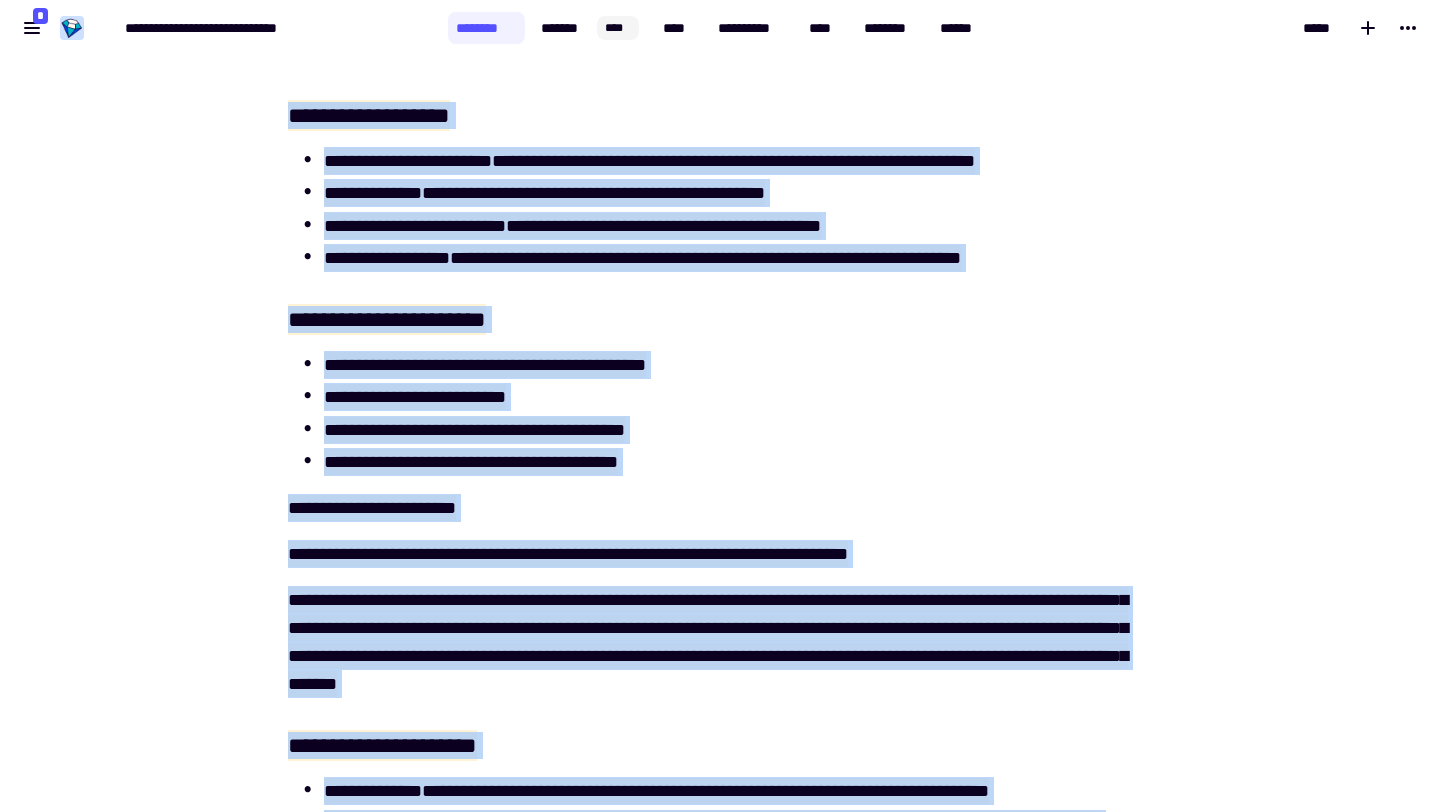 scroll, scrollTop: 6323, scrollLeft: 0, axis: vertical 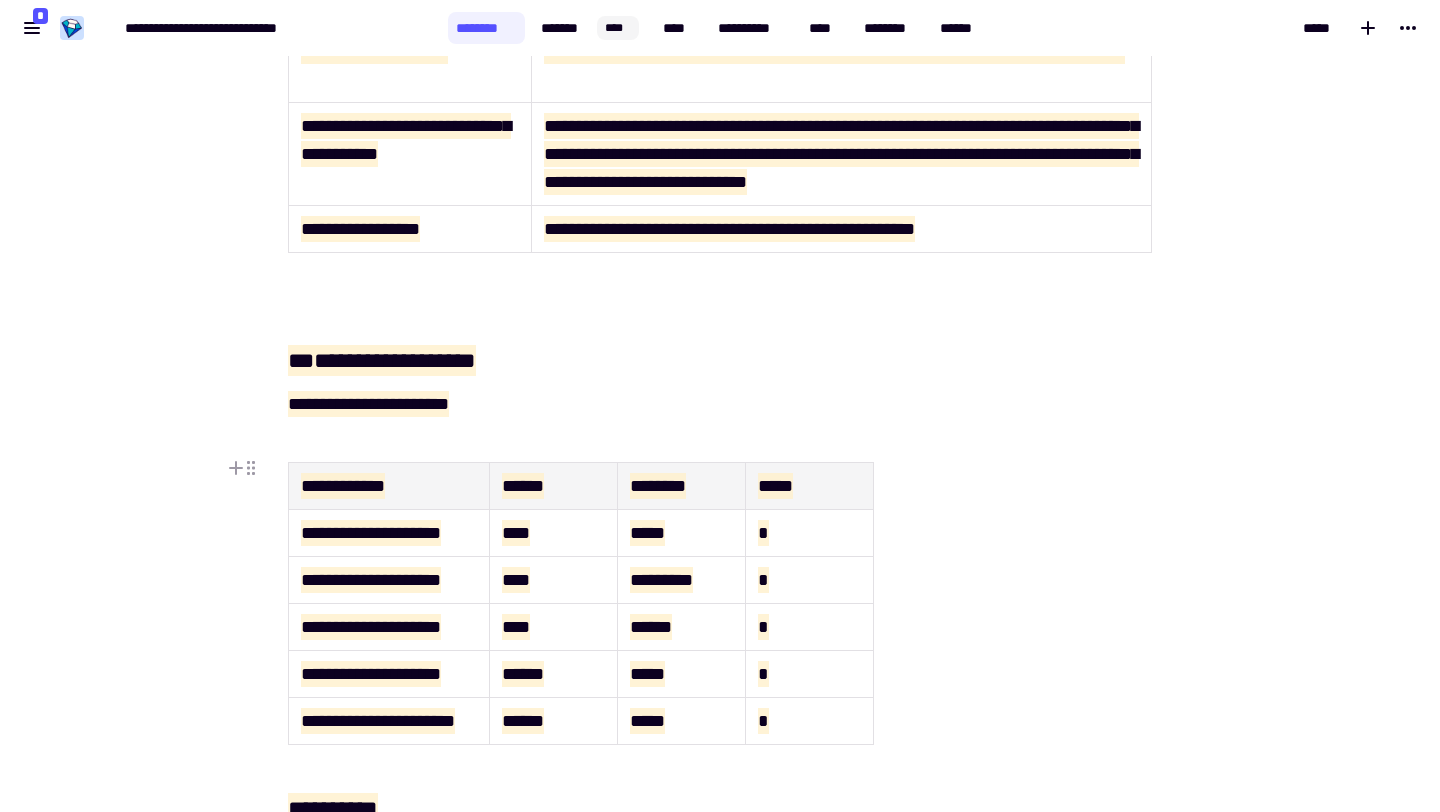 click on "**********" at bounding box center (720, 3366) 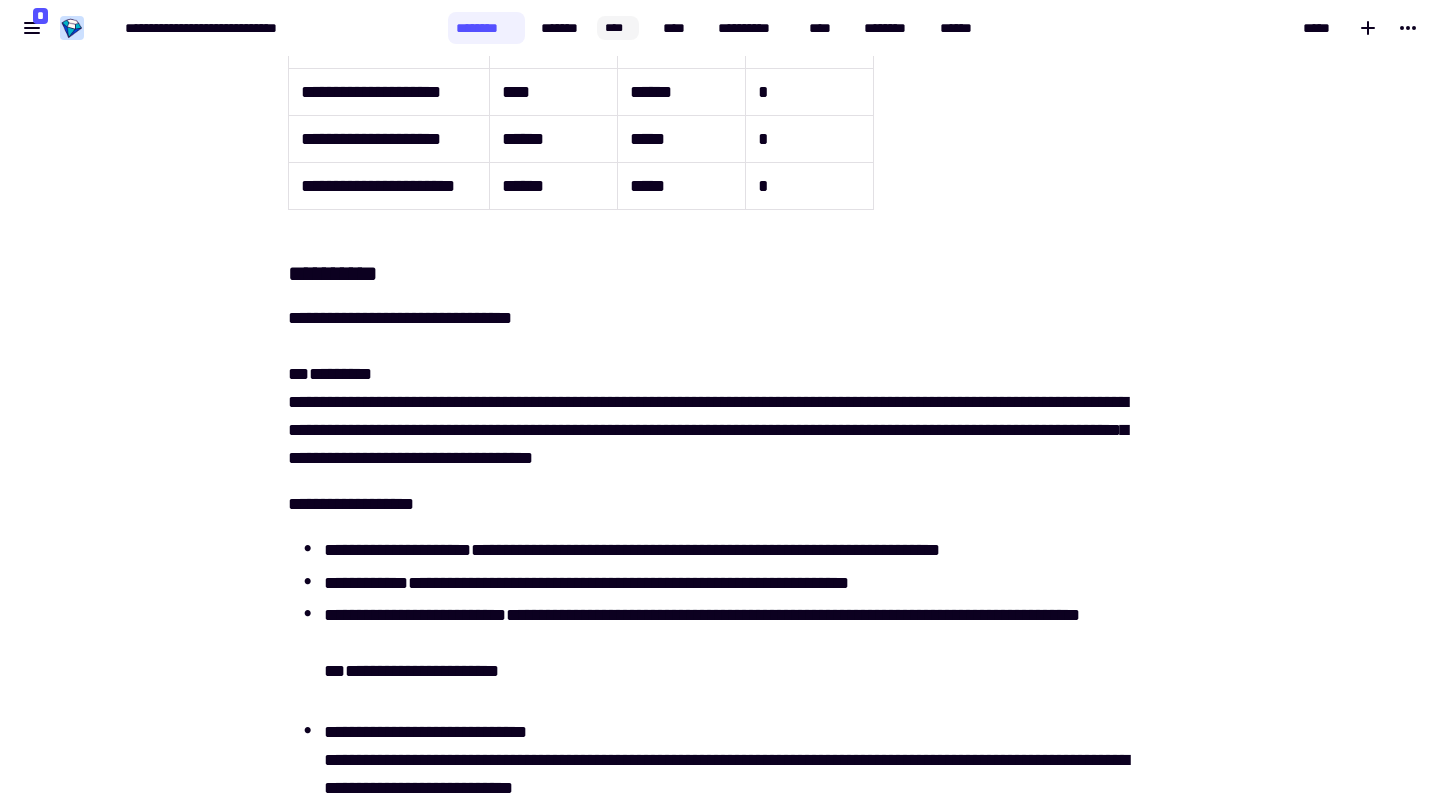 scroll, scrollTop: 1266, scrollLeft: 0, axis: vertical 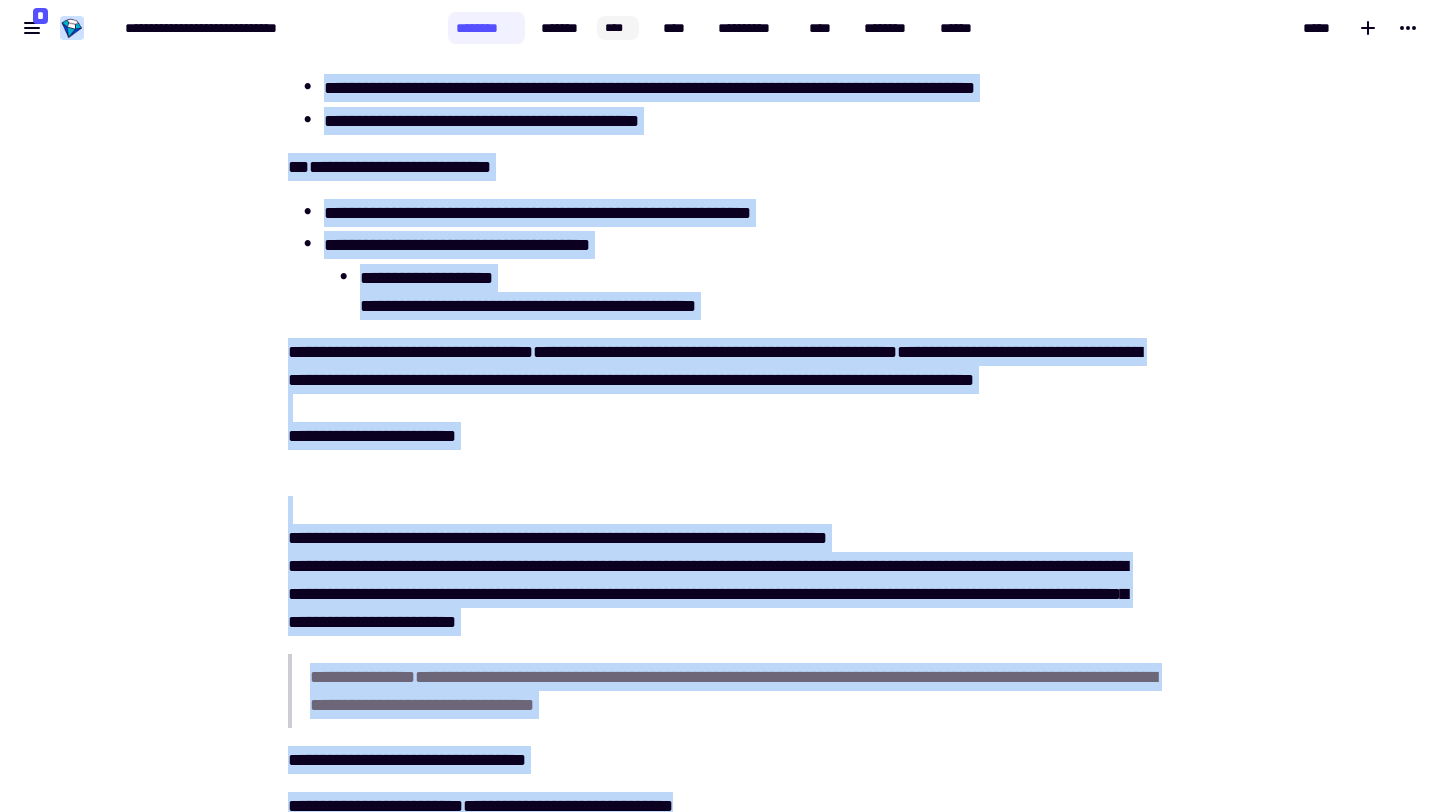 drag, startPoint x: 291, startPoint y: 264, endPoint x: 978, endPoint y: 811, distance: 878.1674 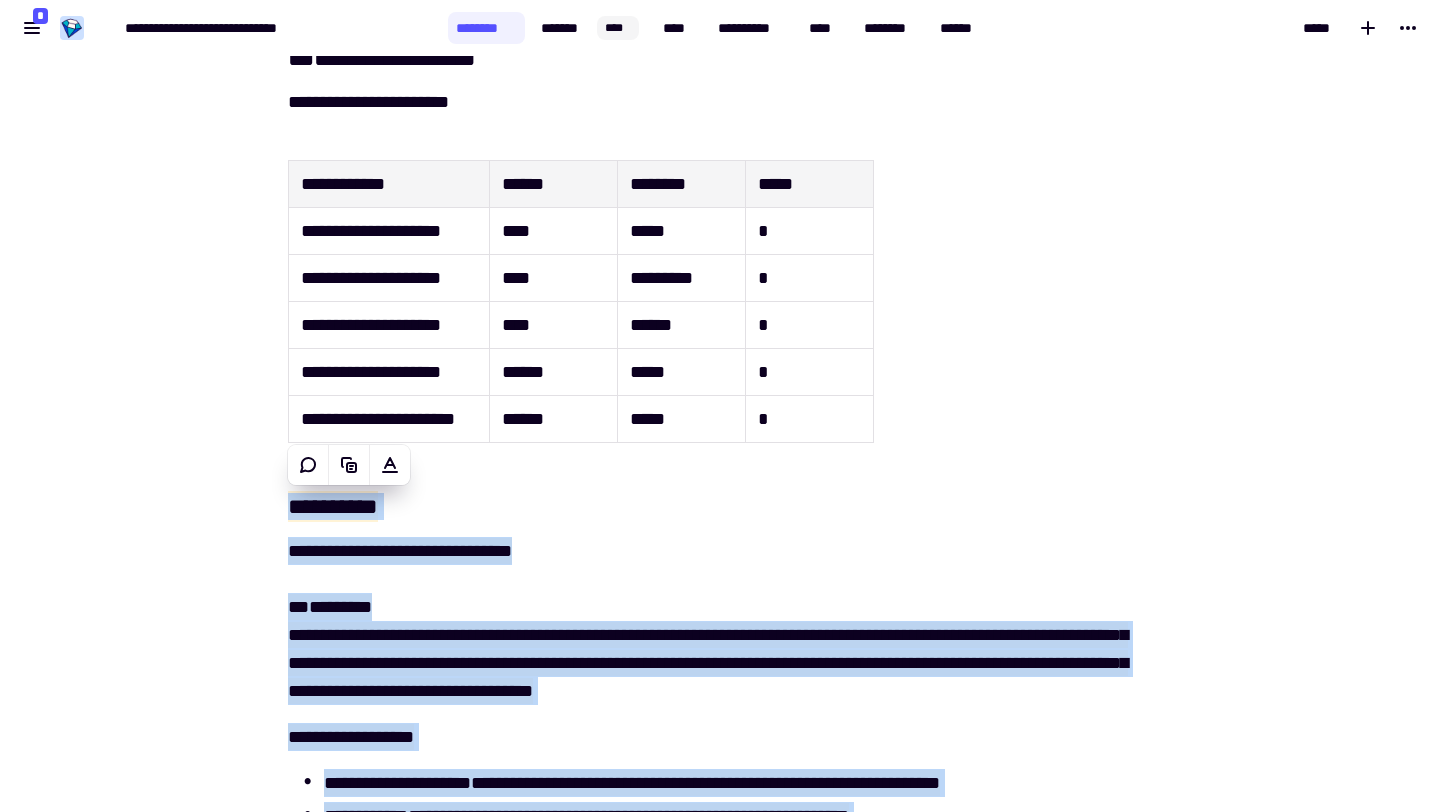 scroll, scrollTop: 1043, scrollLeft: 0, axis: vertical 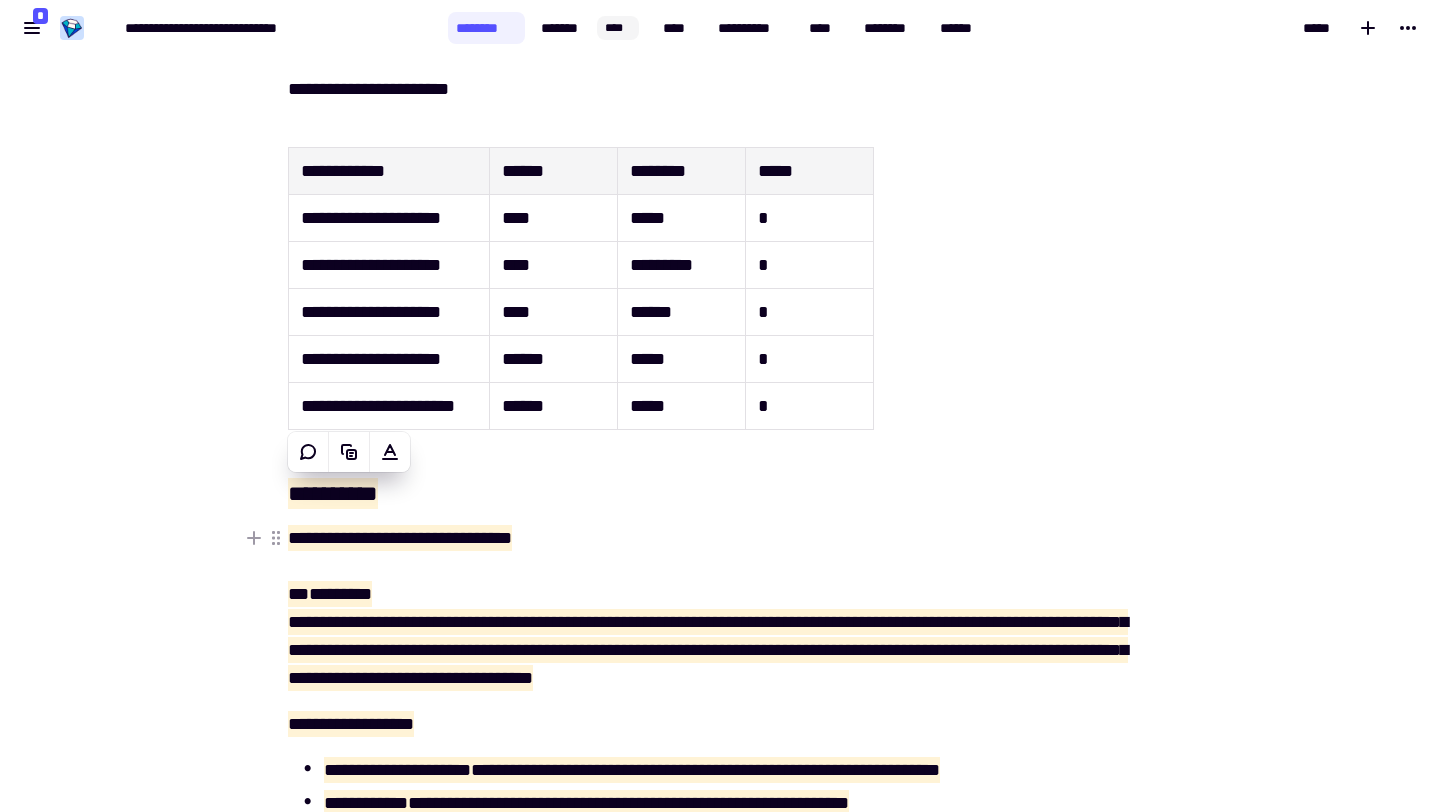 click on "**********" at bounding box center [720, 3051] 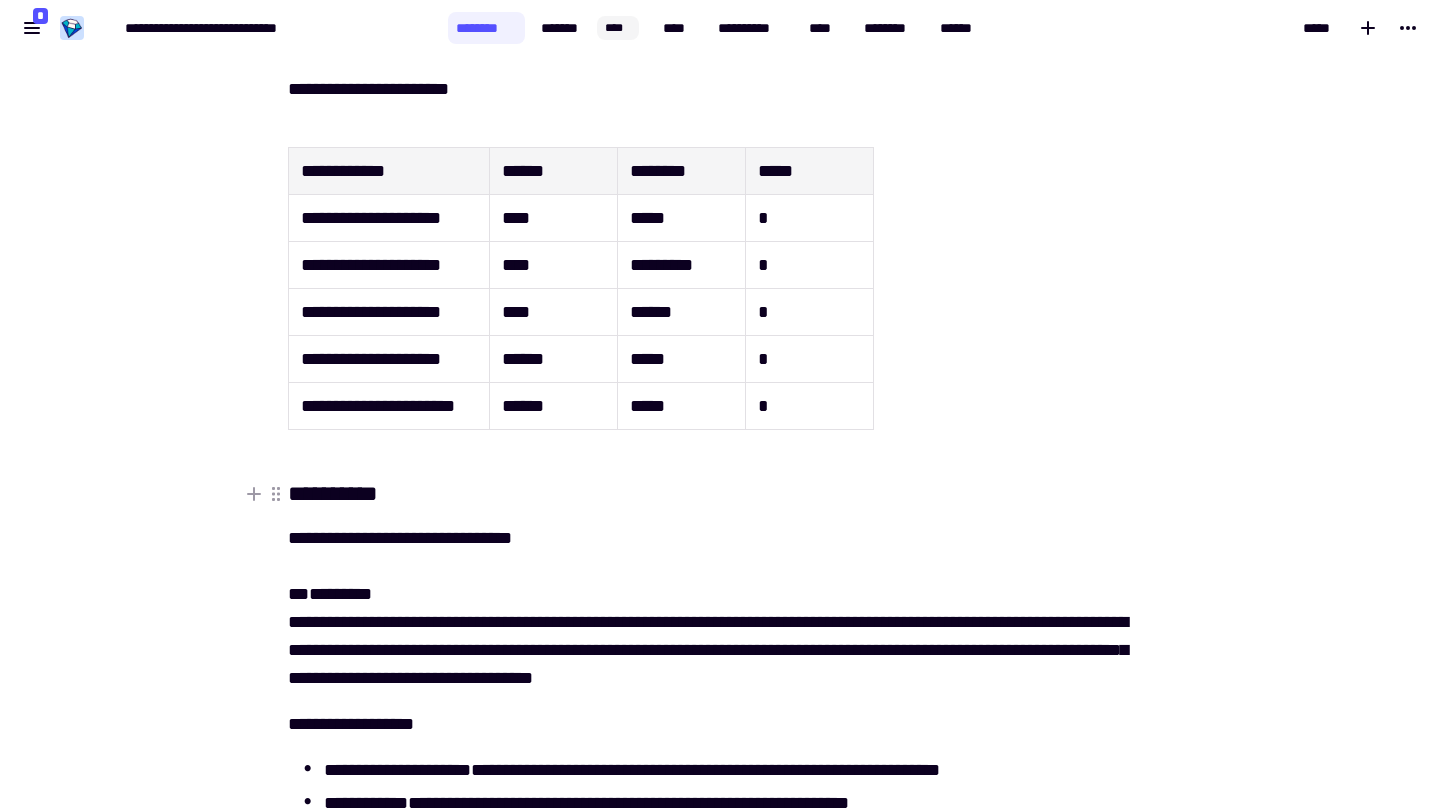 click on "**********" at bounding box center [720, 493] 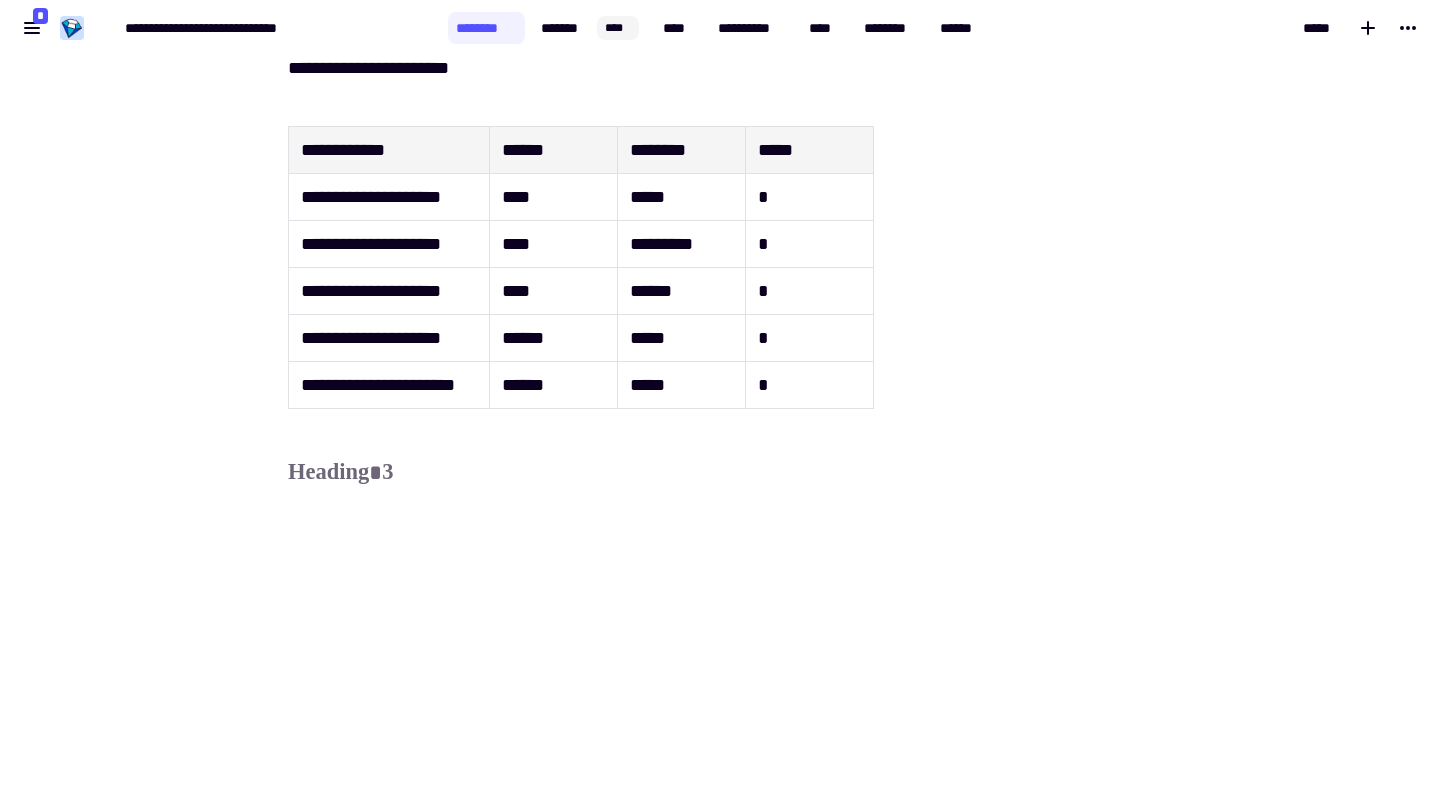 scroll, scrollTop: 1092, scrollLeft: 0, axis: vertical 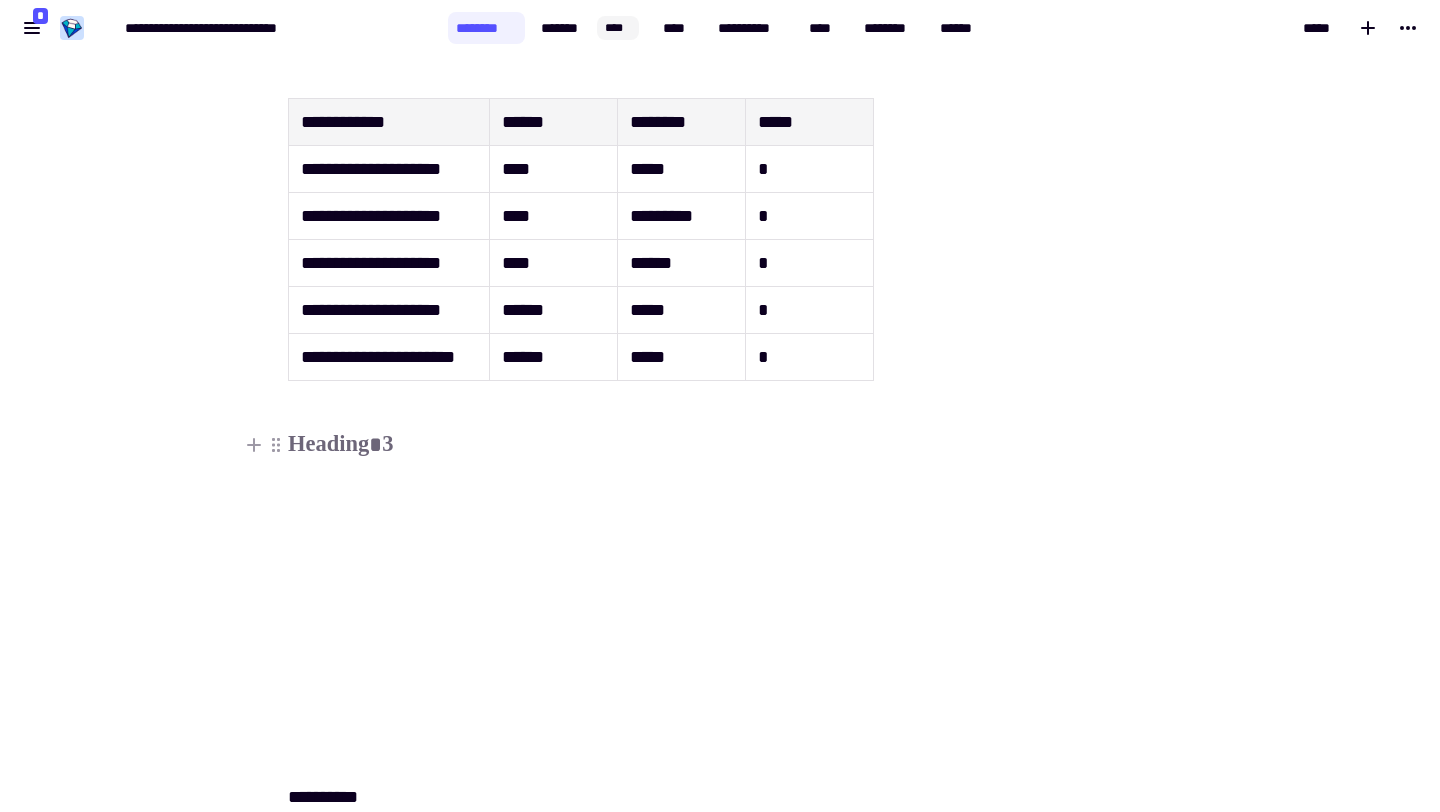 click at bounding box center (720, 444) 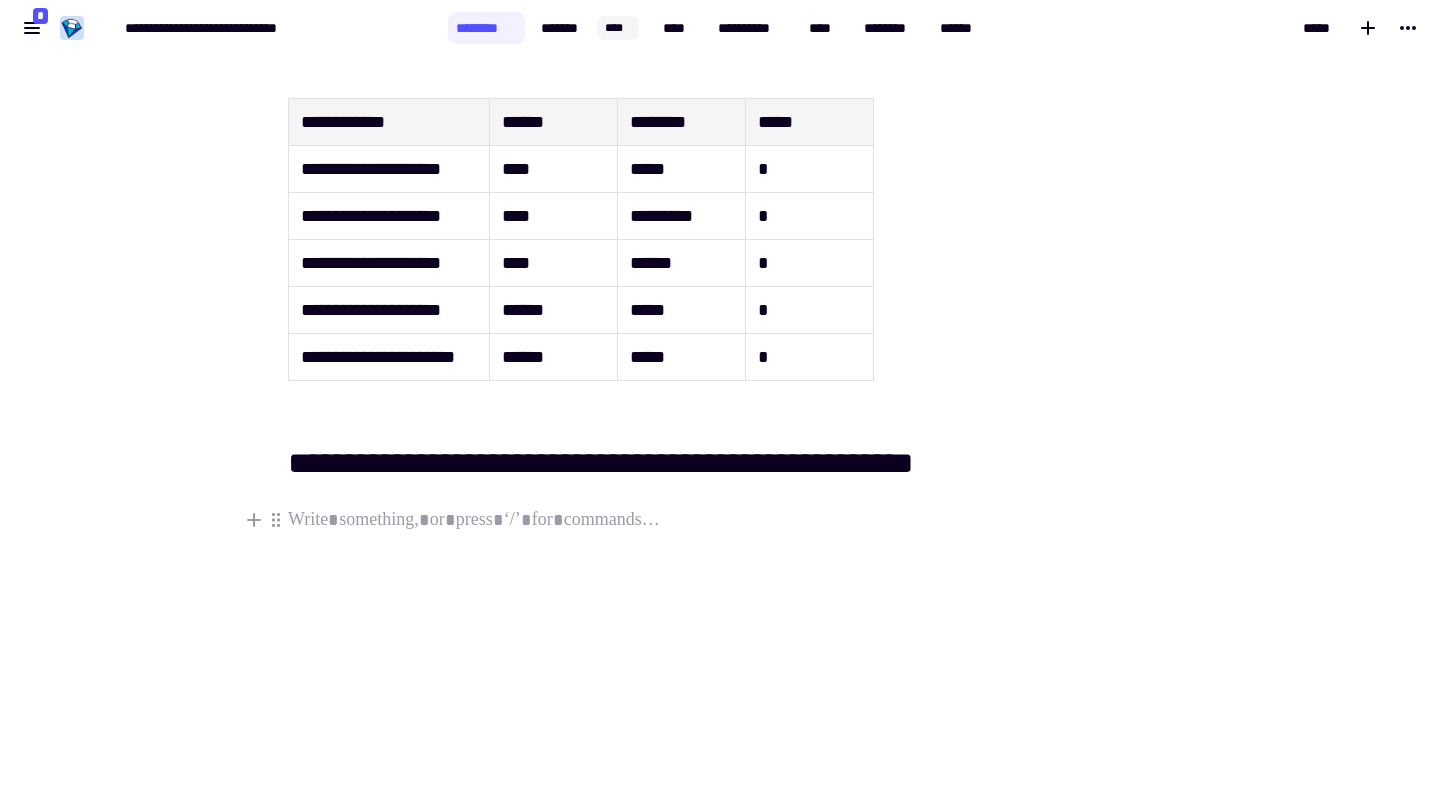 click at bounding box center (720, 520) 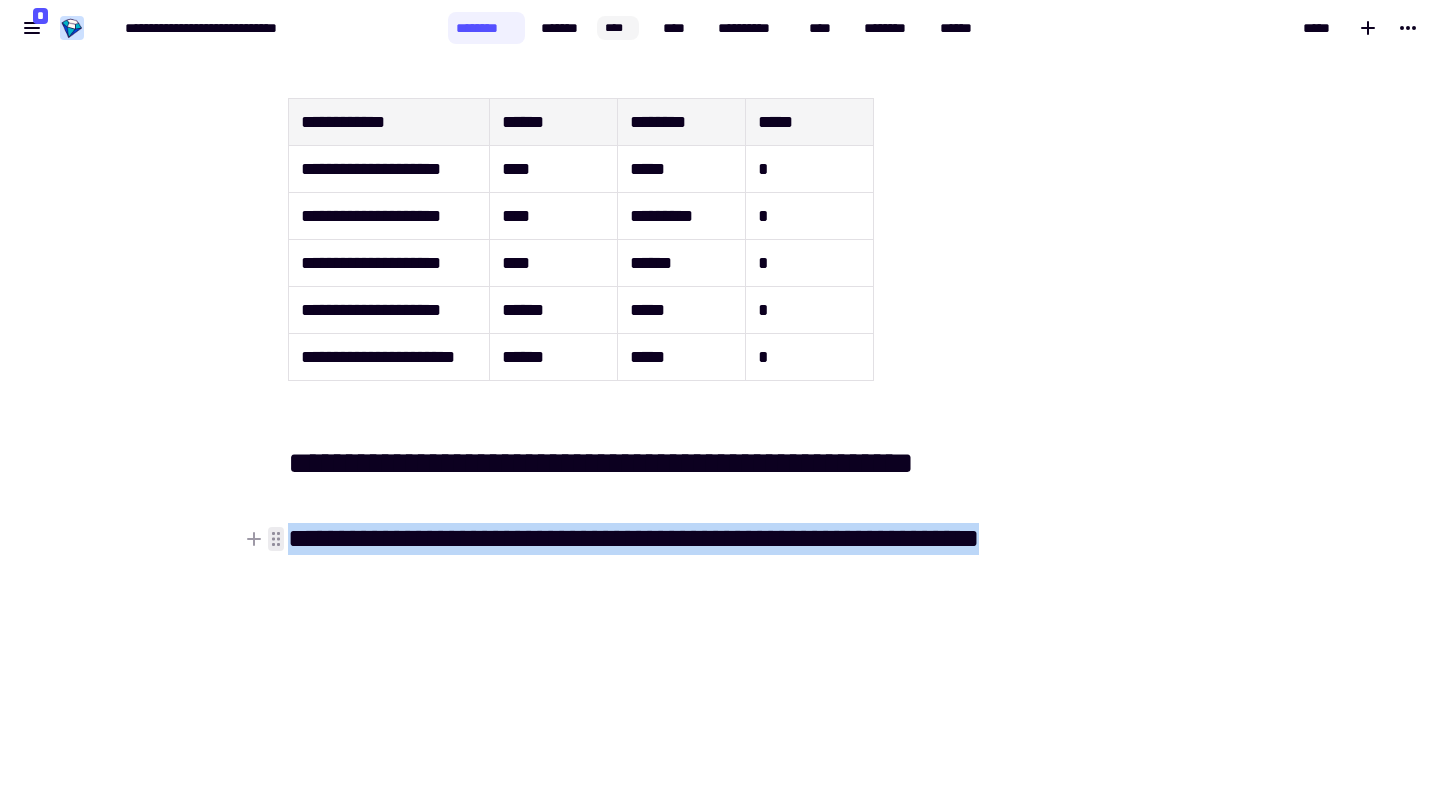 drag, startPoint x: 1107, startPoint y: 537, endPoint x: 277, endPoint y: 526, distance: 830.0729 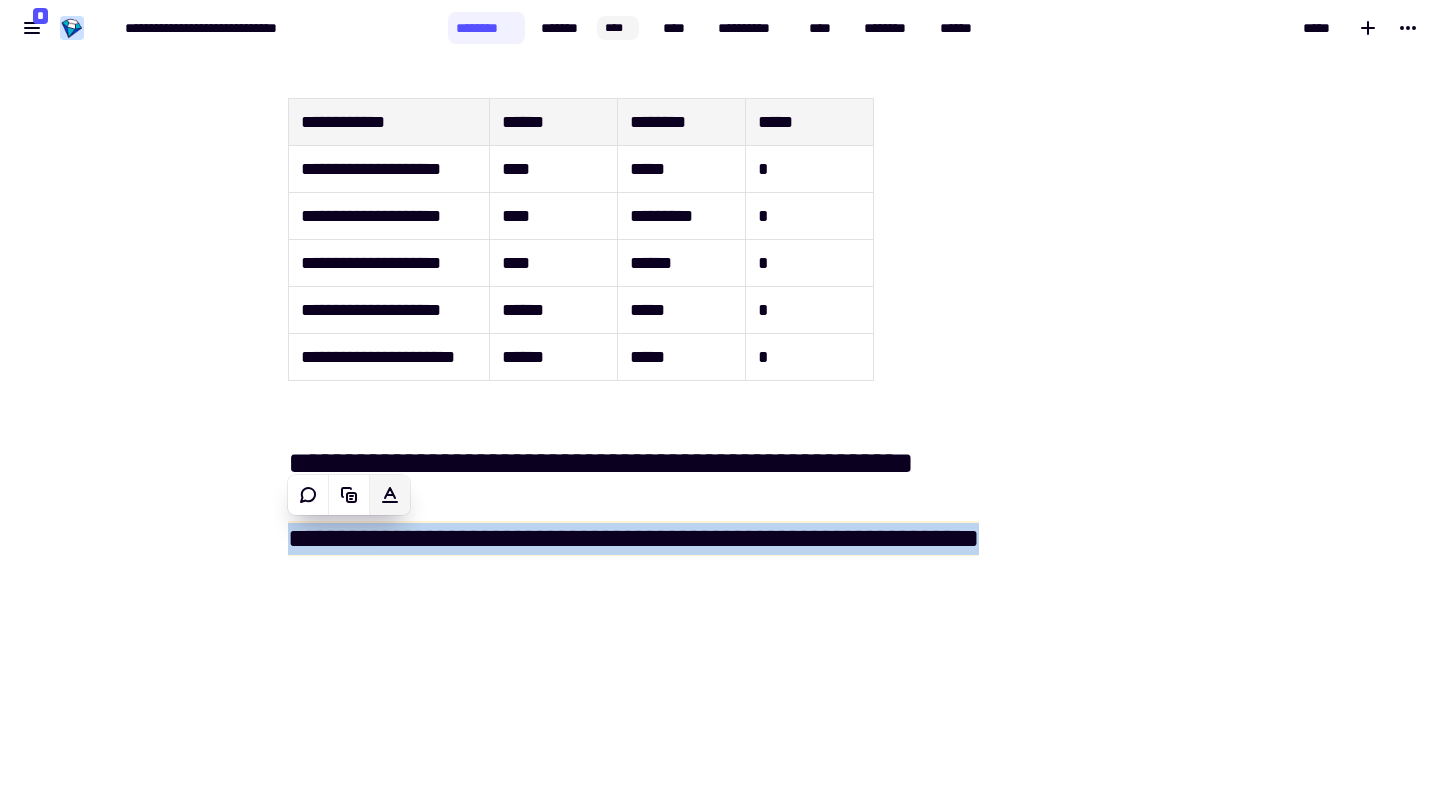 click 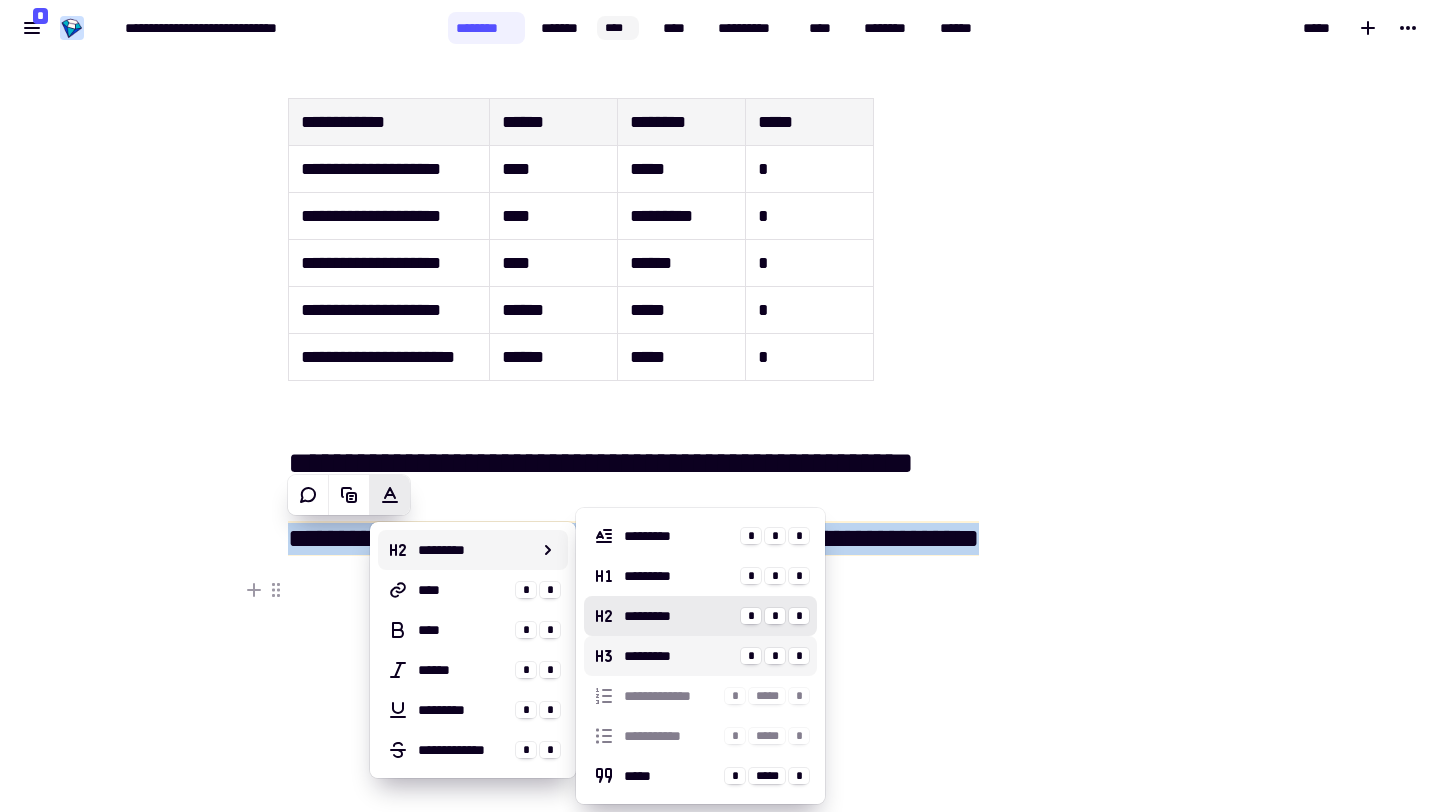 click on "*********" at bounding box center (678, 656) 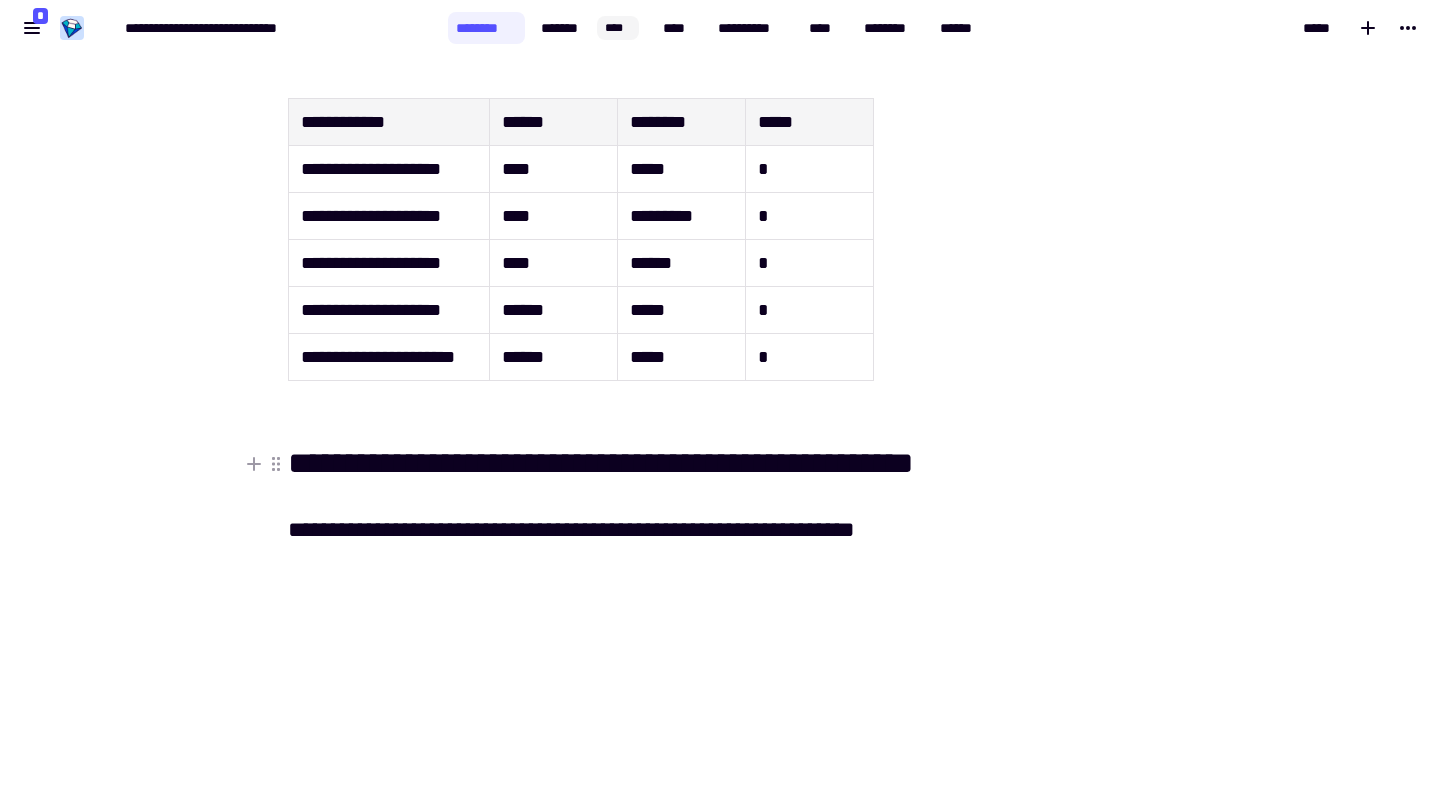 click on "**********" at bounding box center (720, 464) 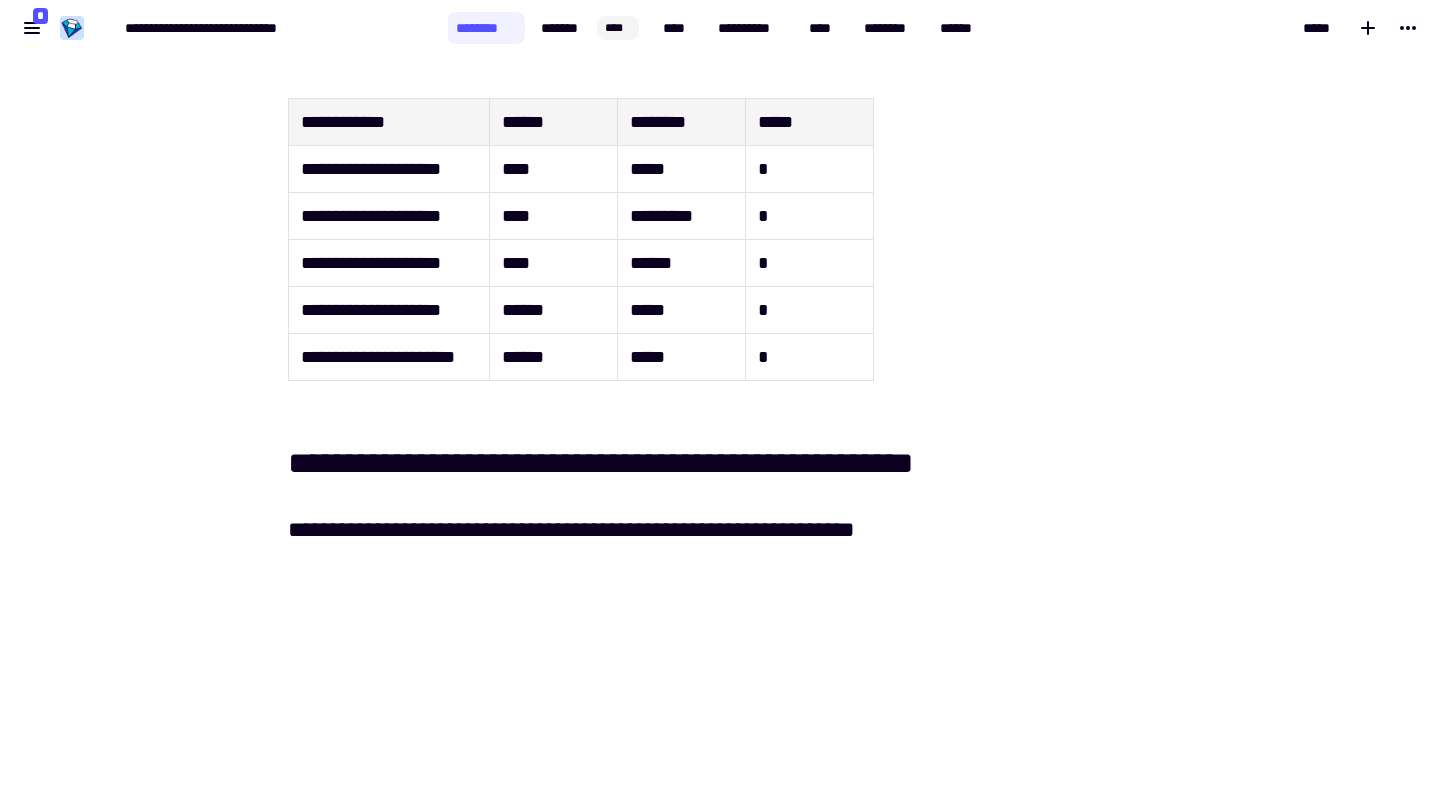 scroll, scrollTop: 742, scrollLeft: 0, axis: vertical 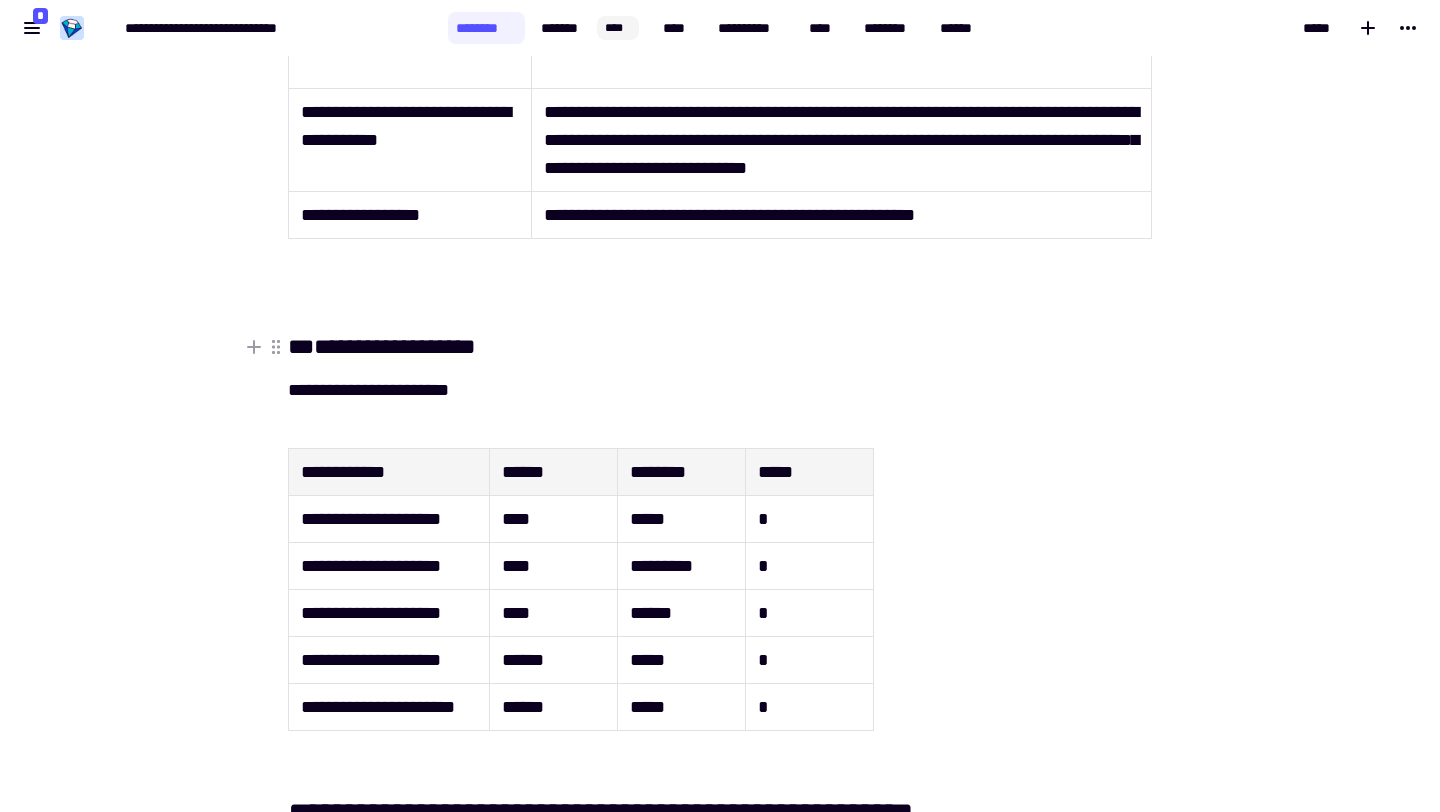 click on "**********" at bounding box center (395, 346) 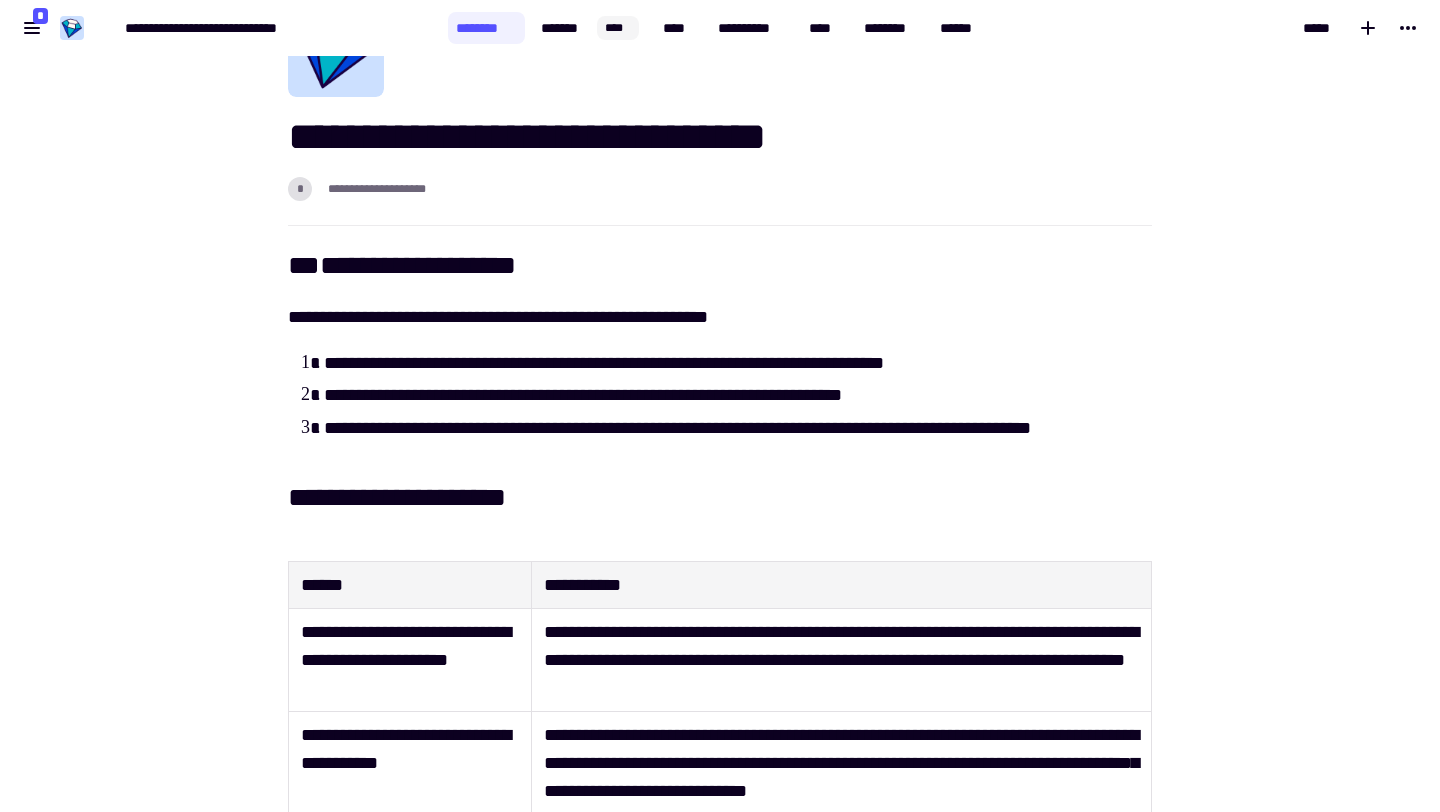 scroll, scrollTop: 89, scrollLeft: 0, axis: vertical 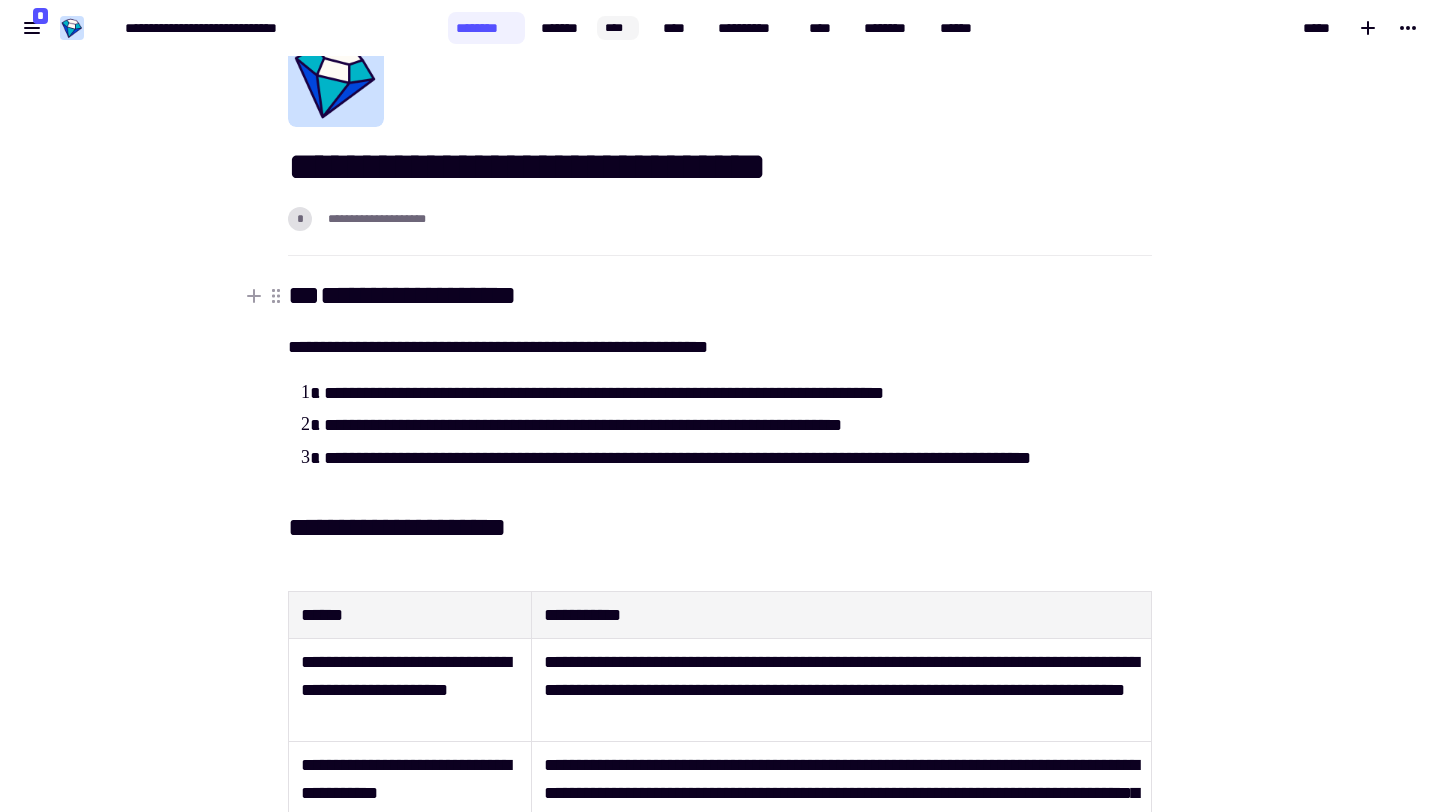 click on "**********" at bounding box center (720, 296) 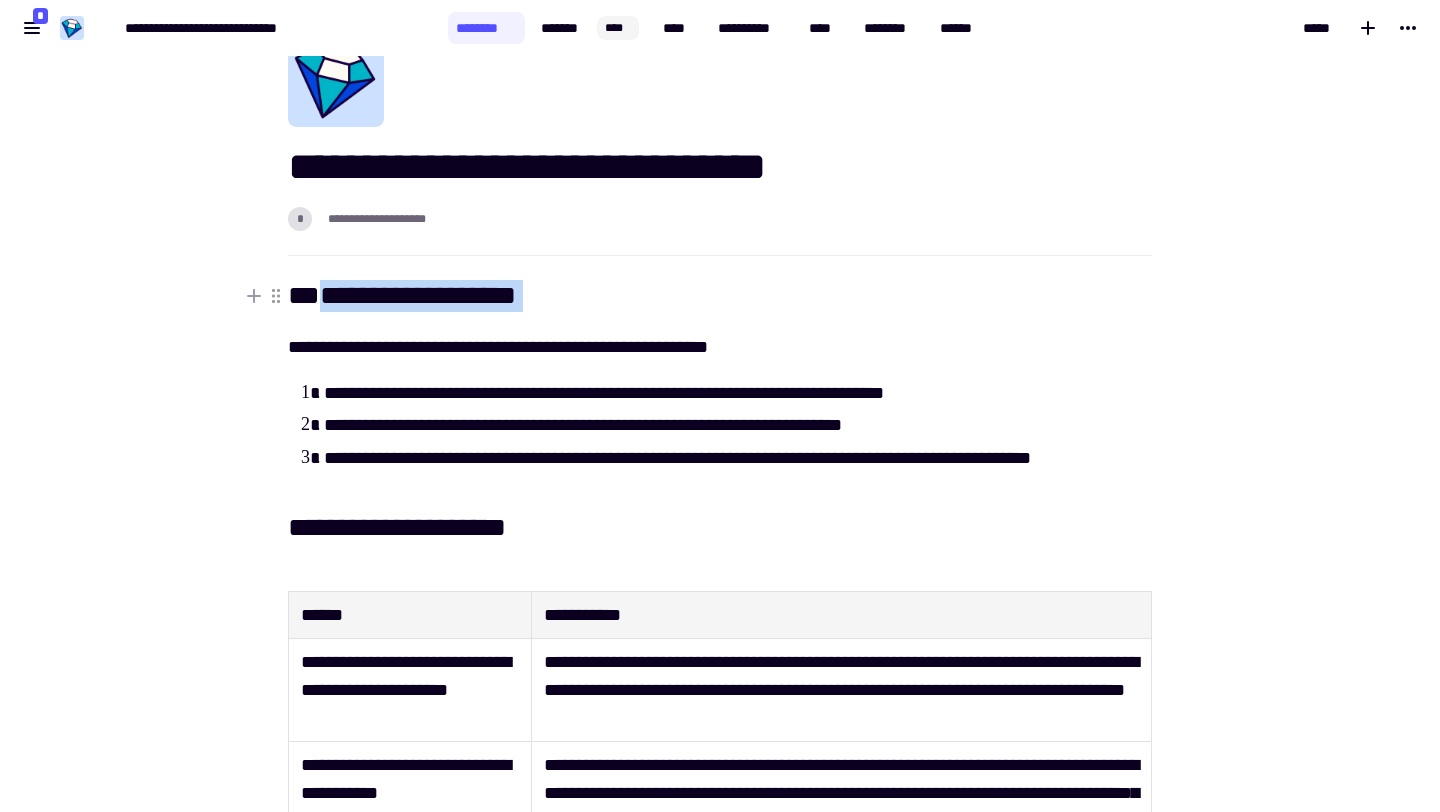 drag, startPoint x: 578, startPoint y: 299, endPoint x: 354, endPoint y: 296, distance: 224.0201 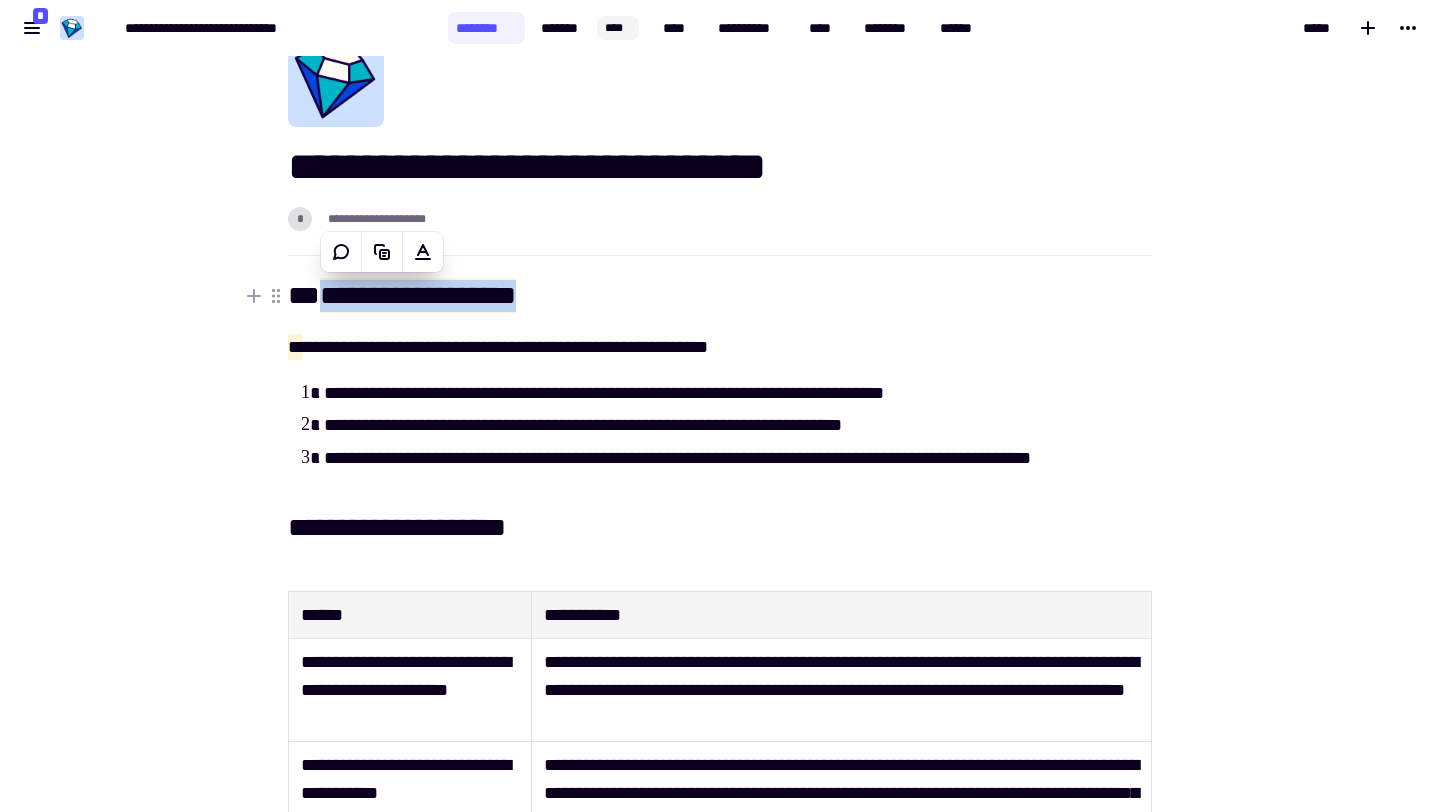 click on "**********" at bounding box center [720, 296] 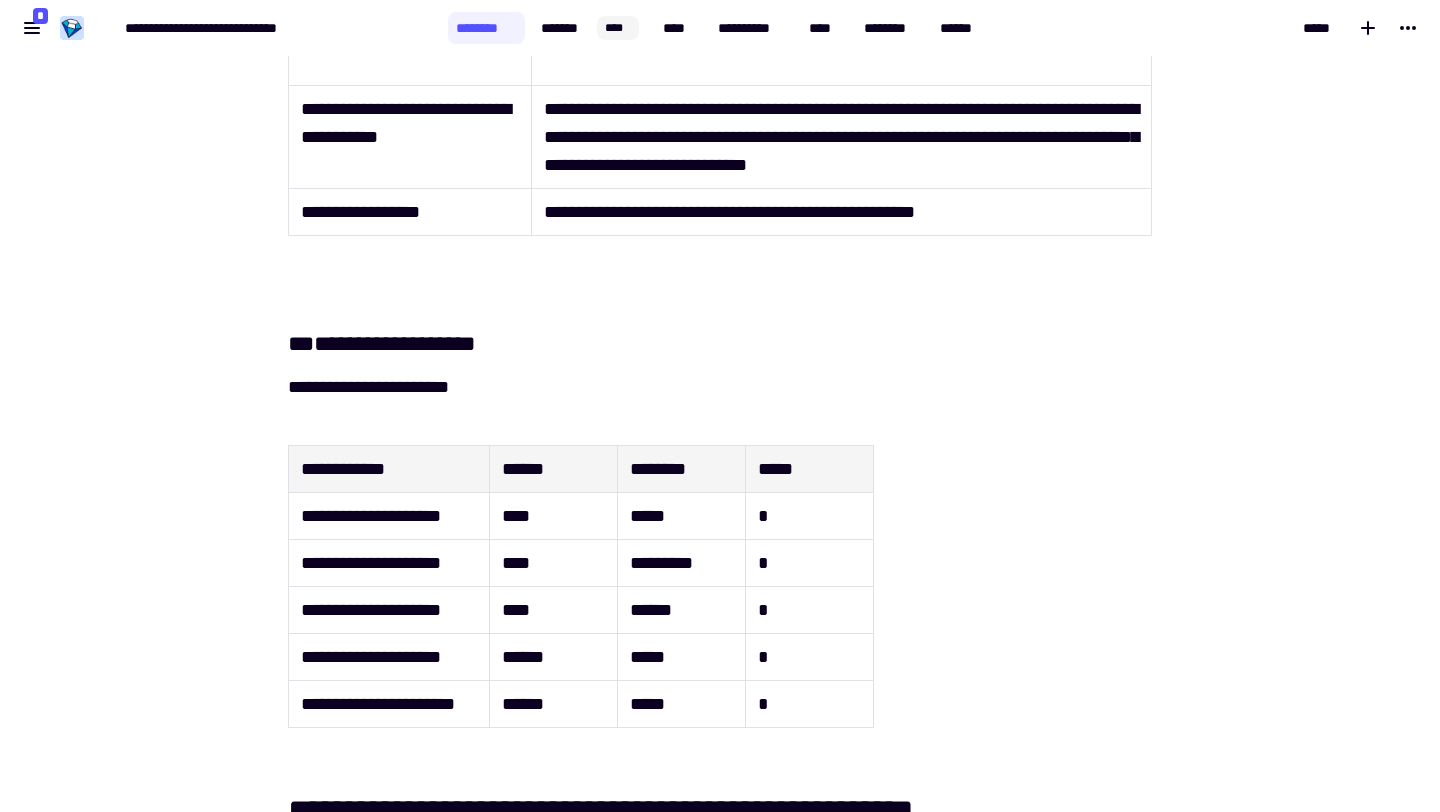 scroll, scrollTop: 1139, scrollLeft: 0, axis: vertical 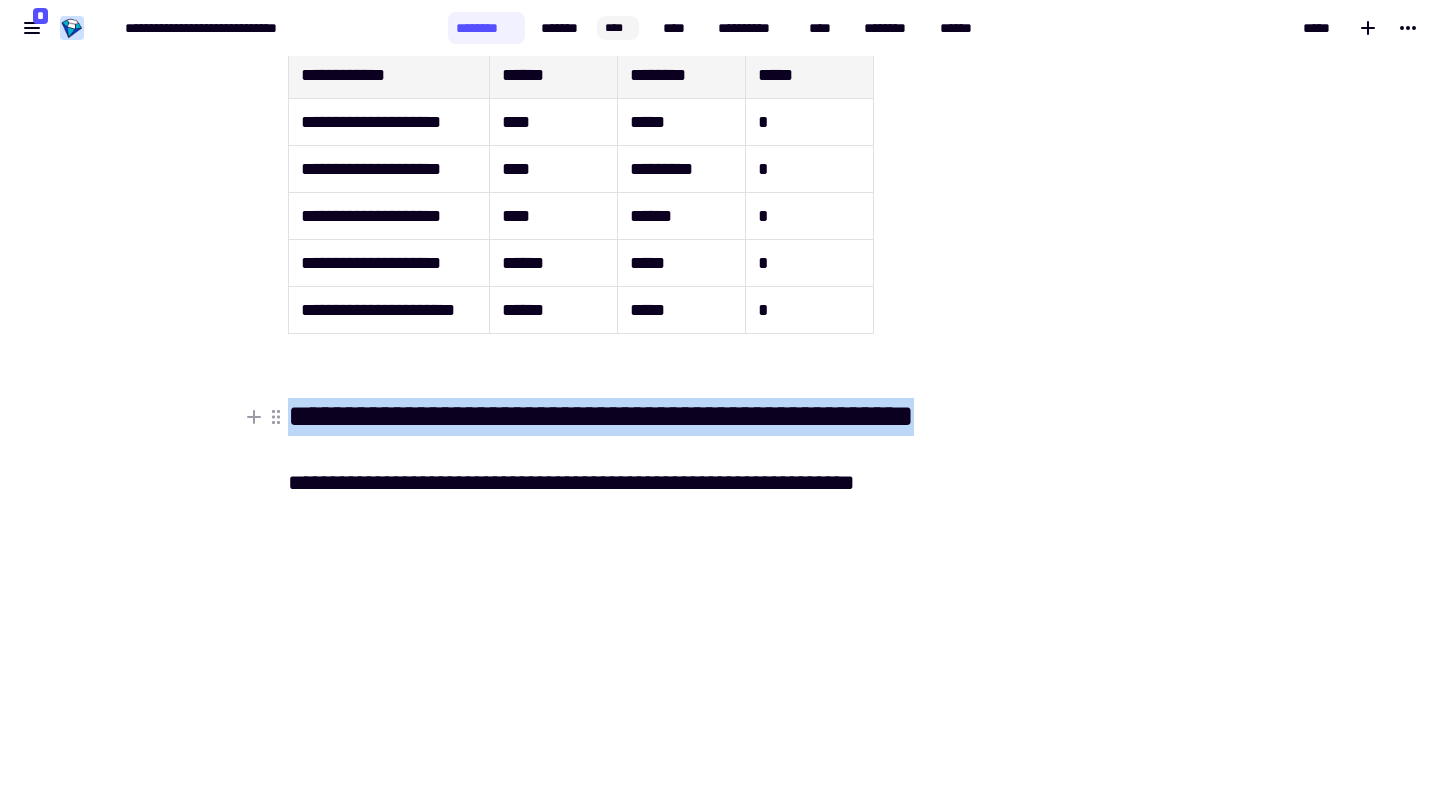 drag, startPoint x: 292, startPoint y: 412, endPoint x: 1123, endPoint y: 421, distance: 831.0487 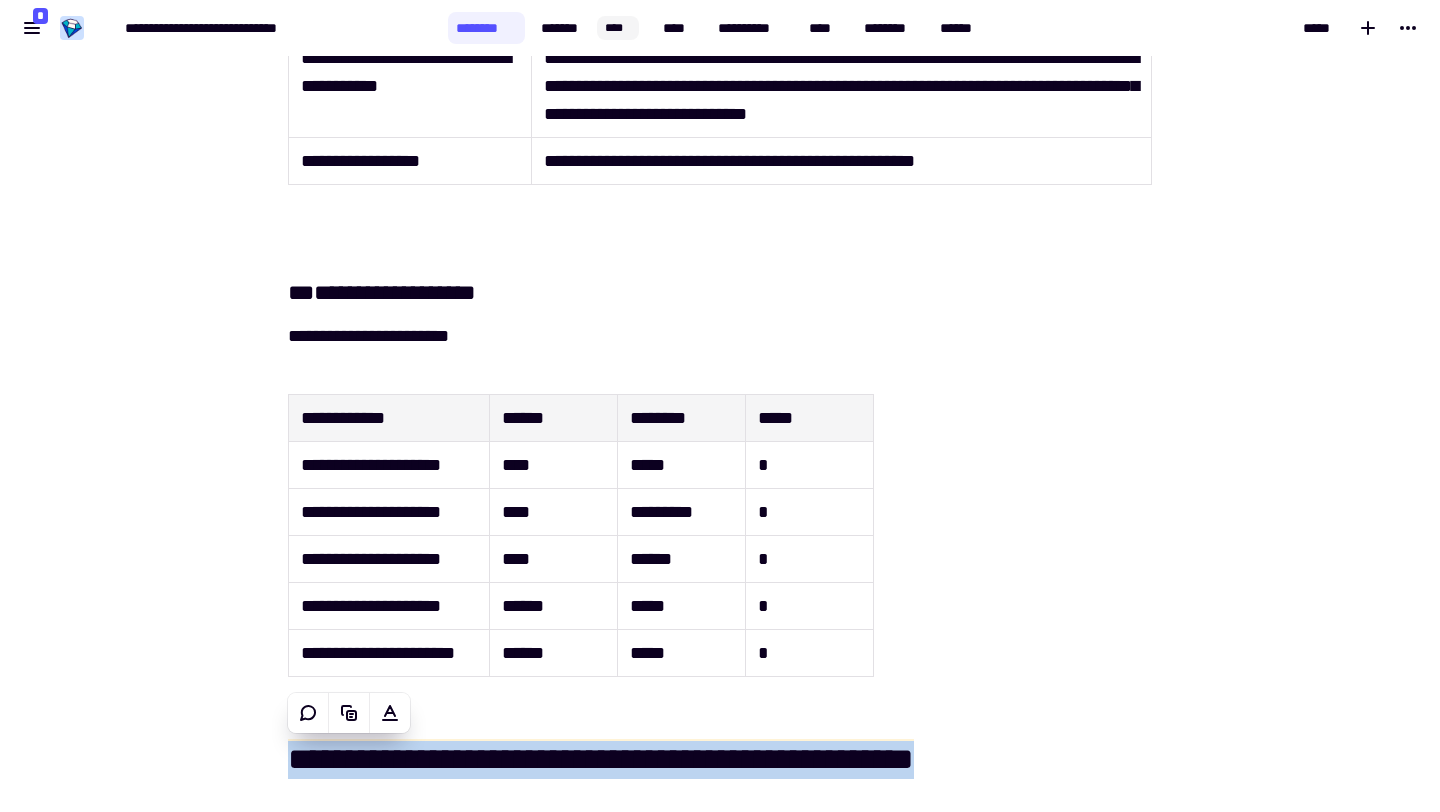 scroll, scrollTop: 476, scrollLeft: 0, axis: vertical 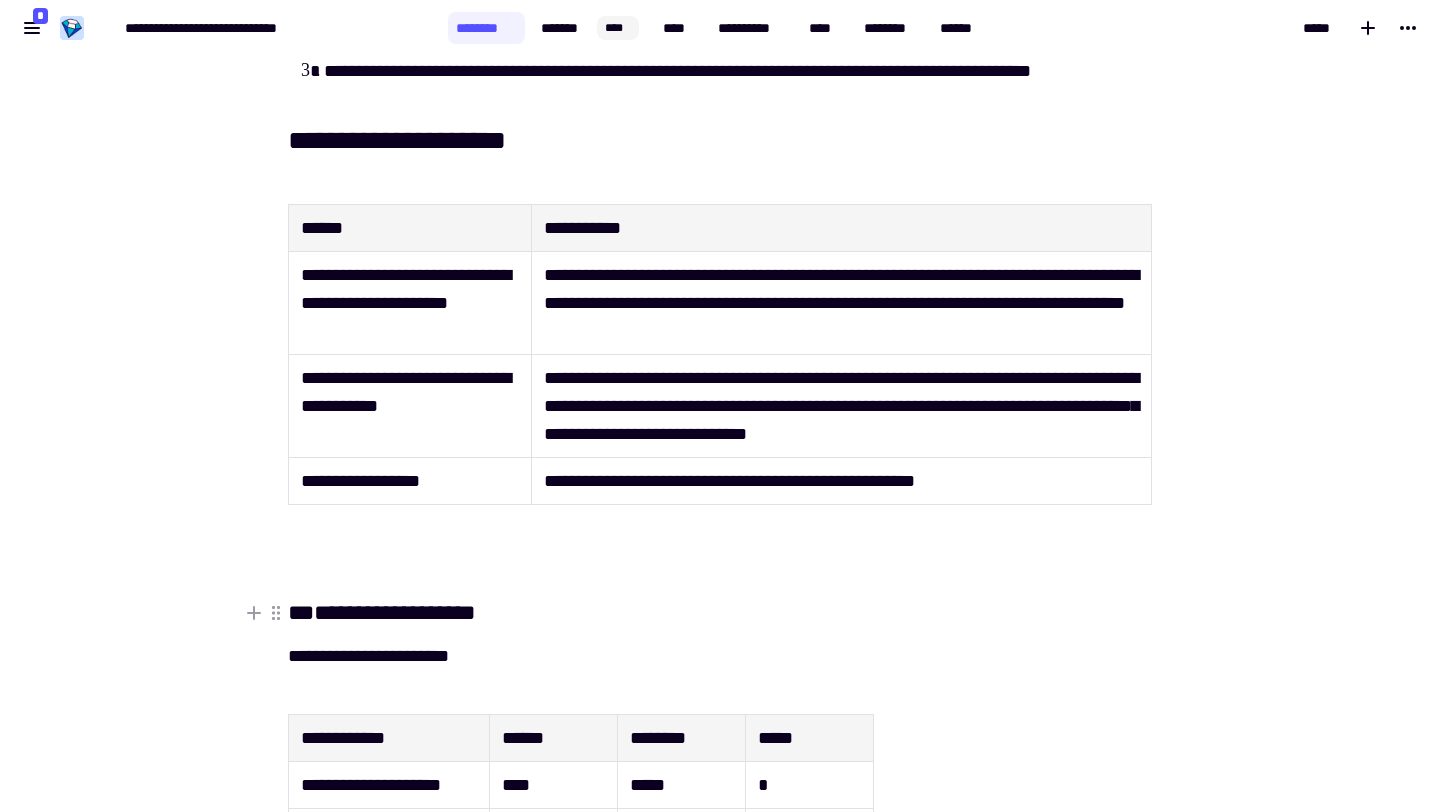 click on "**********" at bounding box center (395, 612) 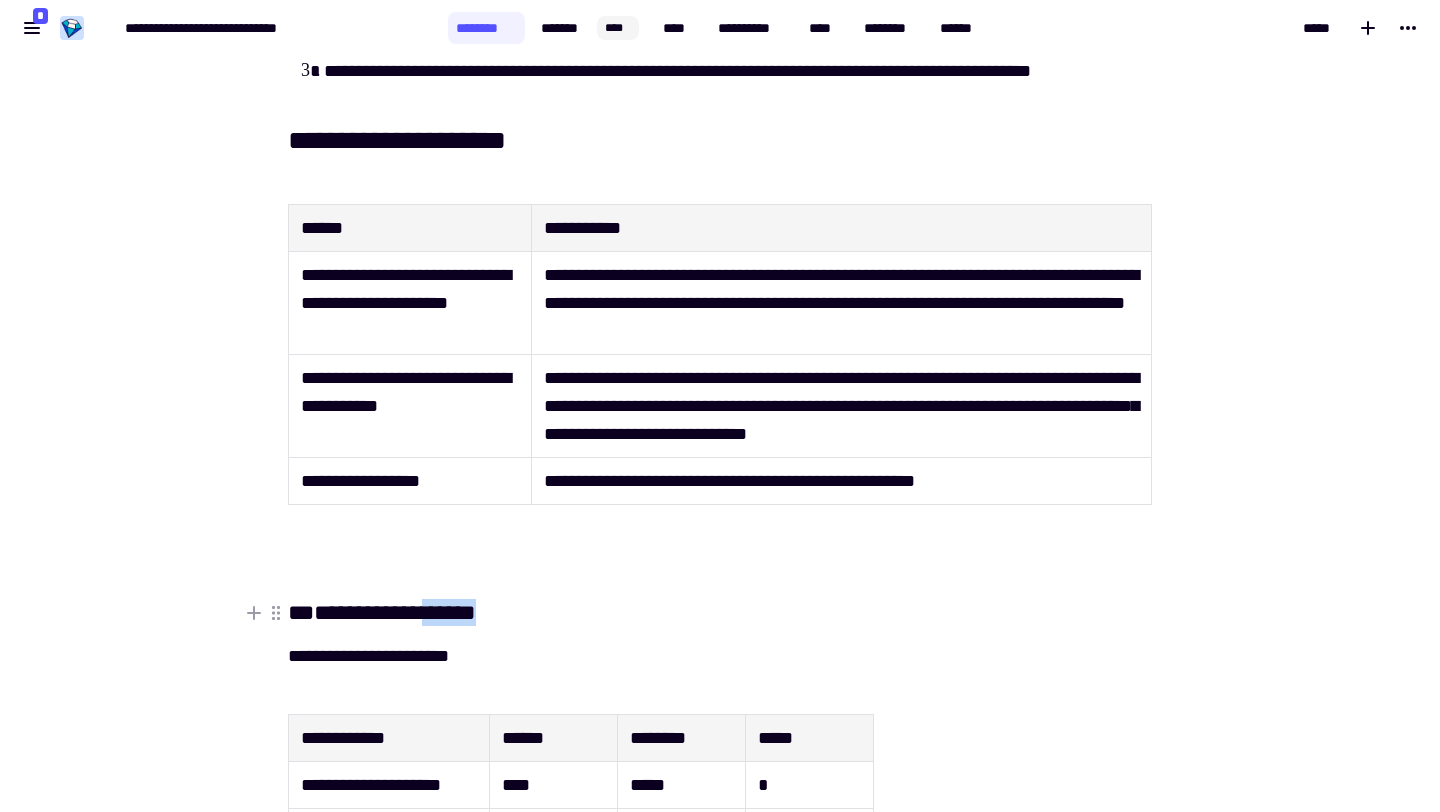 click on "**********" at bounding box center [395, 612] 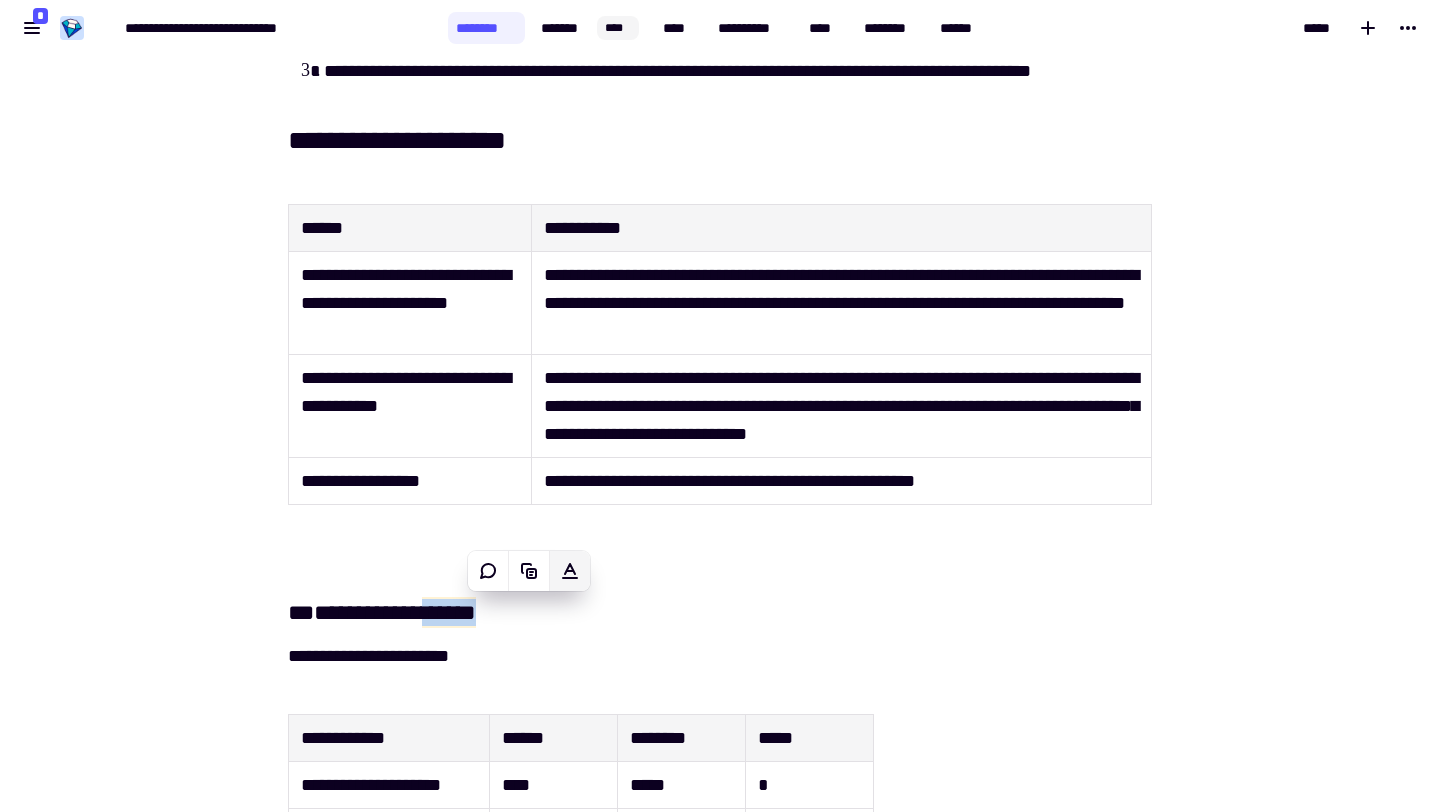 click 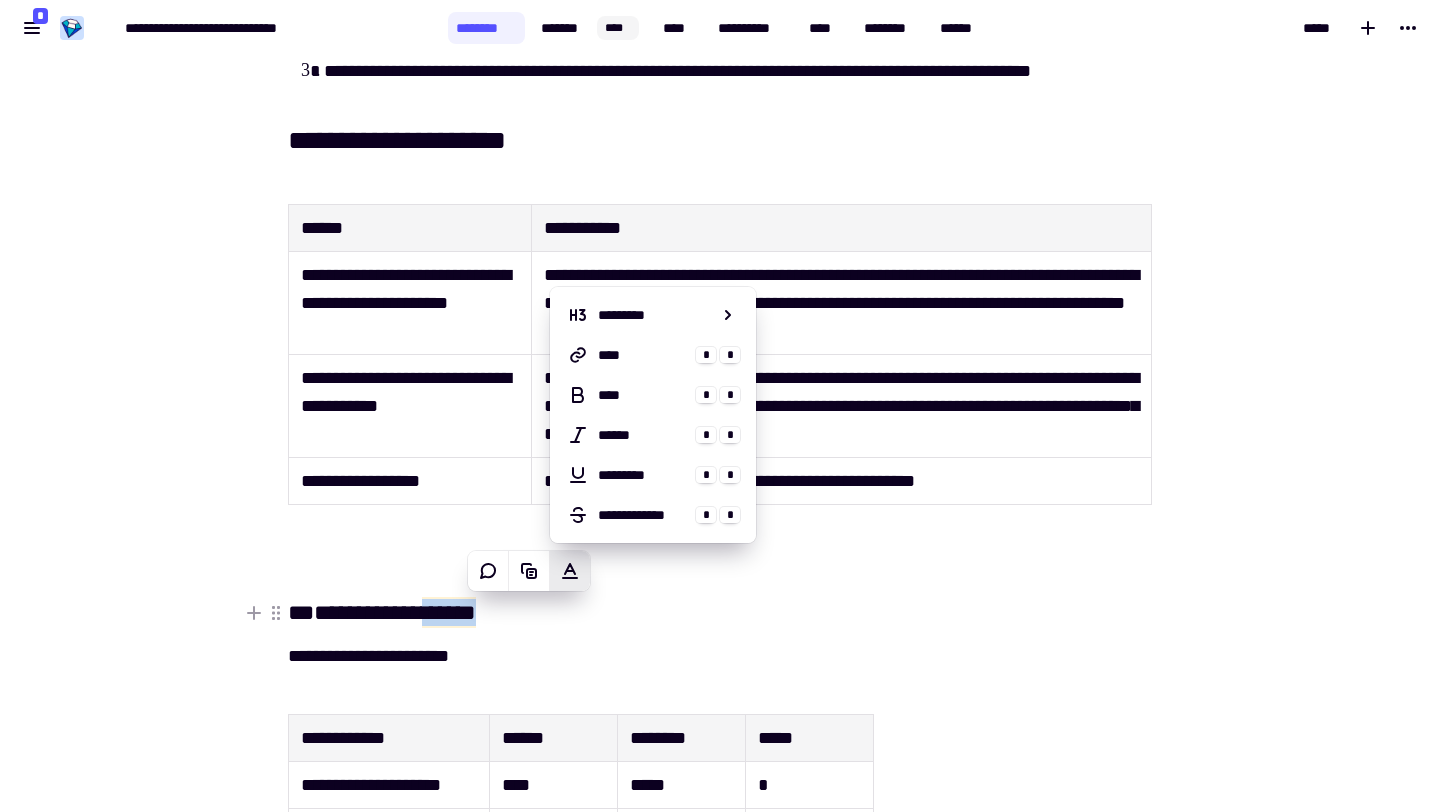 click on "**********" at bounding box center (720, 612) 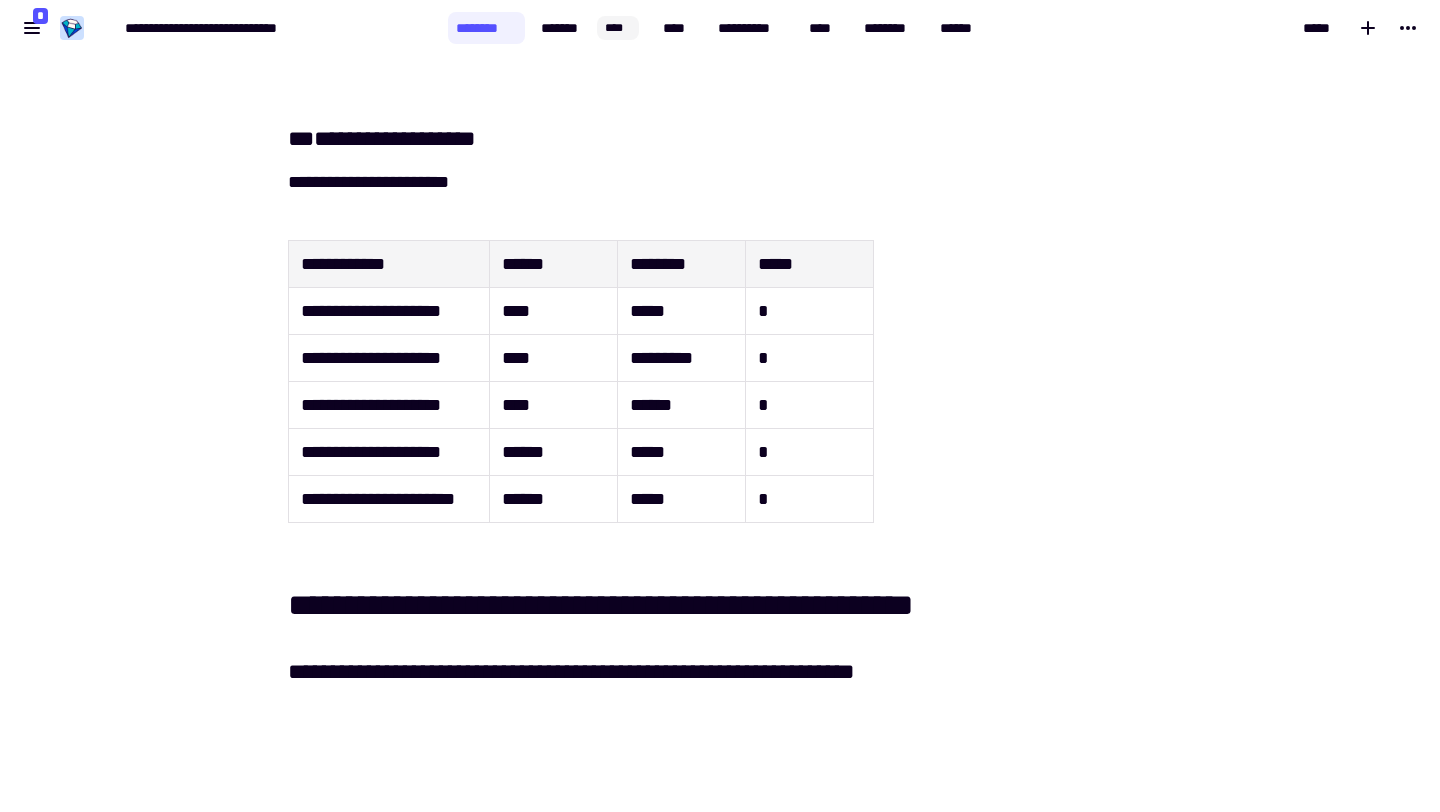 scroll, scrollTop: 1141, scrollLeft: 0, axis: vertical 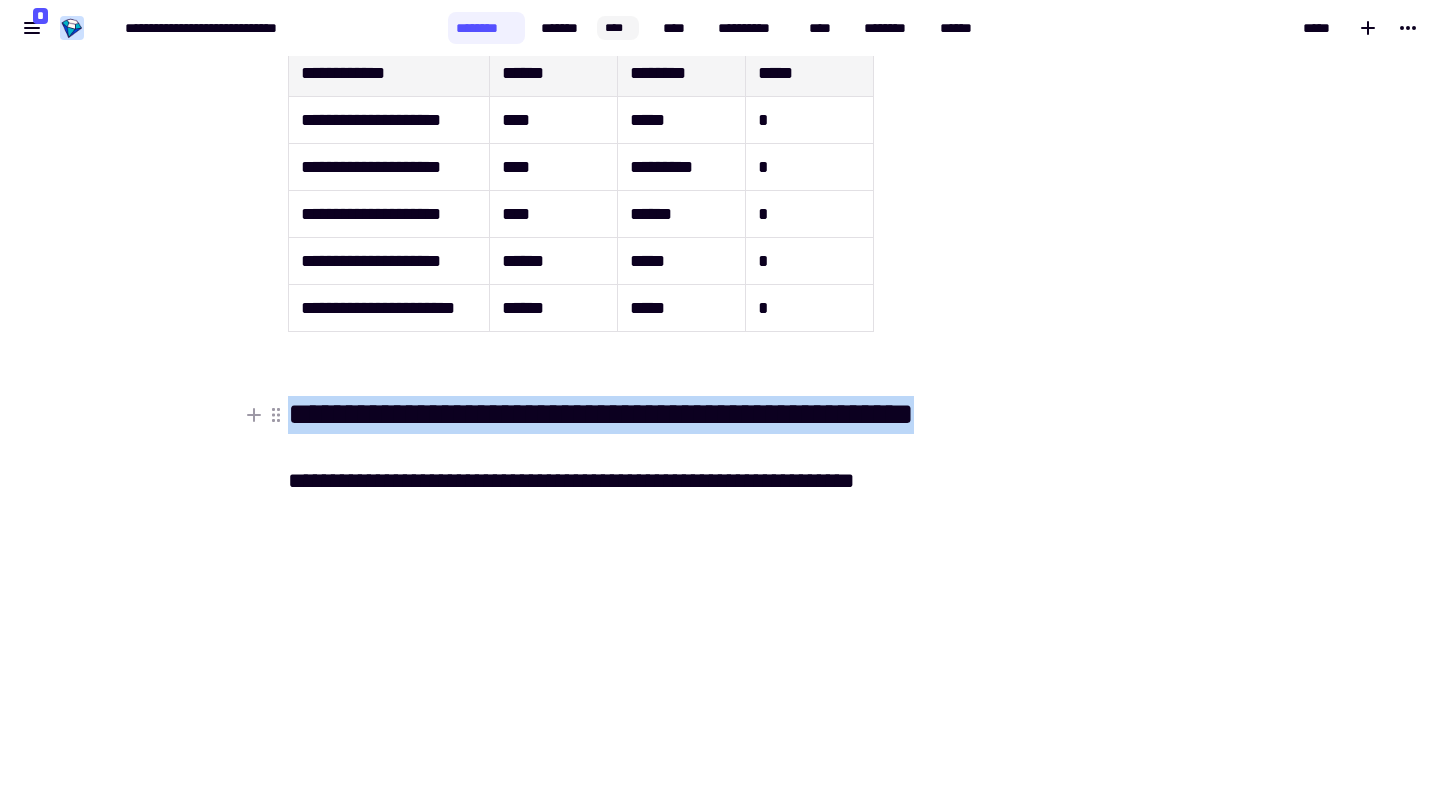 drag, startPoint x: 288, startPoint y: 417, endPoint x: 1101, endPoint y: 427, distance: 813.0615 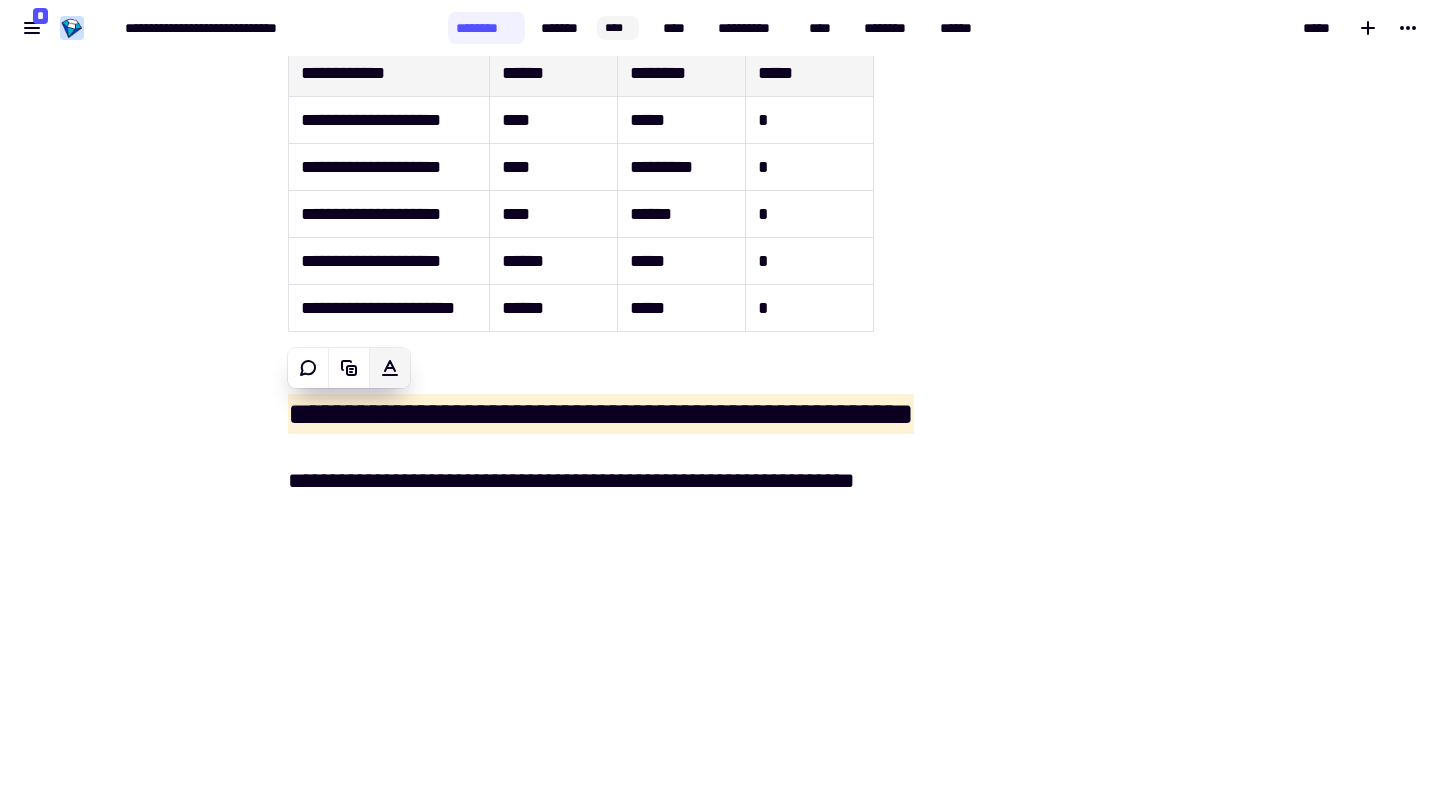 click 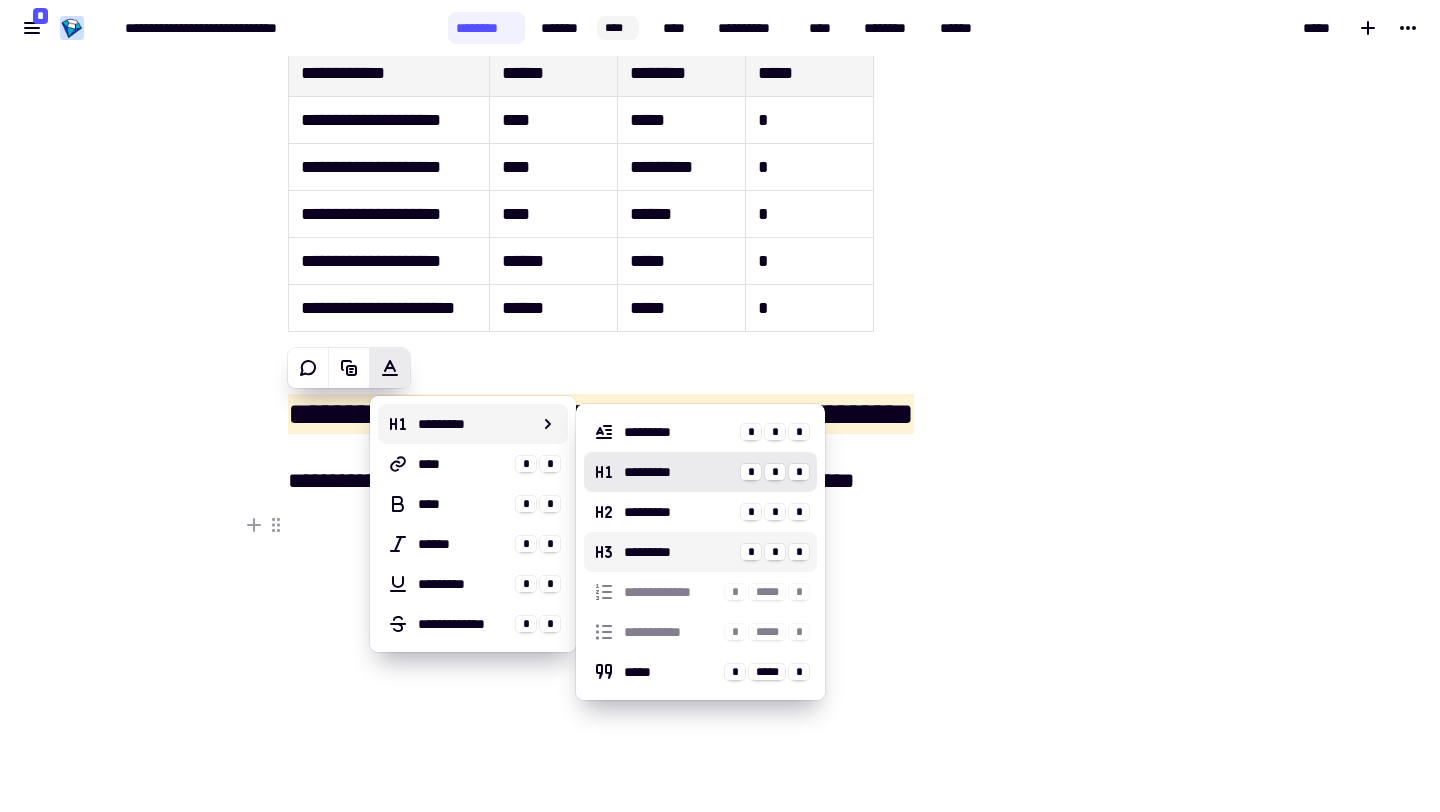 click on "*********" at bounding box center (678, 552) 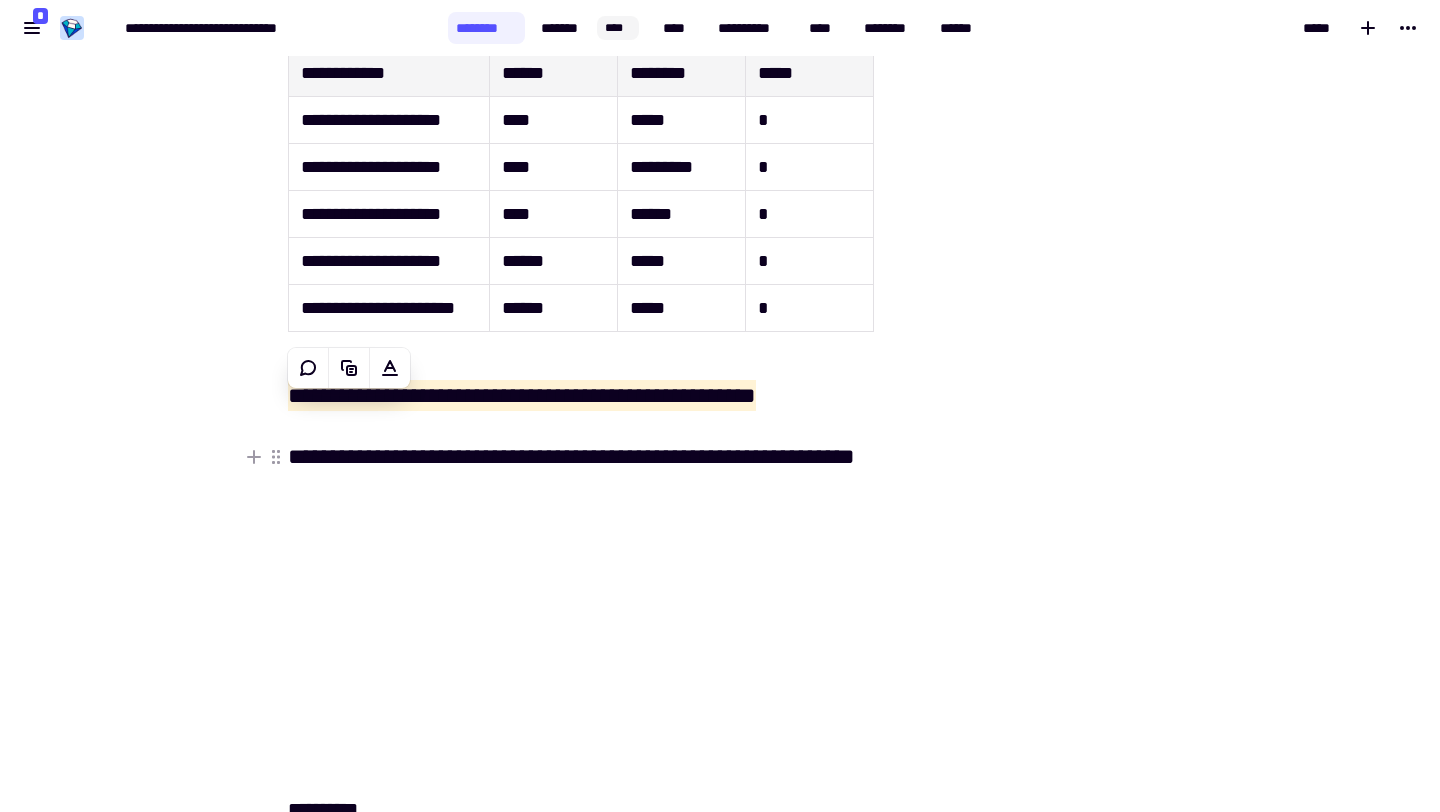 click on "**********" at bounding box center (720, 456) 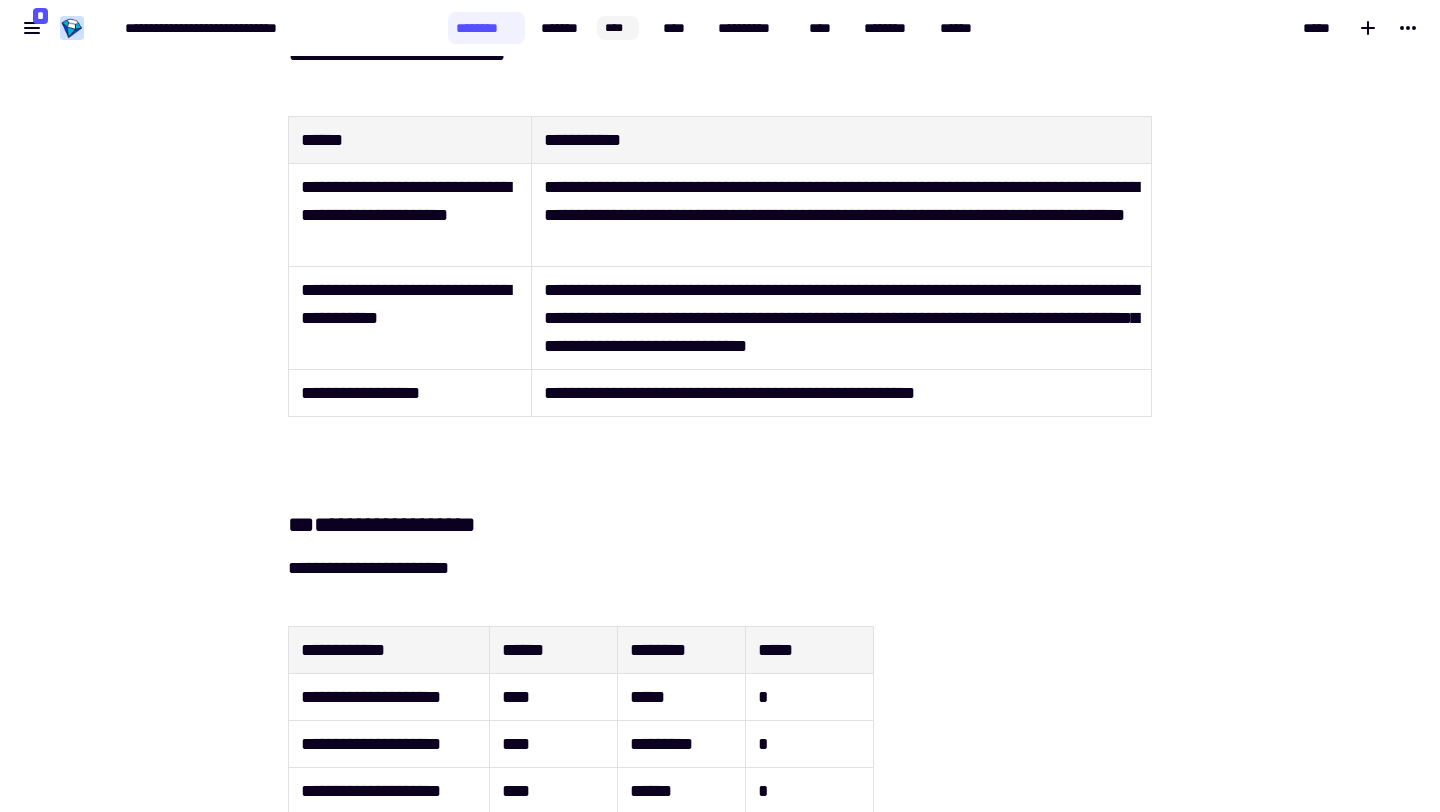 scroll, scrollTop: 498, scrollLeft: 0, axis: vertical 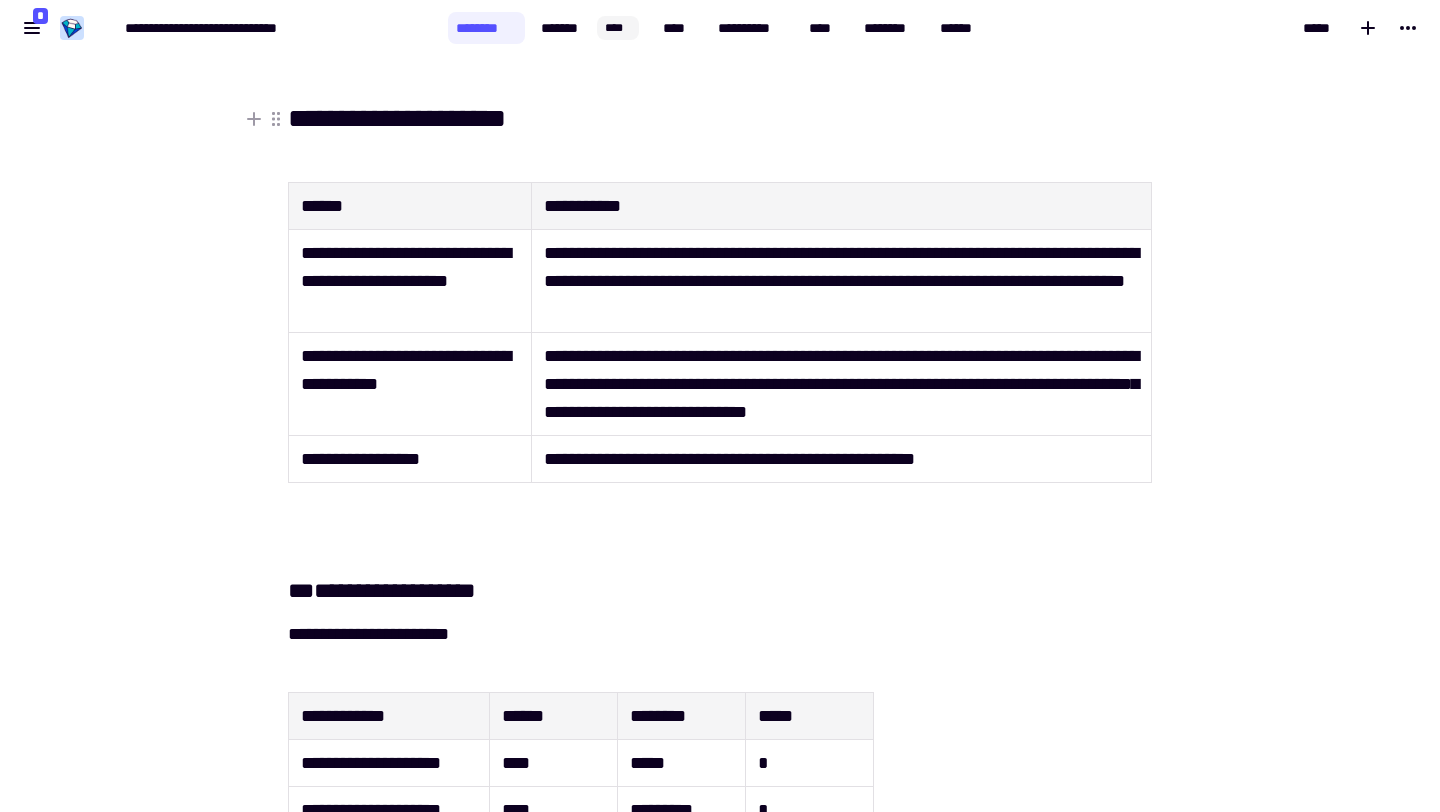 click on "**********" at bounding box center [397, 118] 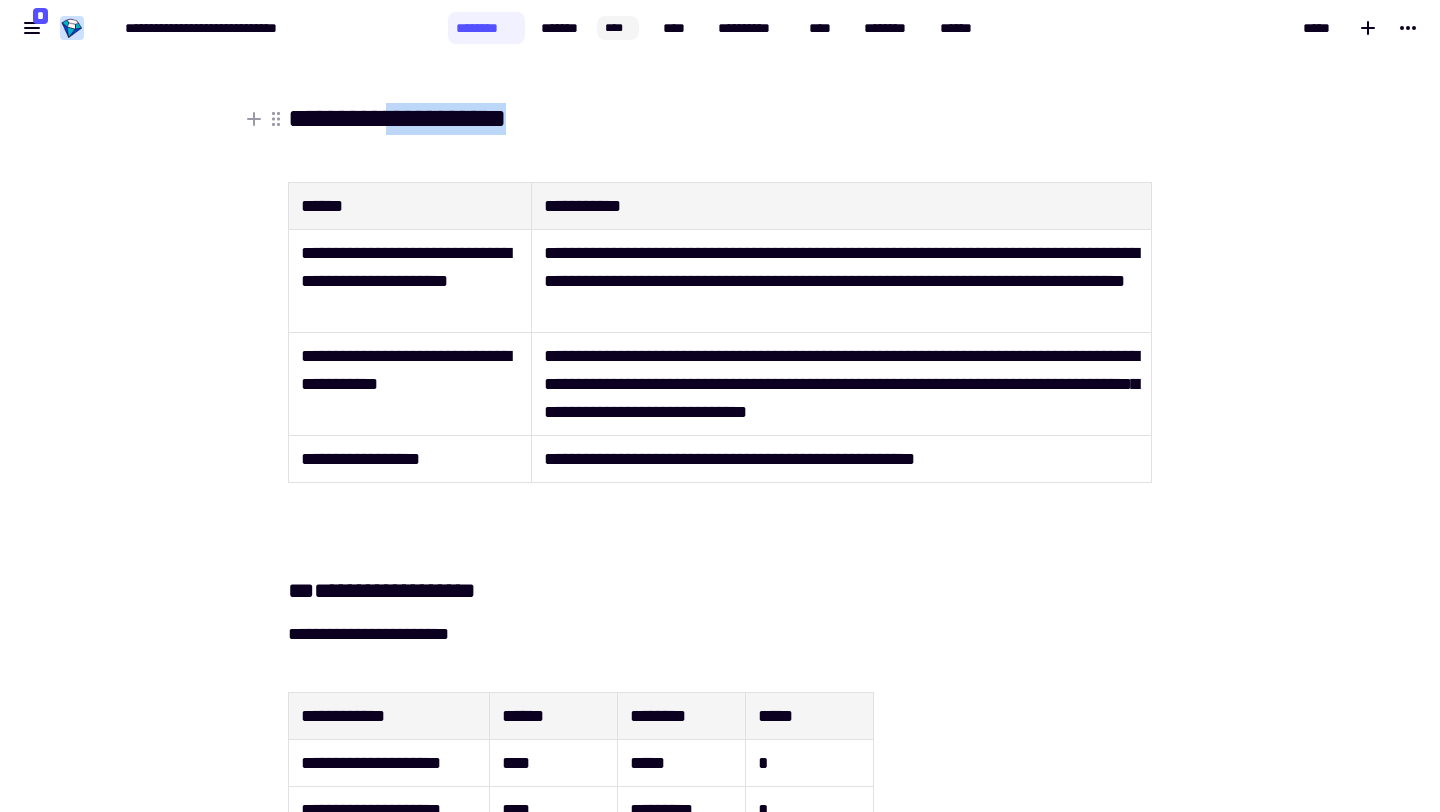 click on "**********" at bounding box center [397, 118] 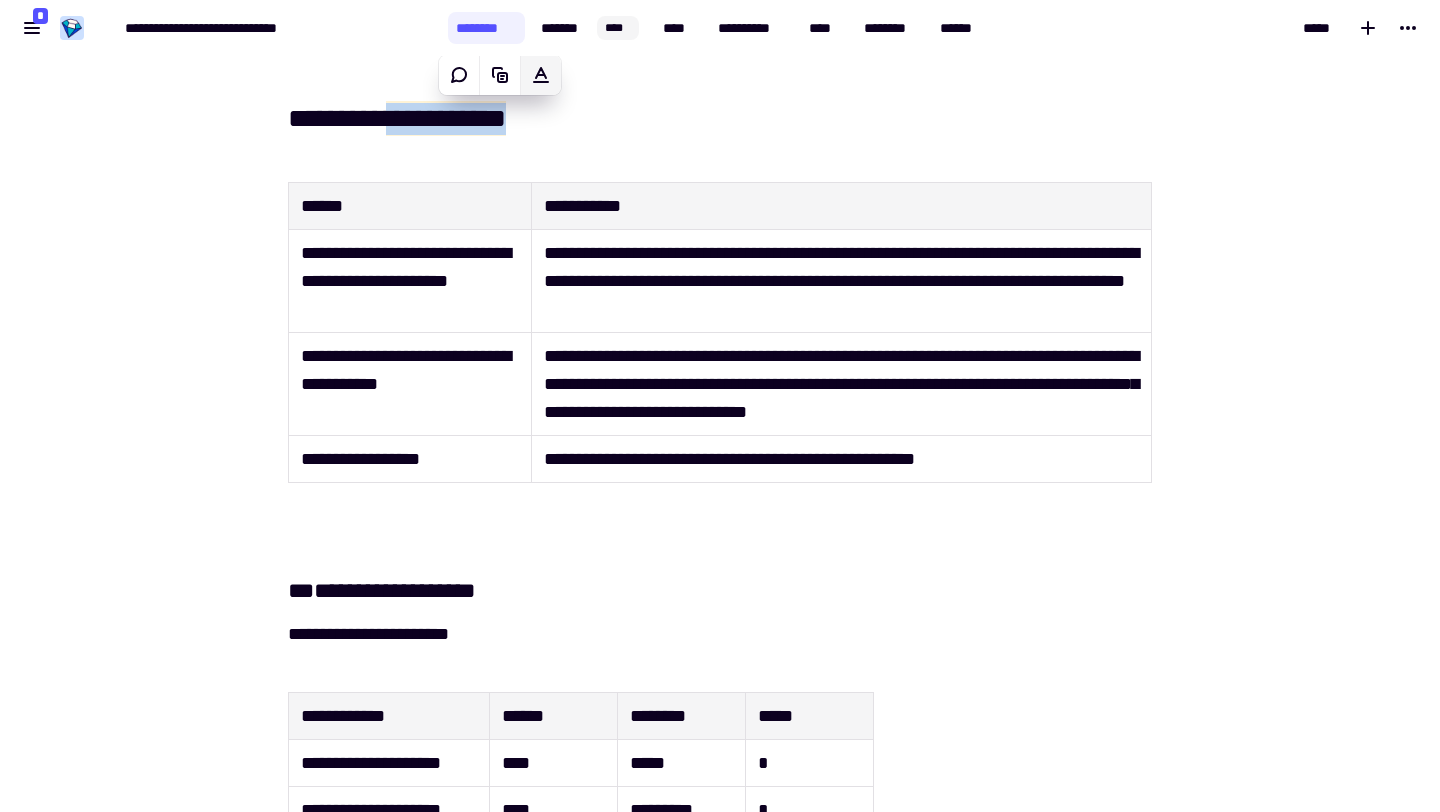 click 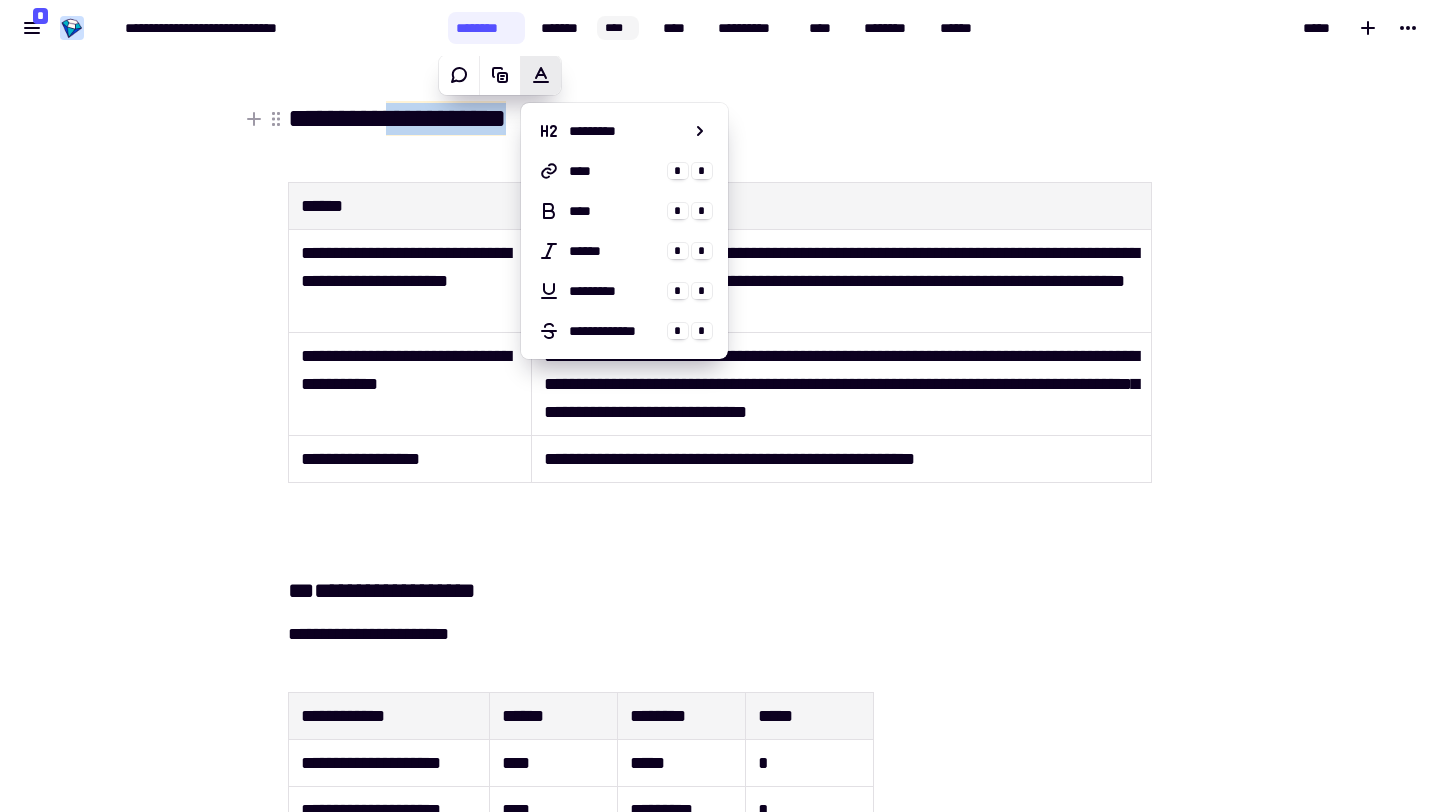 click on "**********" at bounding box center (720, 119) 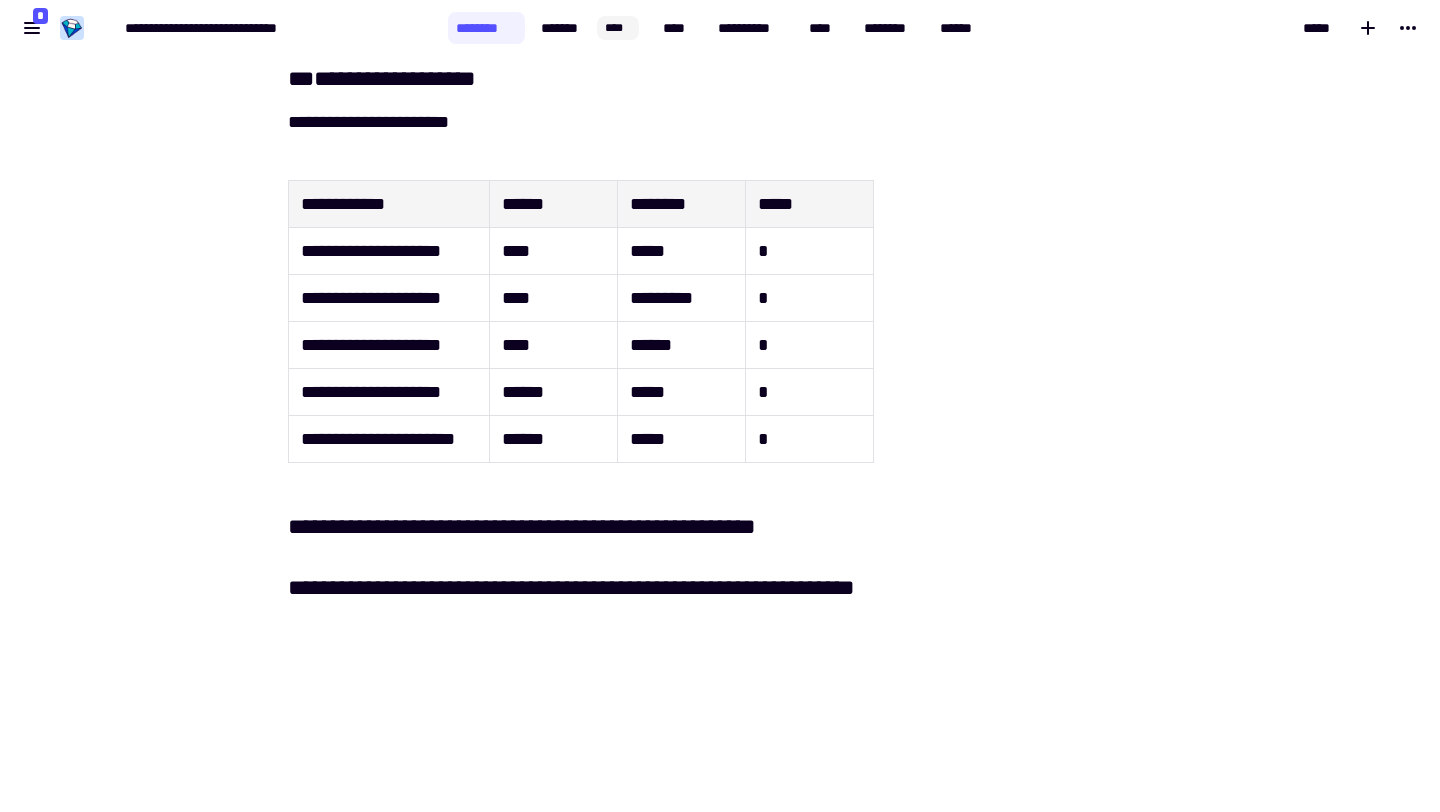 scroll, scrollTop: 1084, scrollLeft: 0, axis: vertical 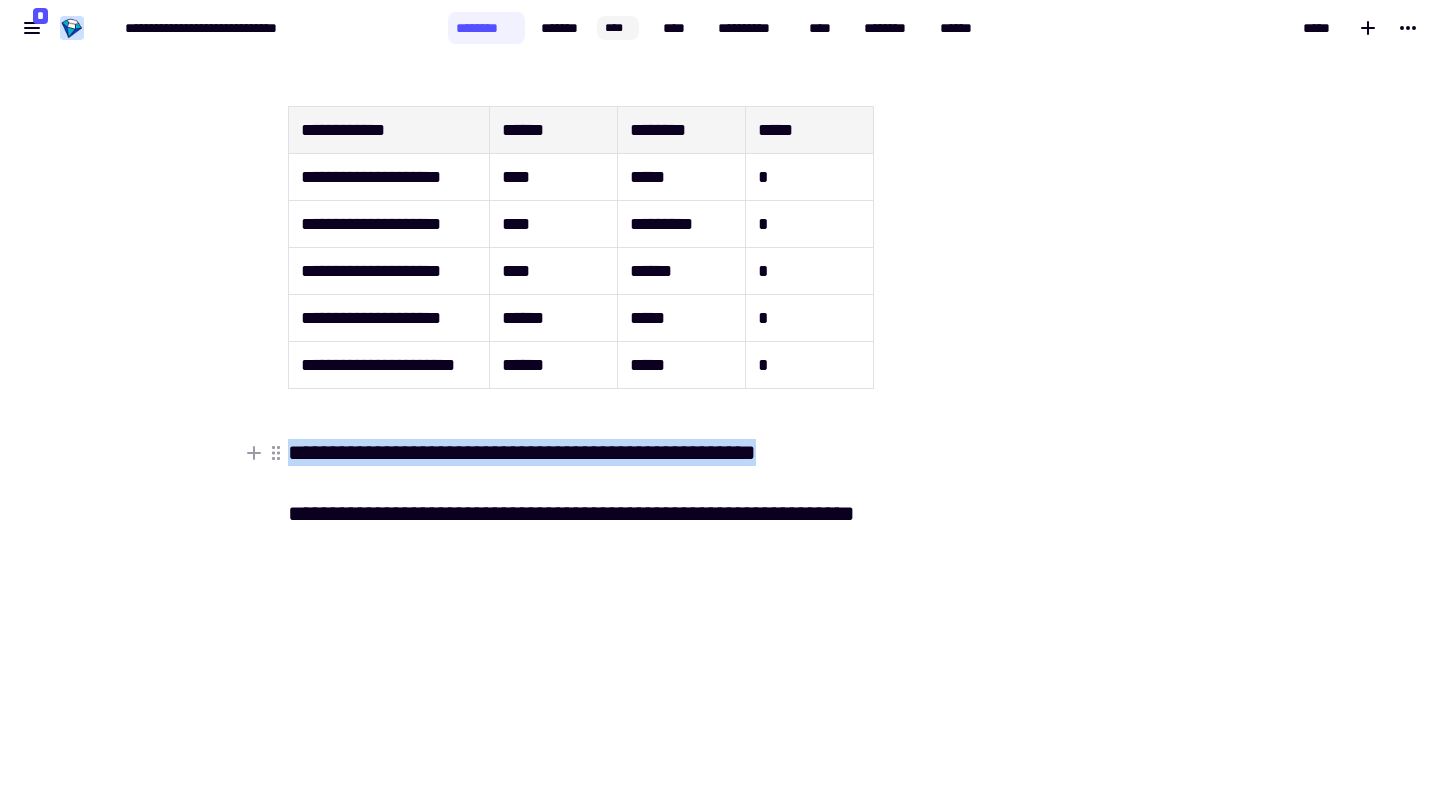 drag, startPoint x: 855, startPoint y: 454, endPoint x: 200, endPoint y: 447, distance: 655.0374 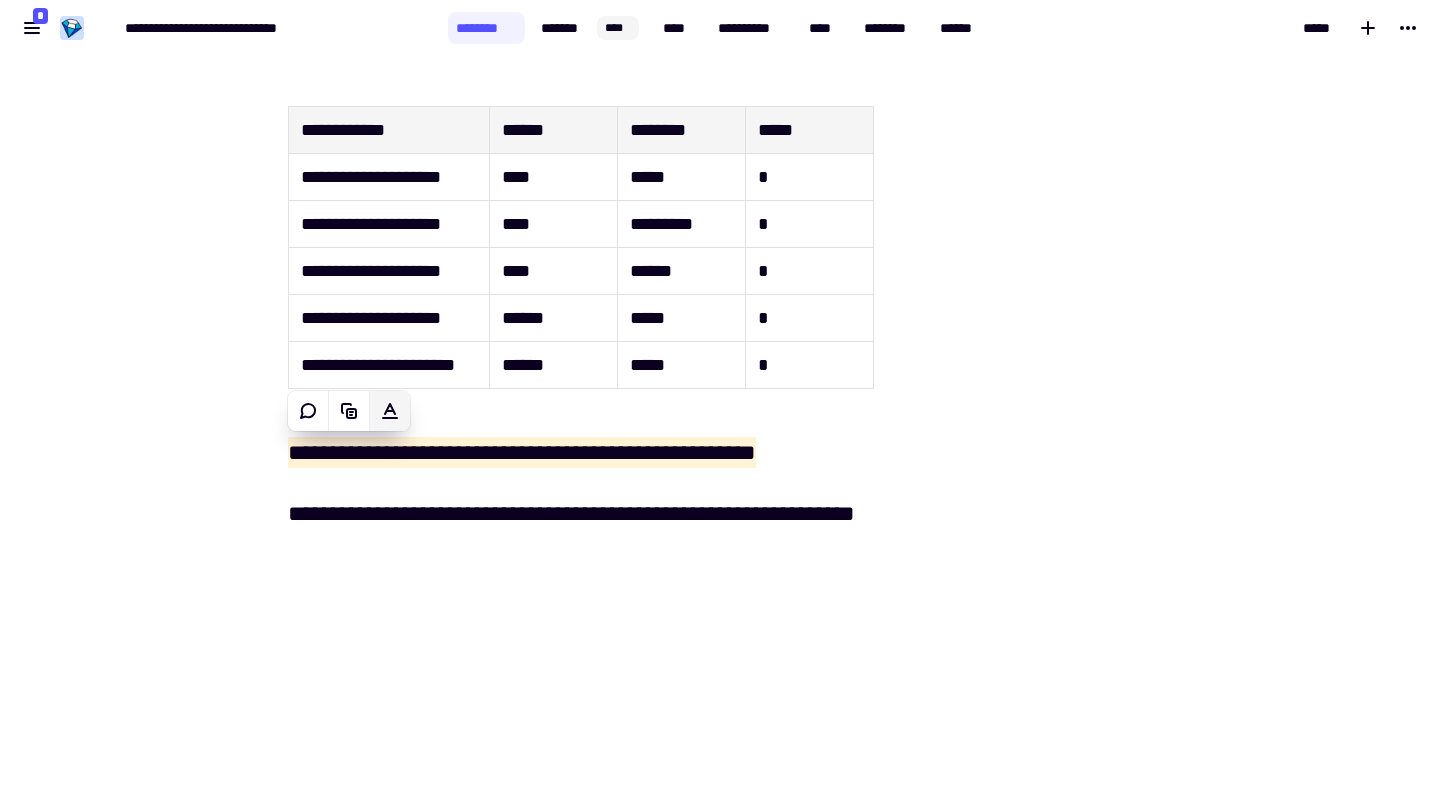 click 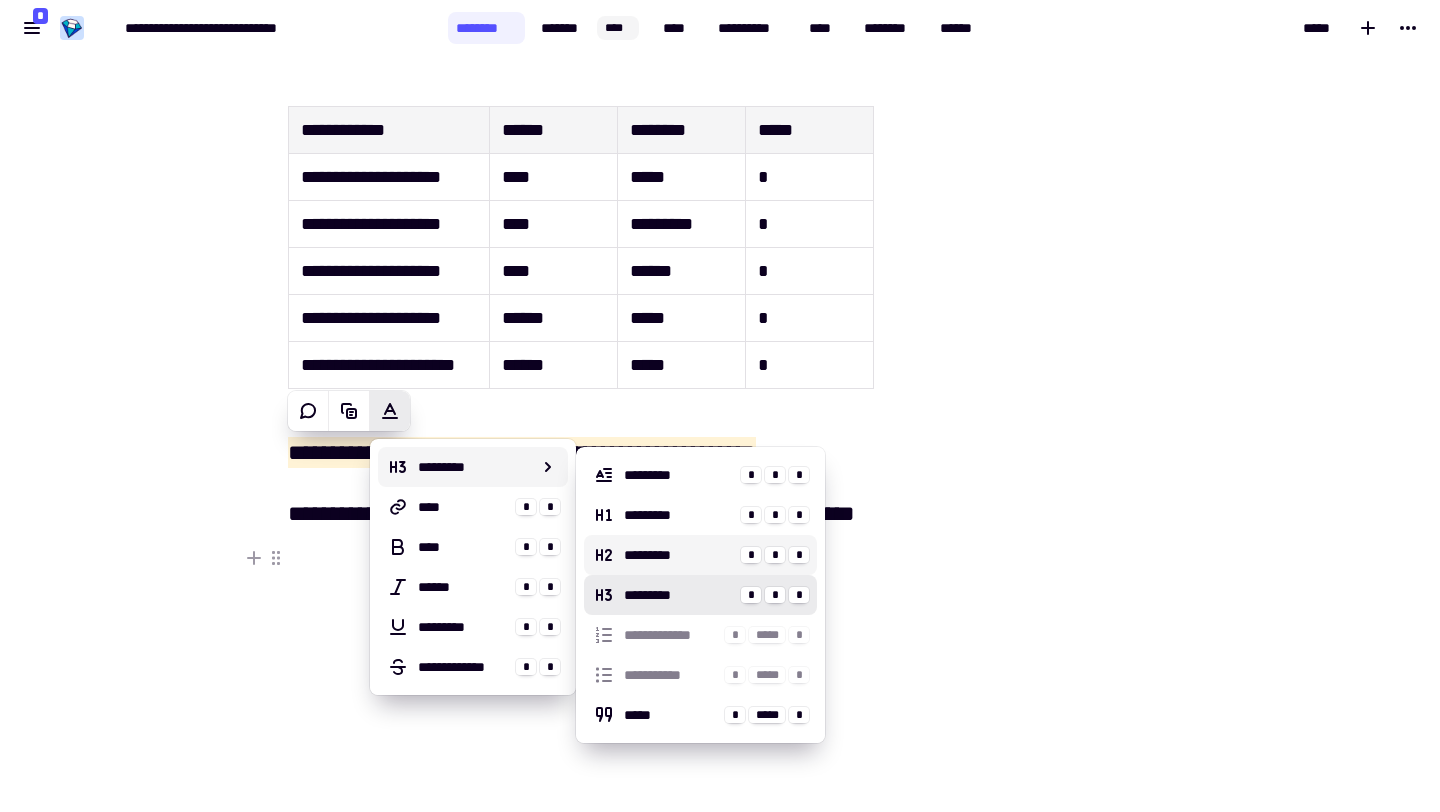 click on "*********" at bounding box center (678, 555) 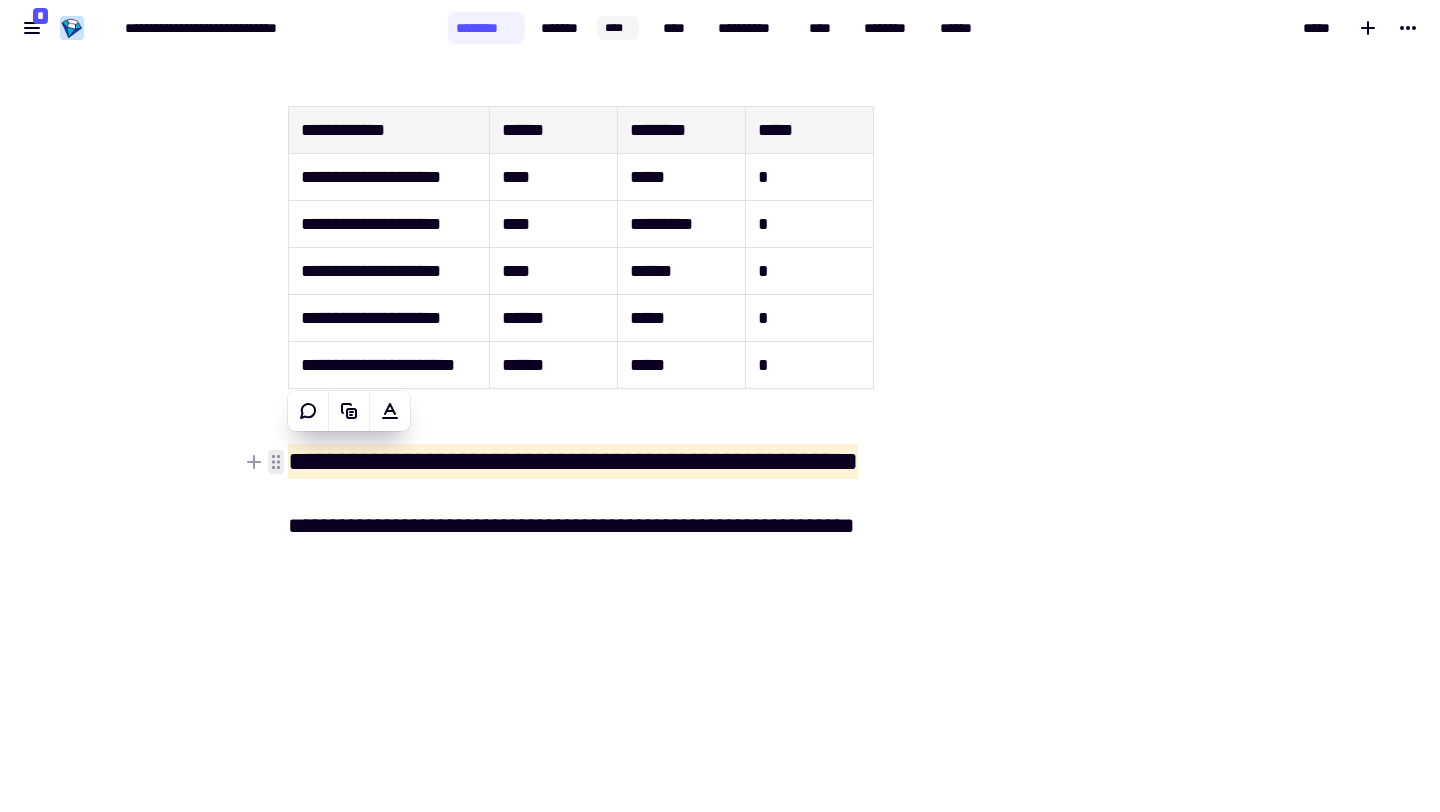 click 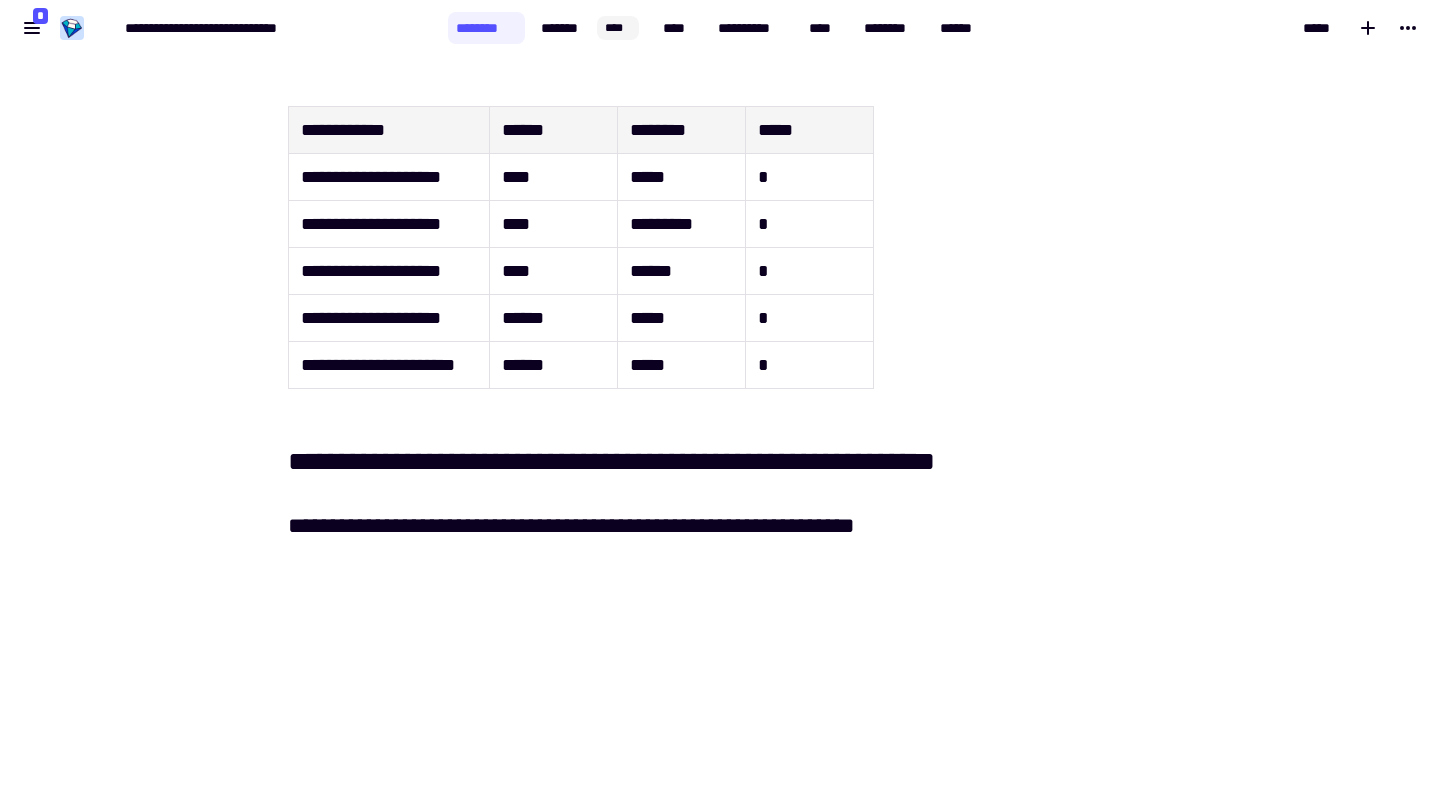 click on "**********" at bounding box center [720, 724] 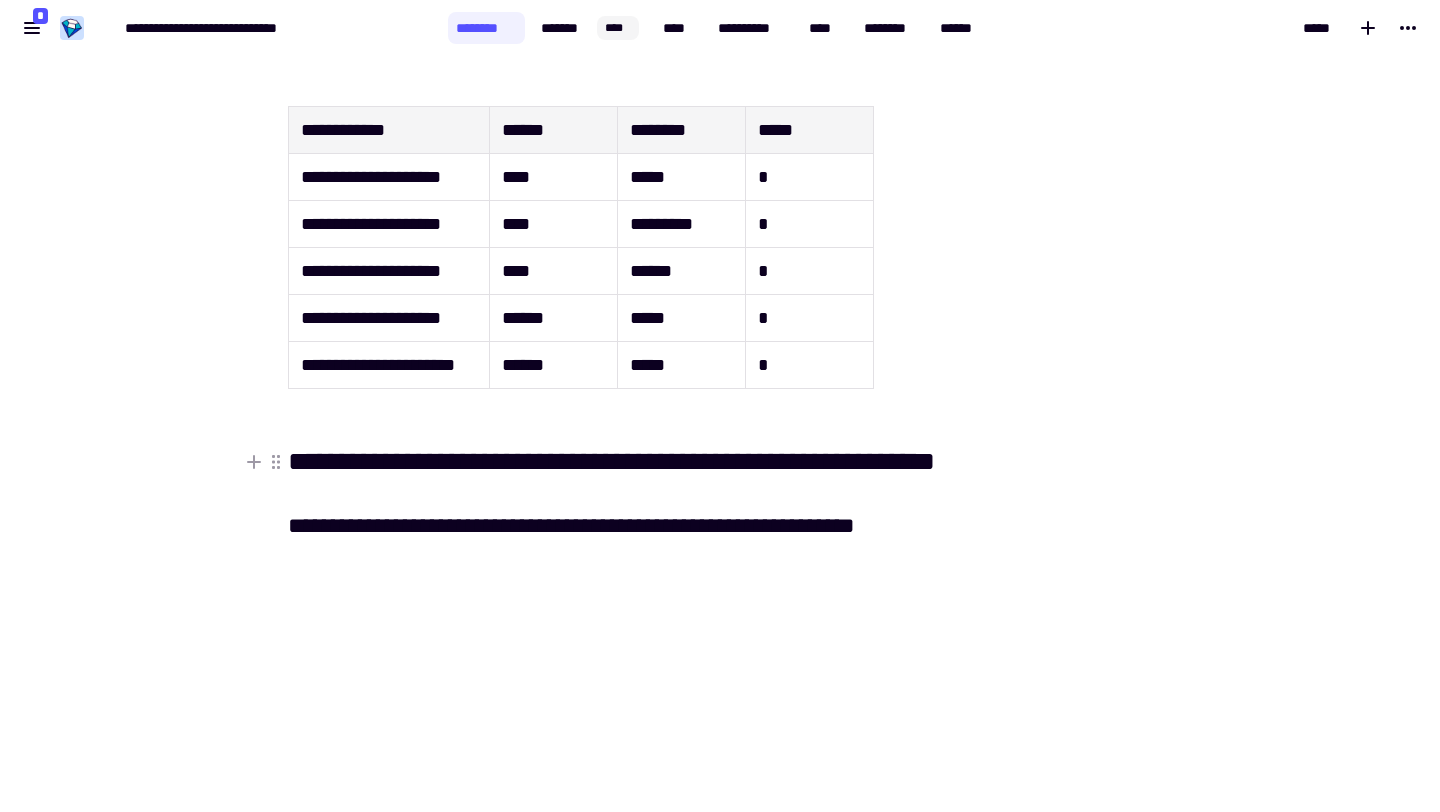 click on "**********" at bounding box center [720, 462] 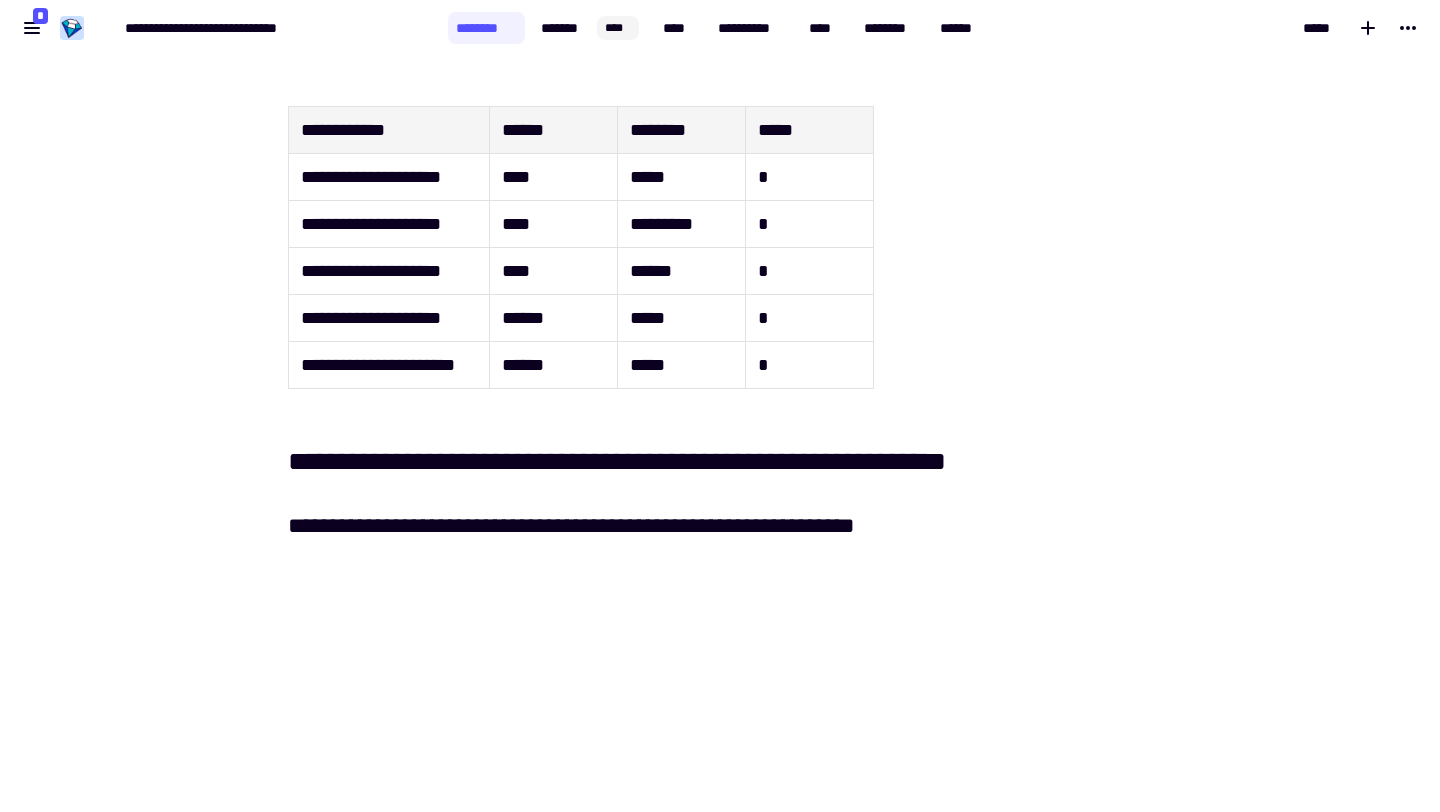 click on "**********" at bounding box center [708, 3307] 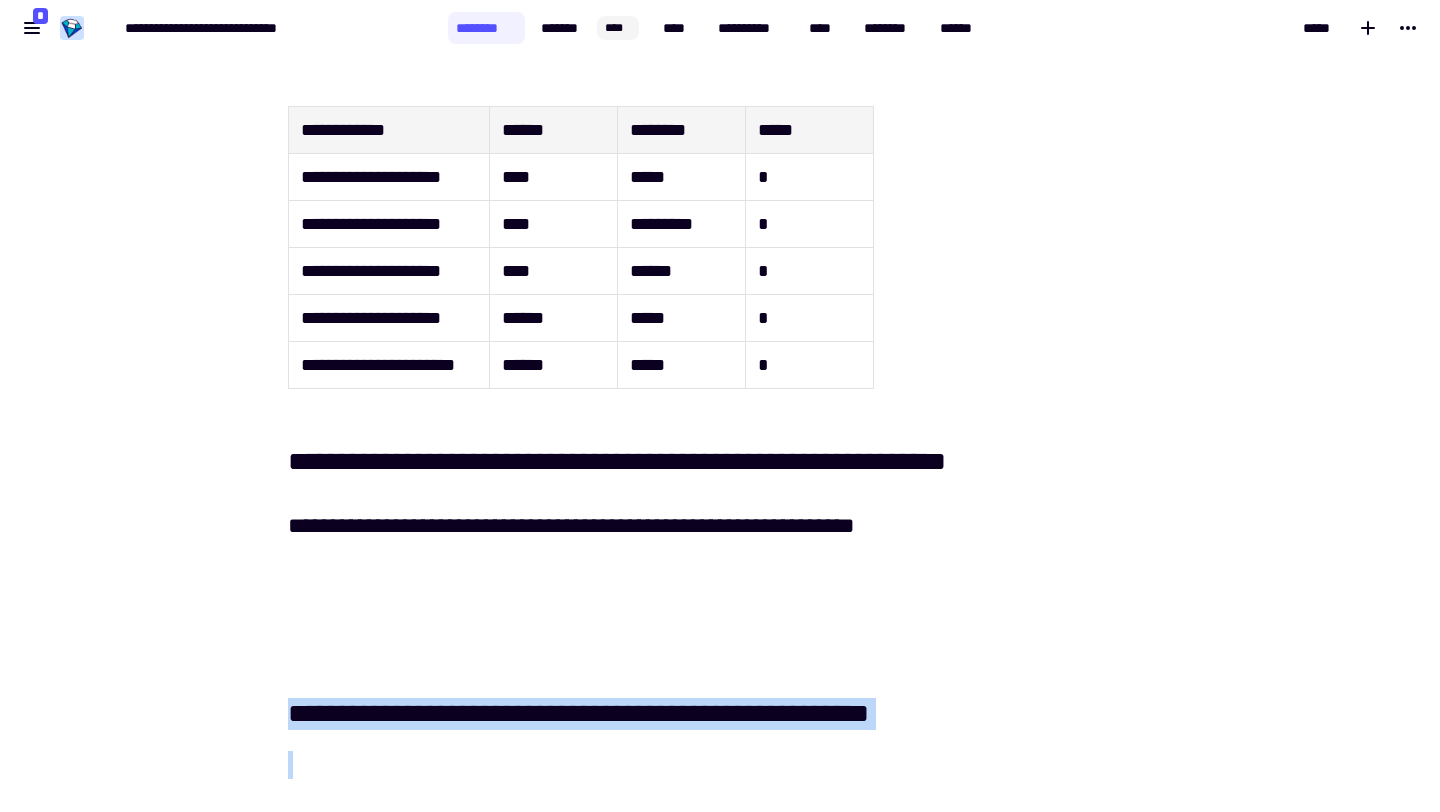 drag, startPoint x: 293, startPoint y: 718, endPoint x: 970, endPoint y: 736, distance: 677.23926 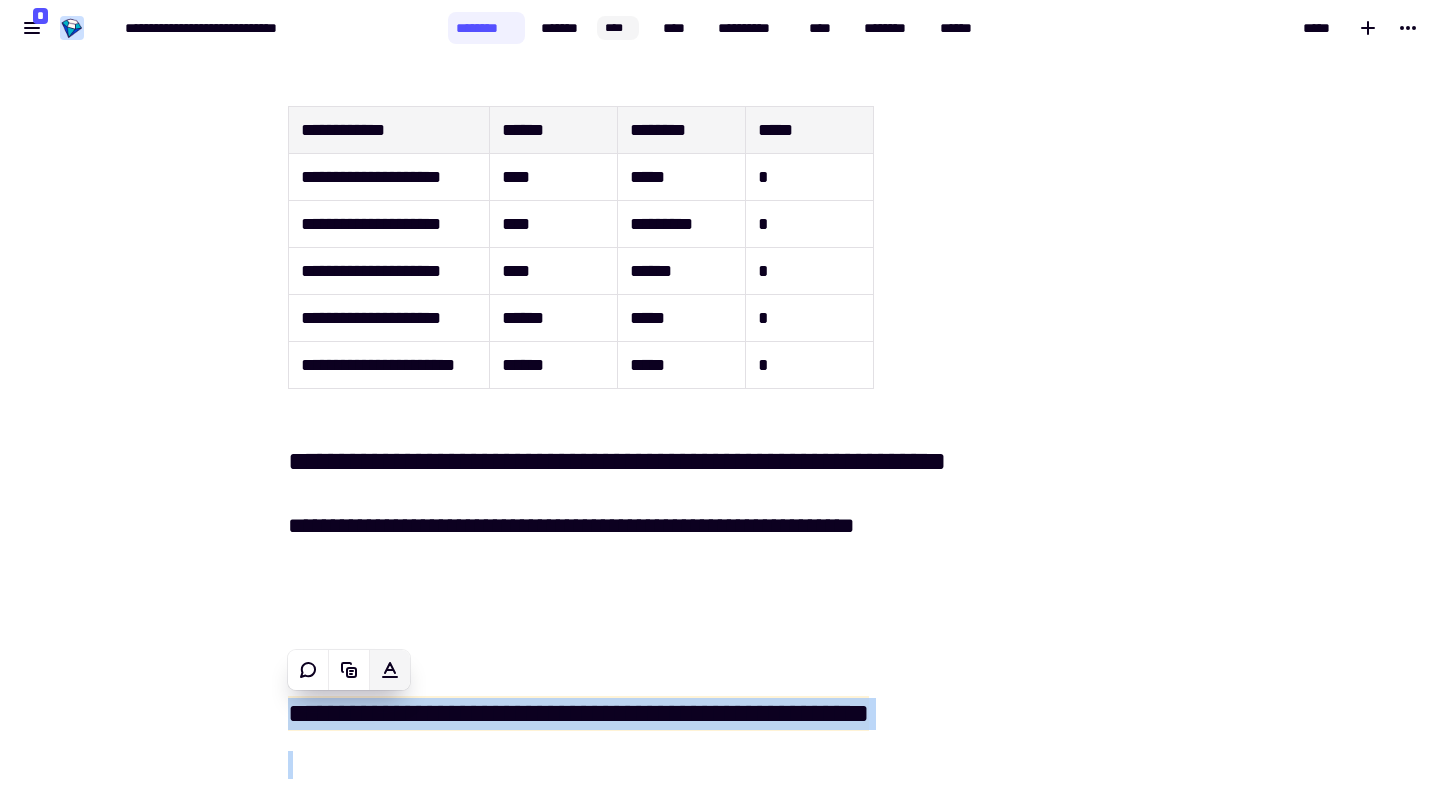 click 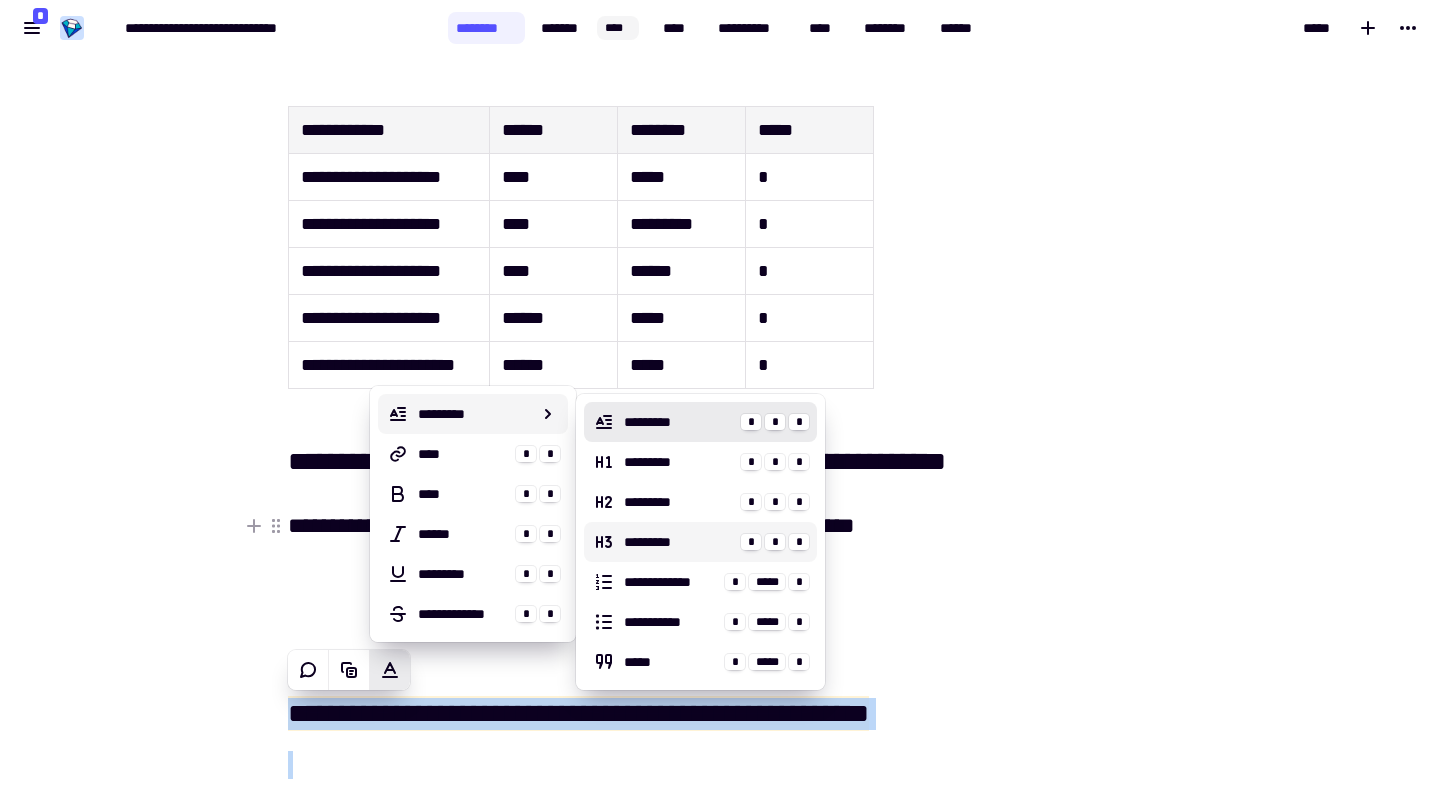 click on "********* * * *" at bounding box center (700, 542) 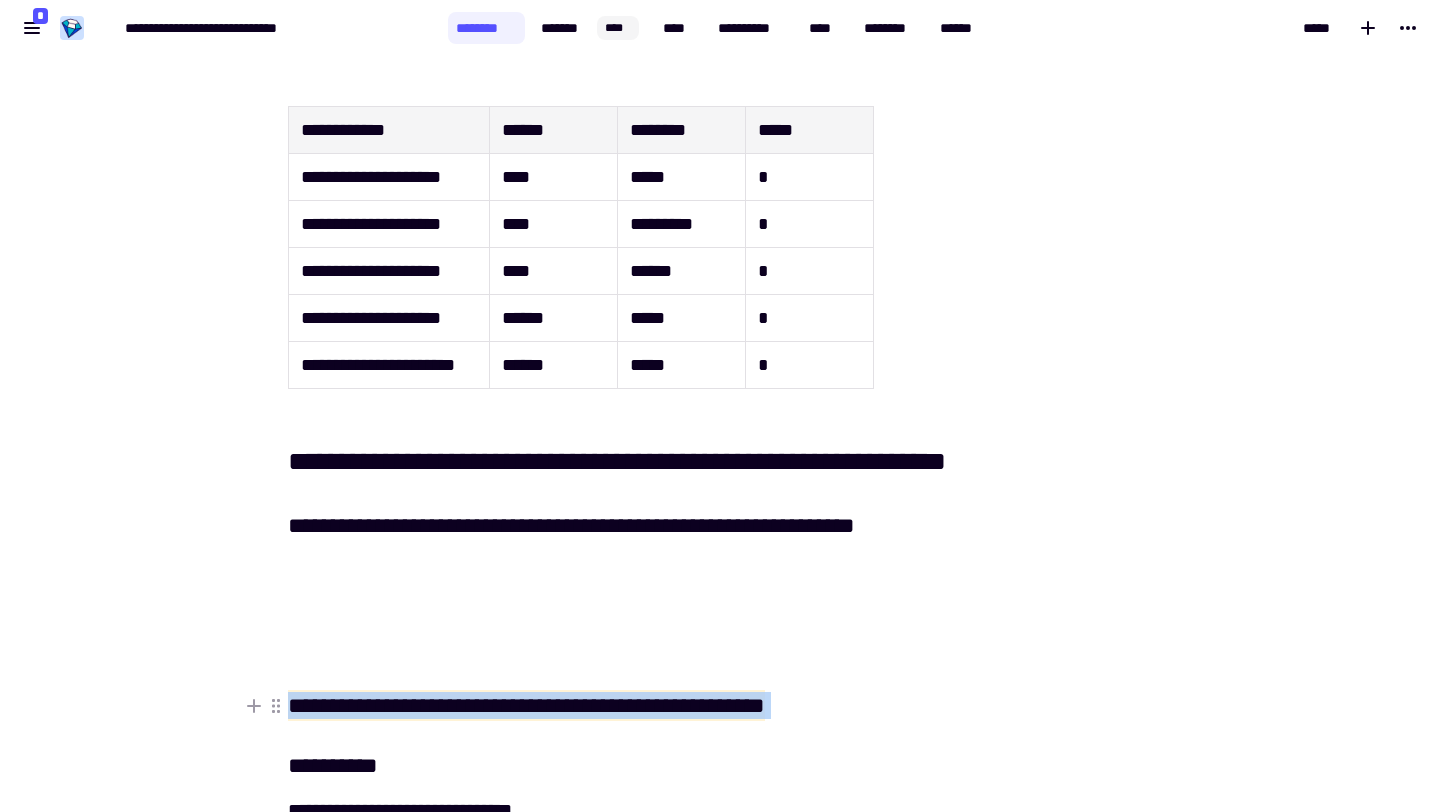 click on "**********" at bounding box center (720, 705) 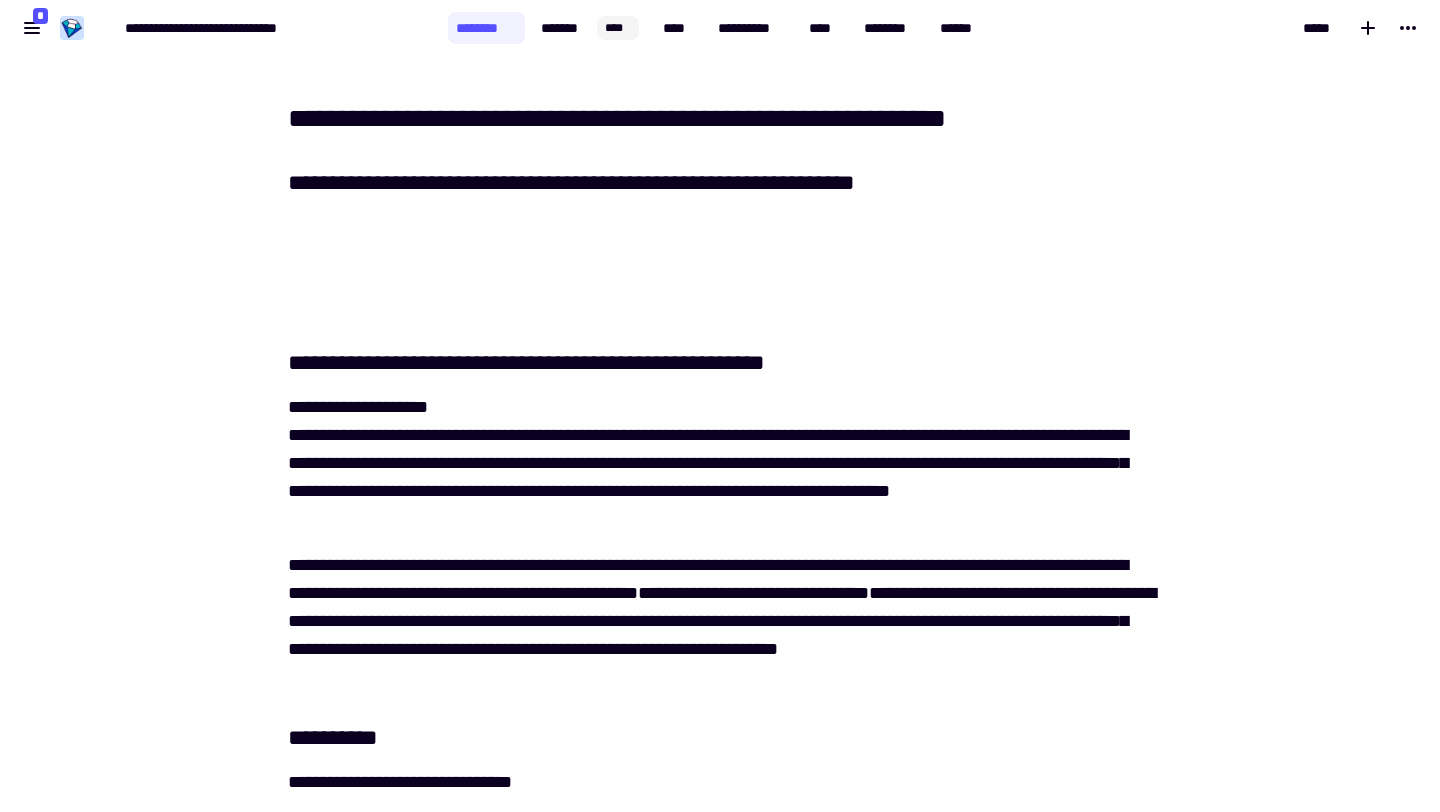 scroll, scrollTop: 1433, scrollLeft: 0, axis: vertical 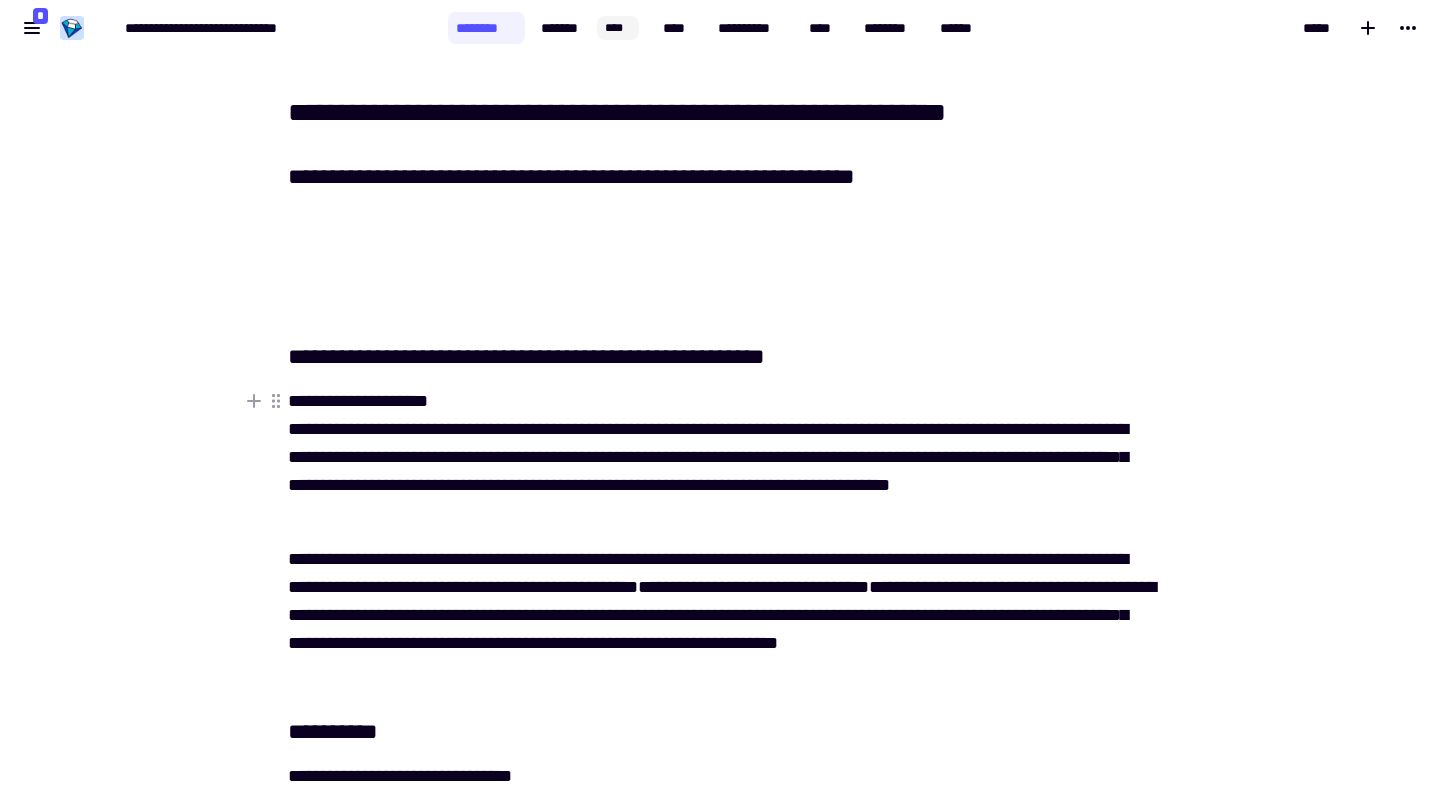 click on "**********" at bounding box center [720, 457] 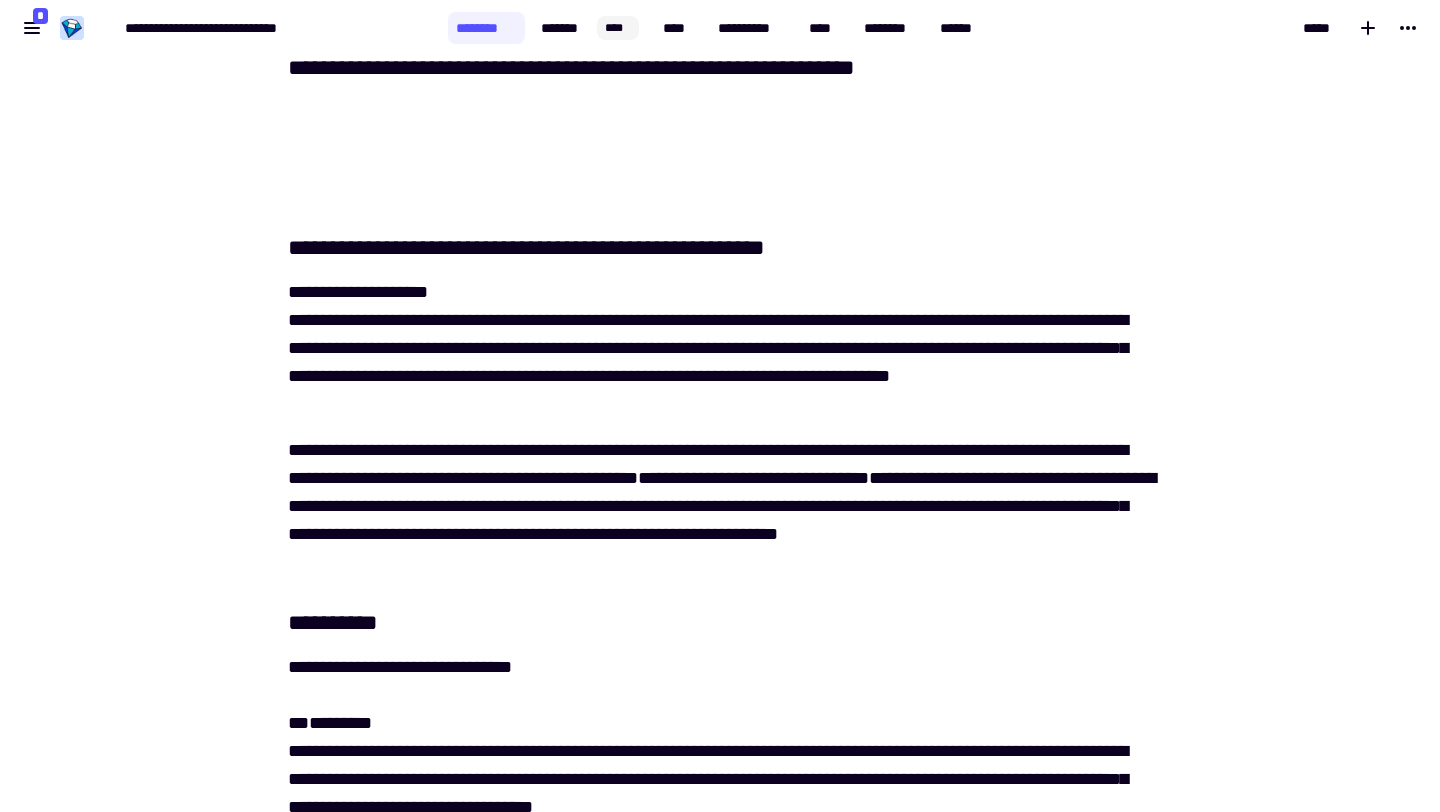 scroll, scrollTop: 1600, scrollLeft: 0, axis: vertical 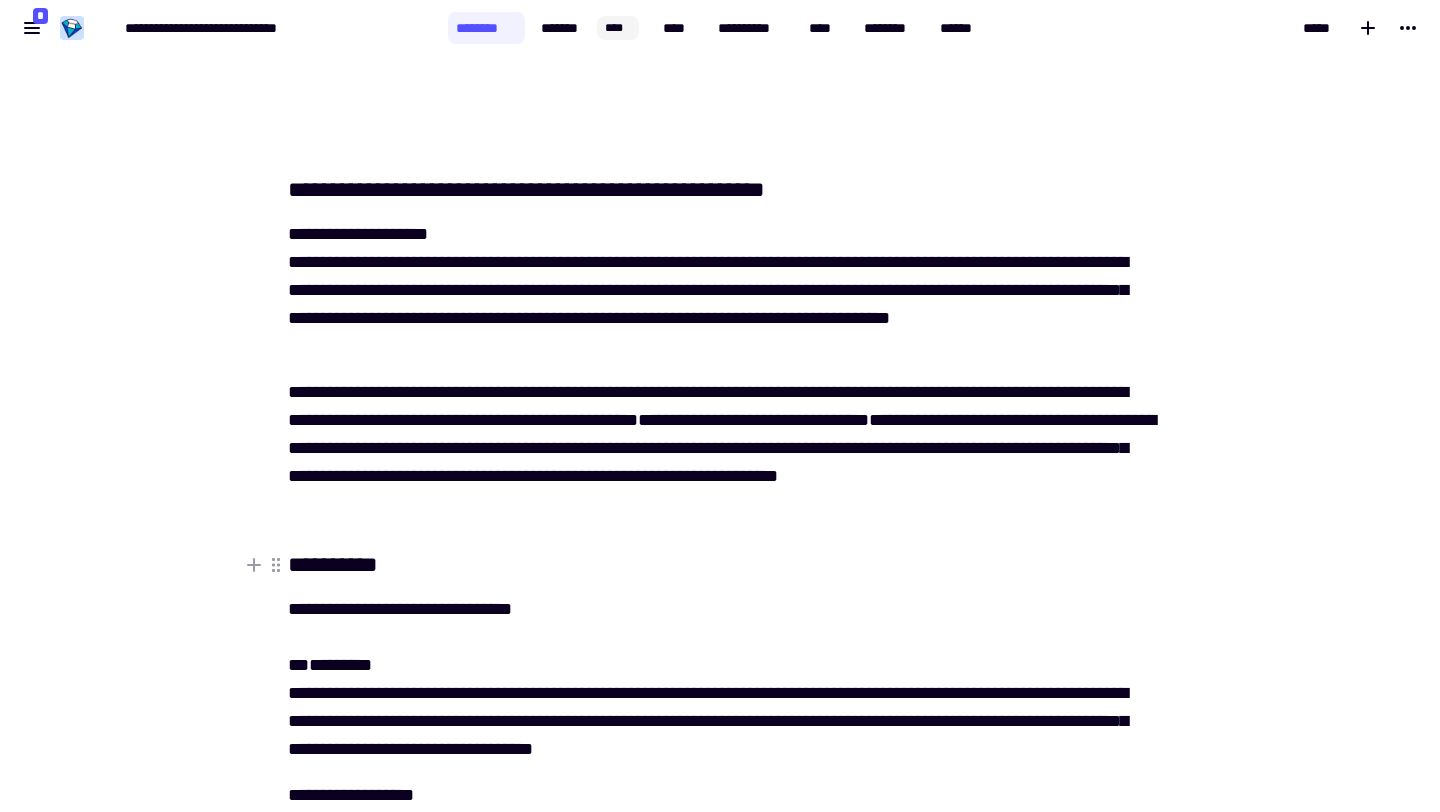 click on "**********" at bounding box center [720, 564] 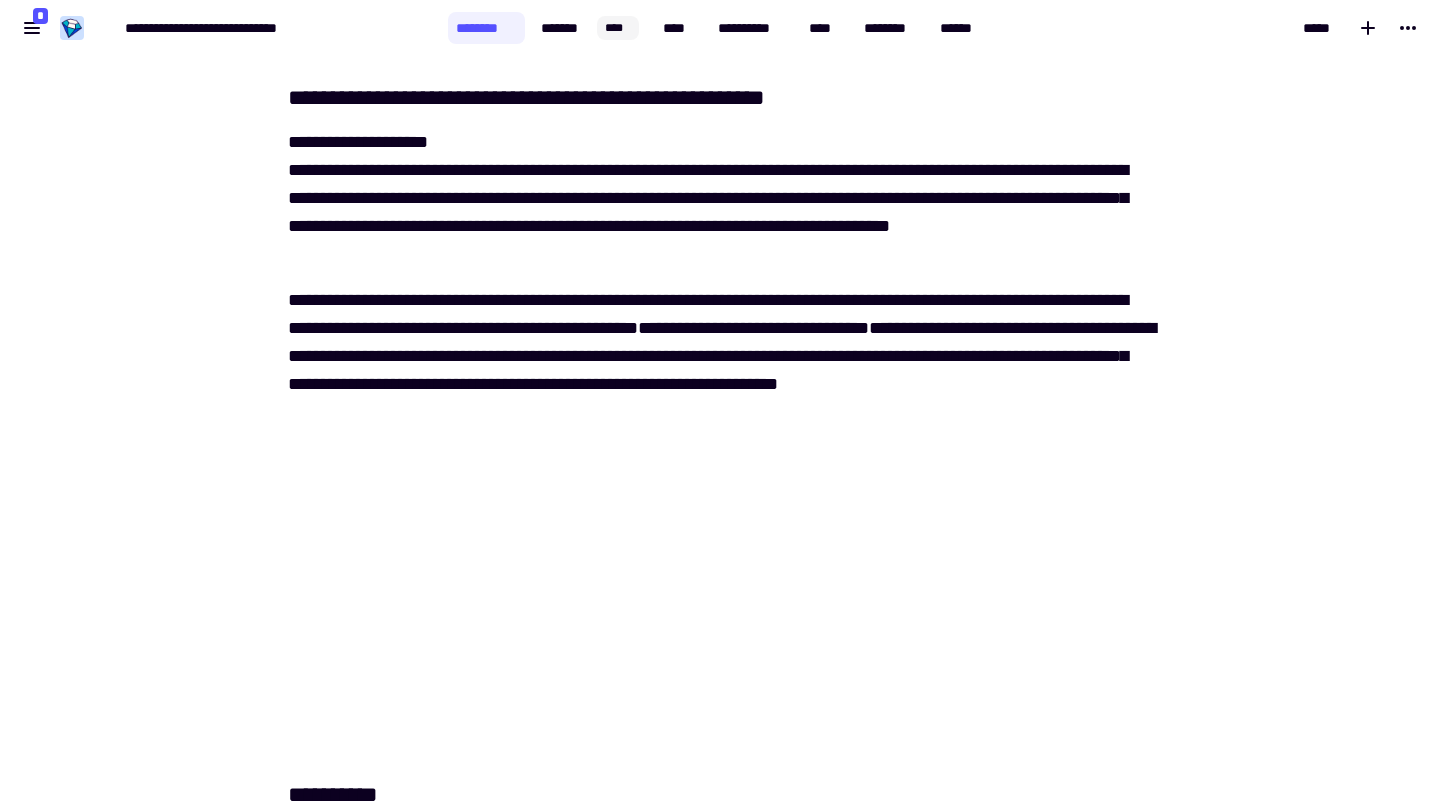 scroll, scrollTop: 1784, scrollLeft: 0, axis: vertical 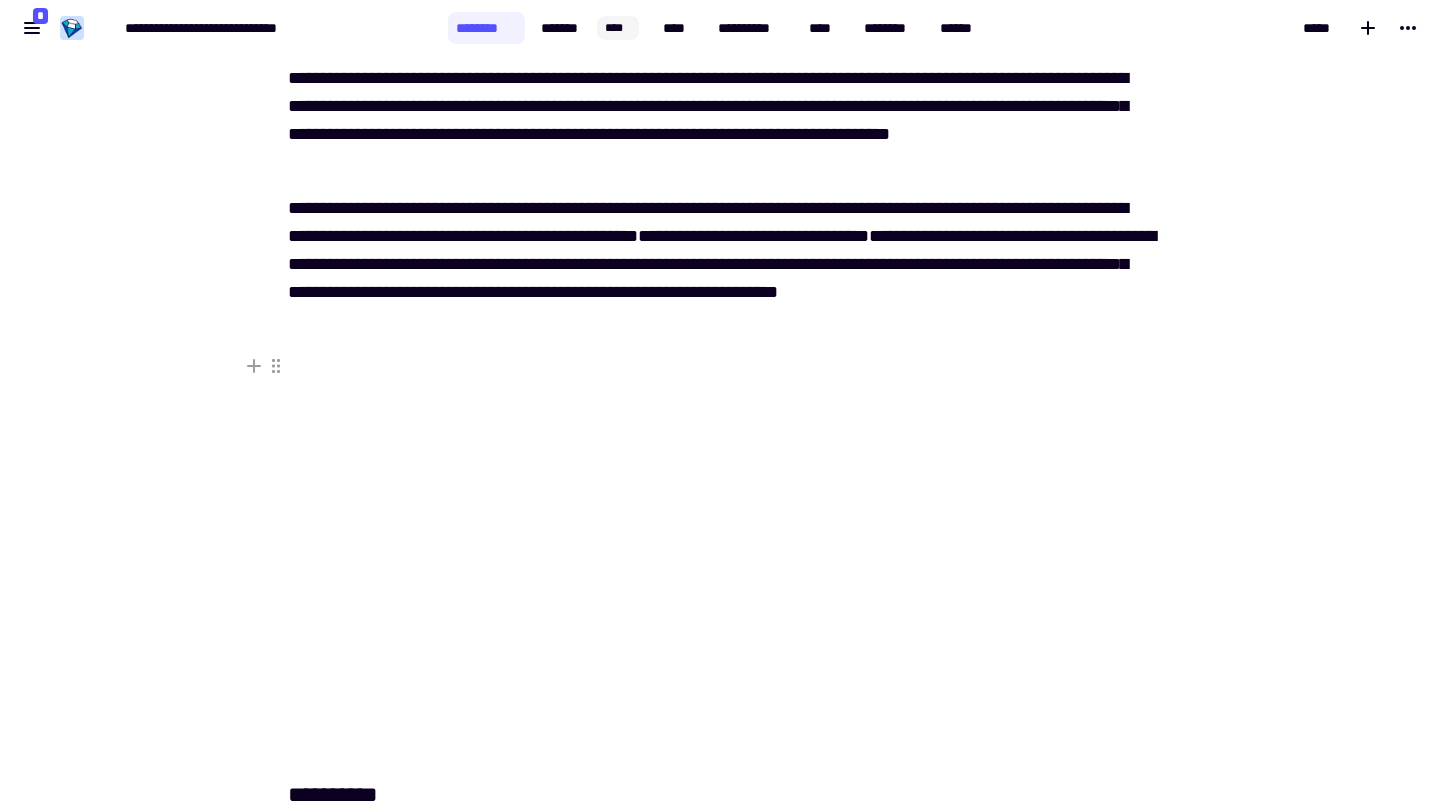 click at bounding box center [720, 366] 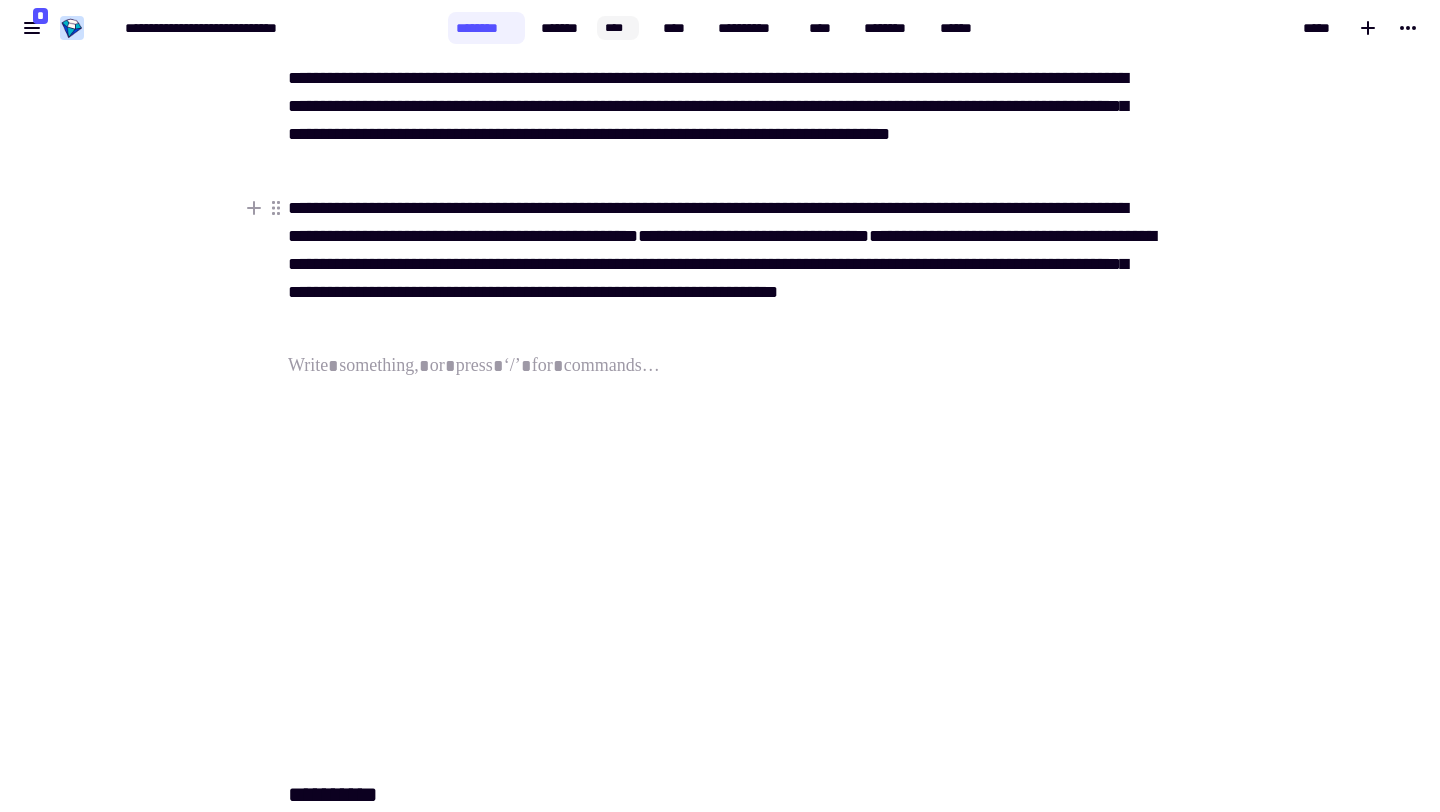 click on "**********" at bounding box center [720, 264] 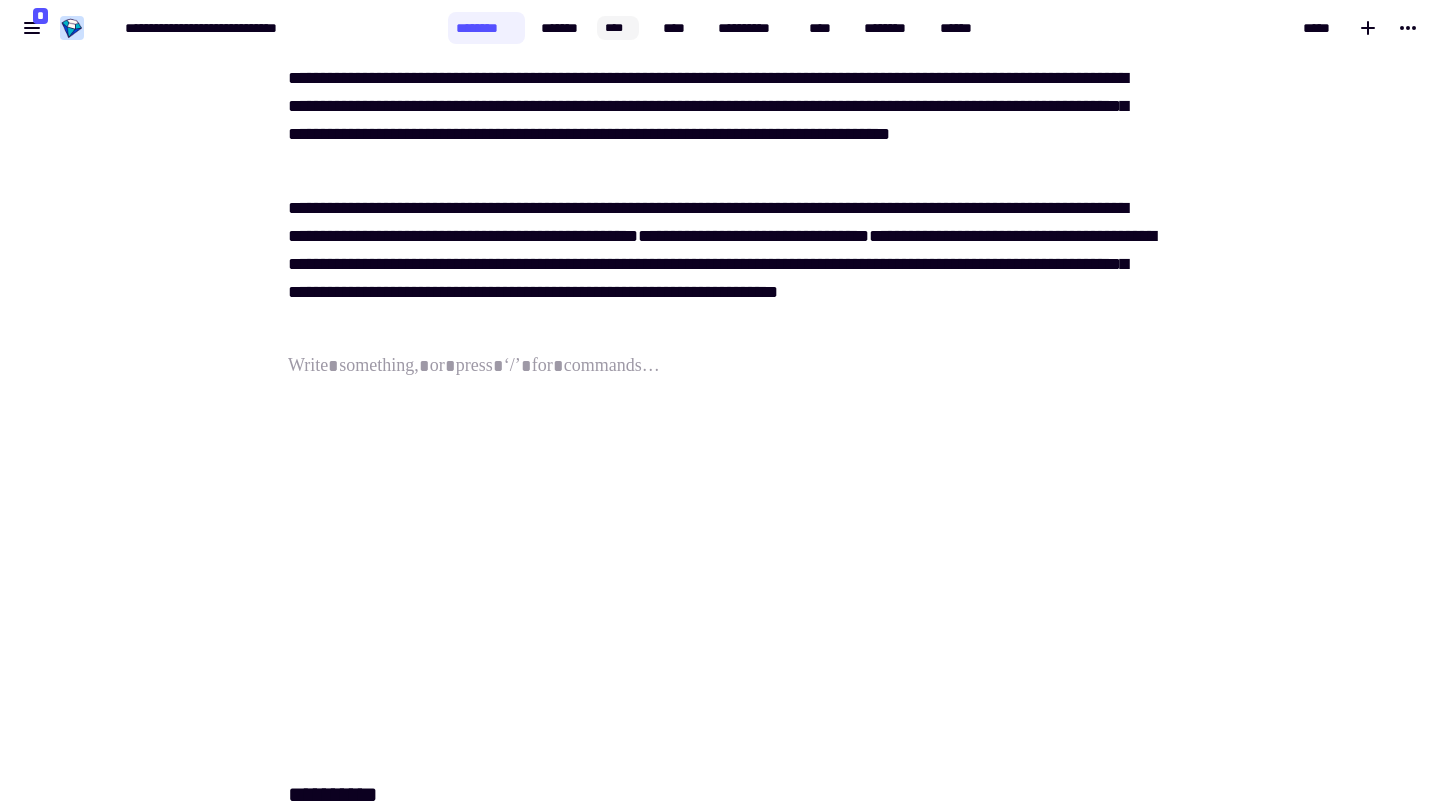 click on "**********" at bounding box center [708, 2915] 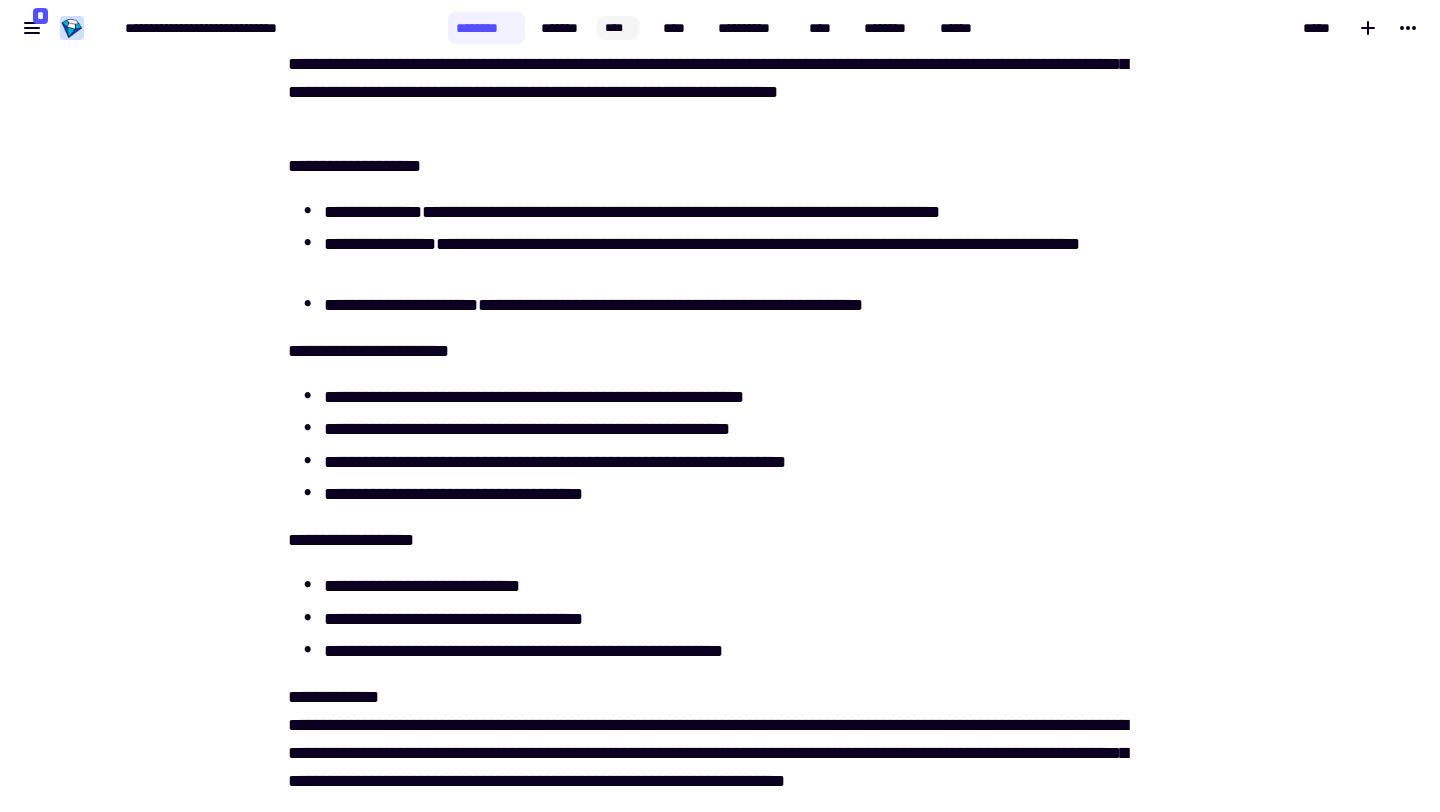 scroll, scrollTop: 1992, scrollLeft: 0, axis: vertical 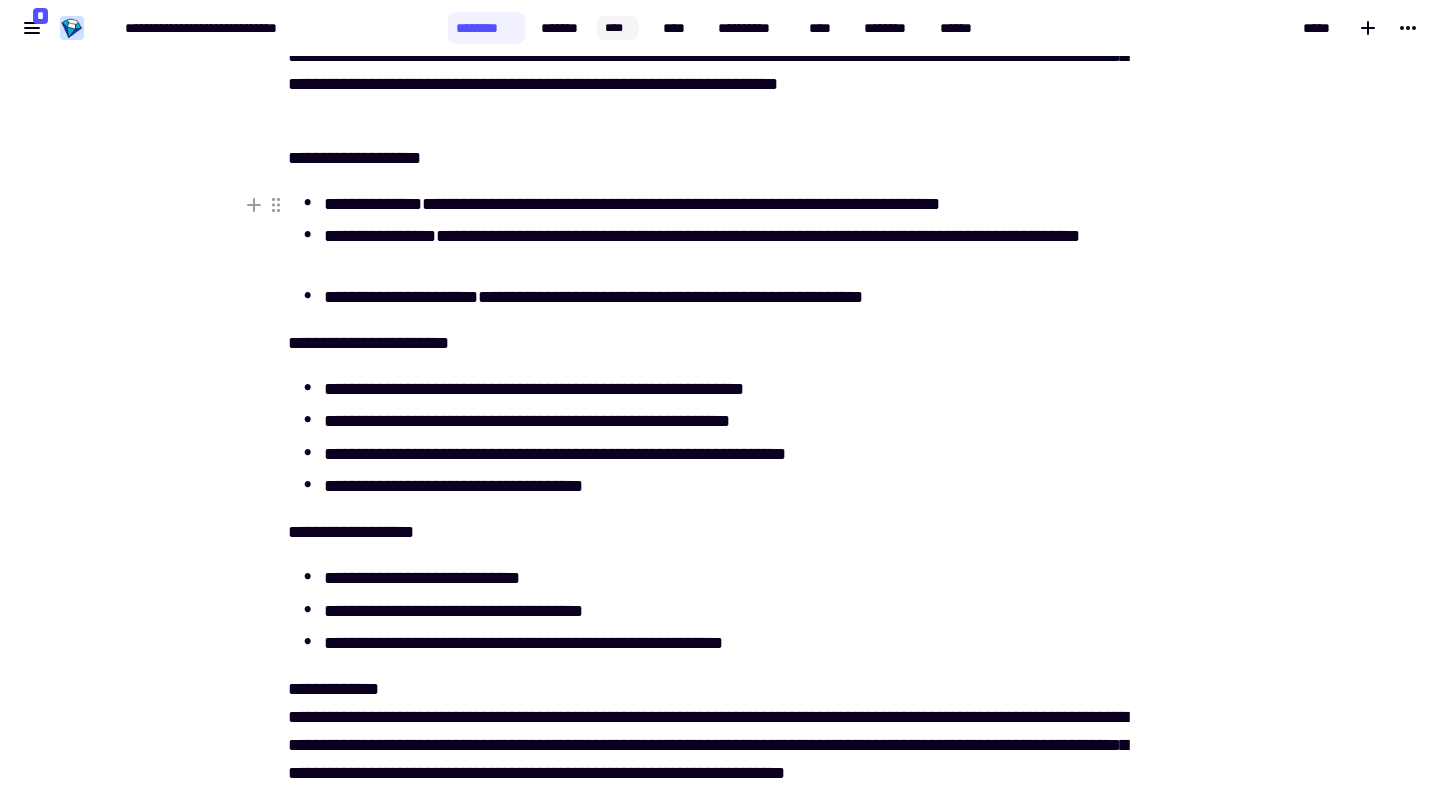 click on "**********" at bounding box center (373, 204) 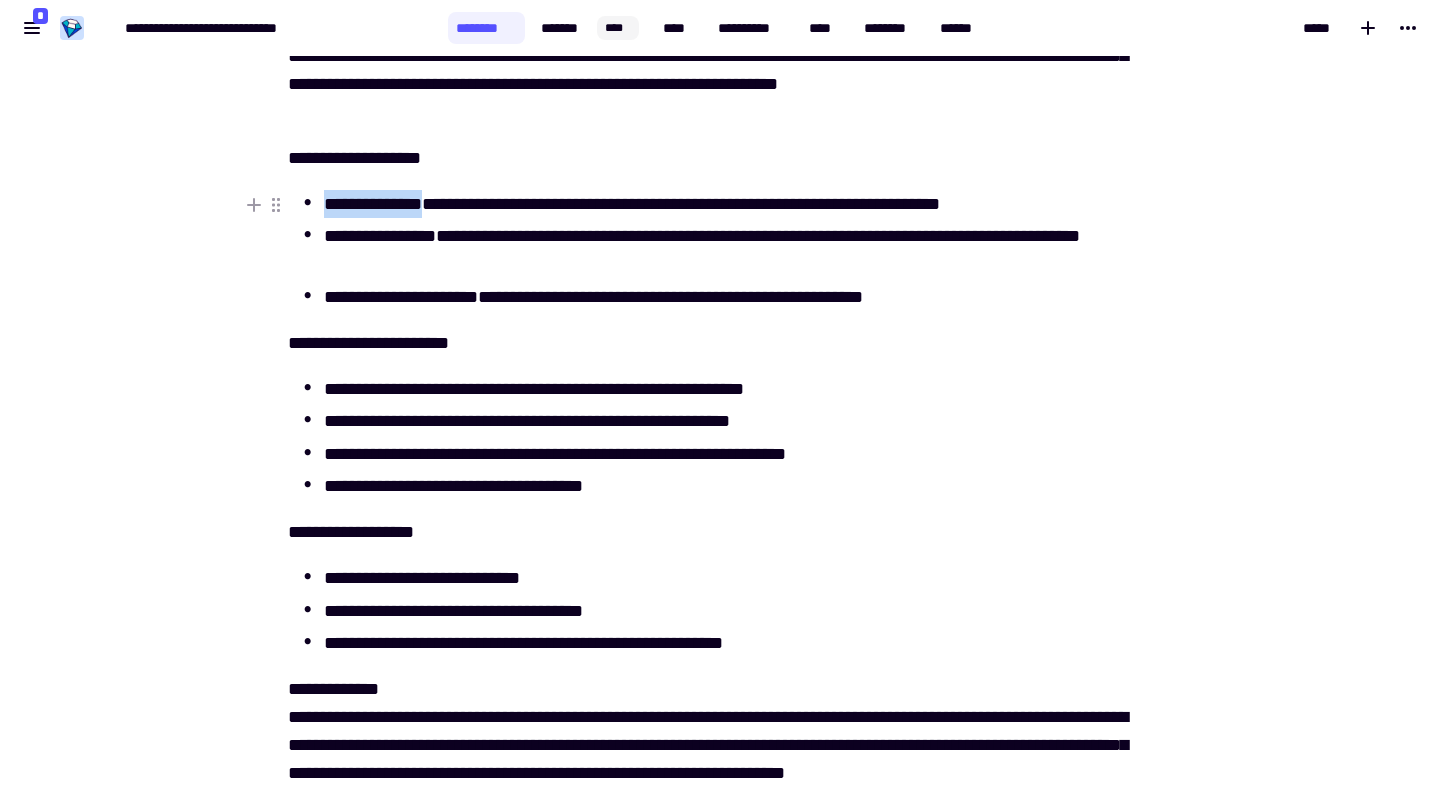 drag, startPoint x: 323, startPoint y: 200, endPoint x: 446, endPoint y: 201, distance: 123.00407 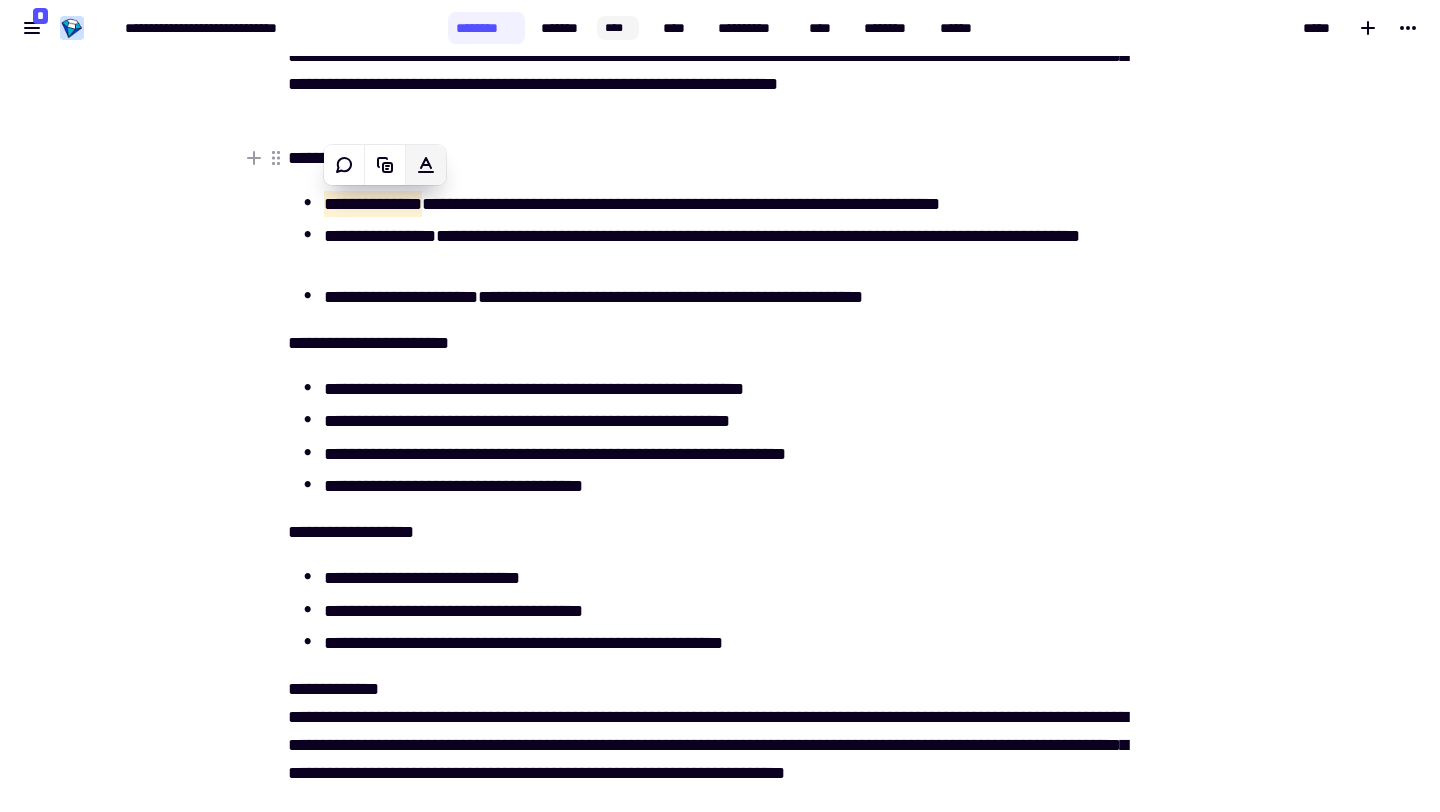 click 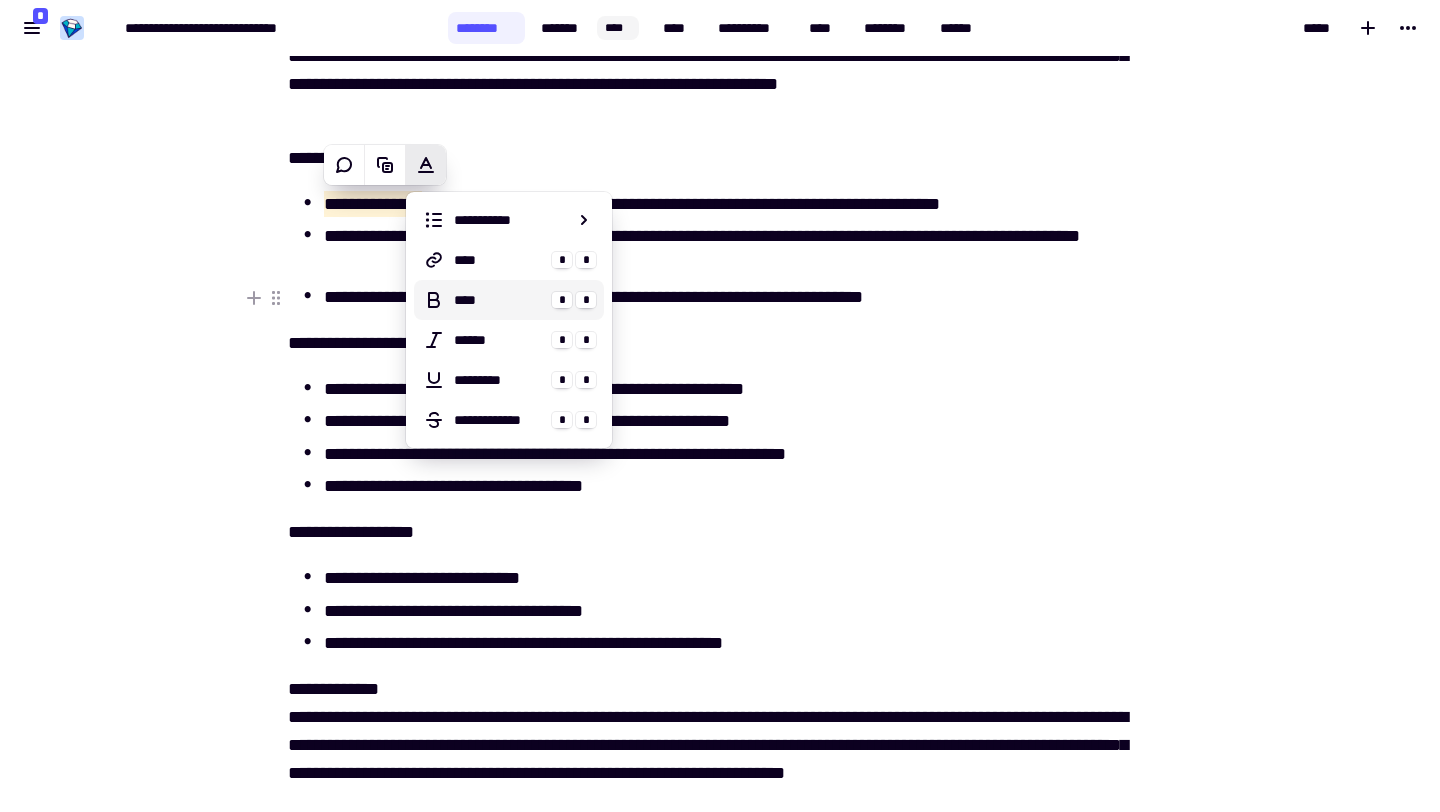 click on "****" at bounding box center (499, 300) 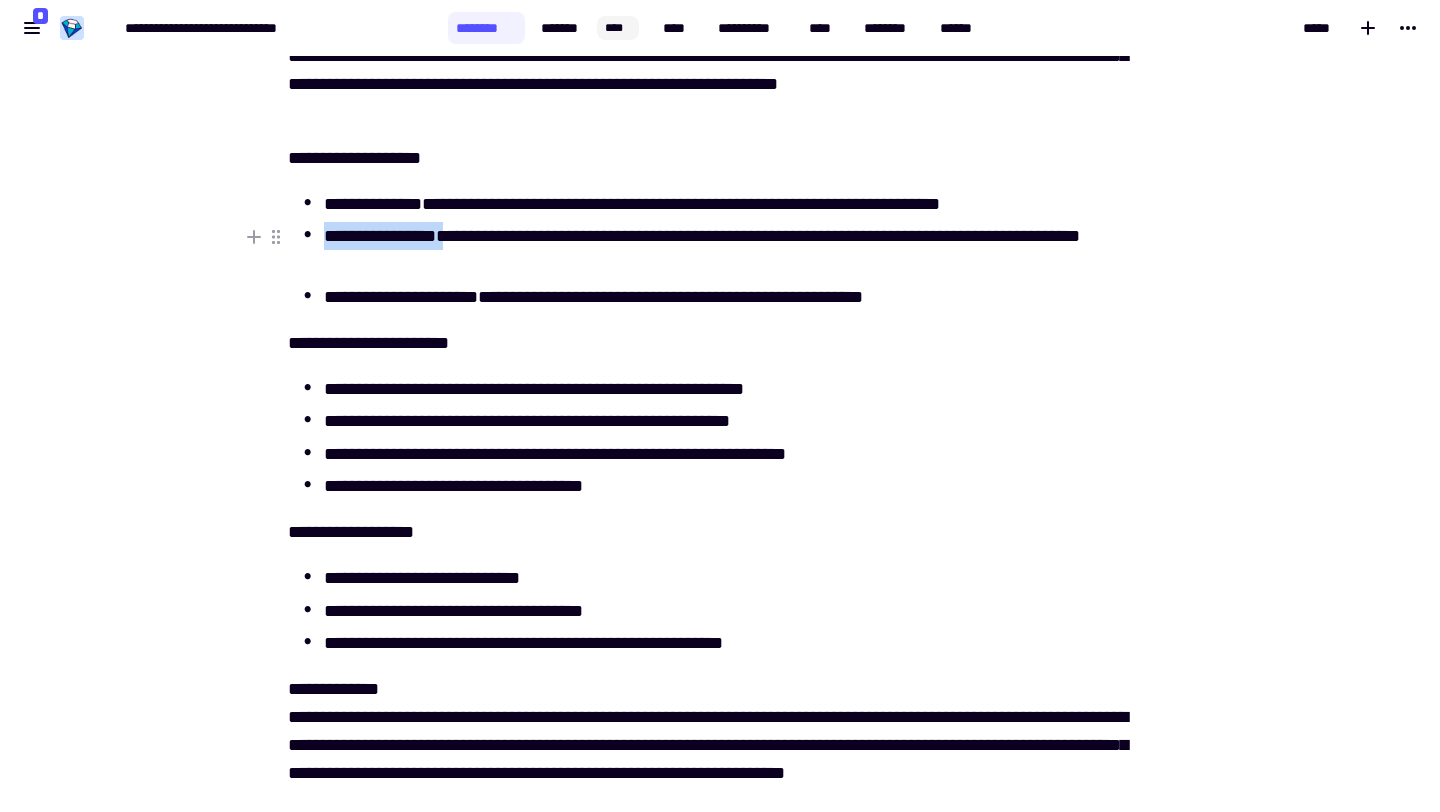 drag, startPoint x: 327, startPoint y: 240, endPoint x: 463, endPoint y: 243, distance: 136.03308 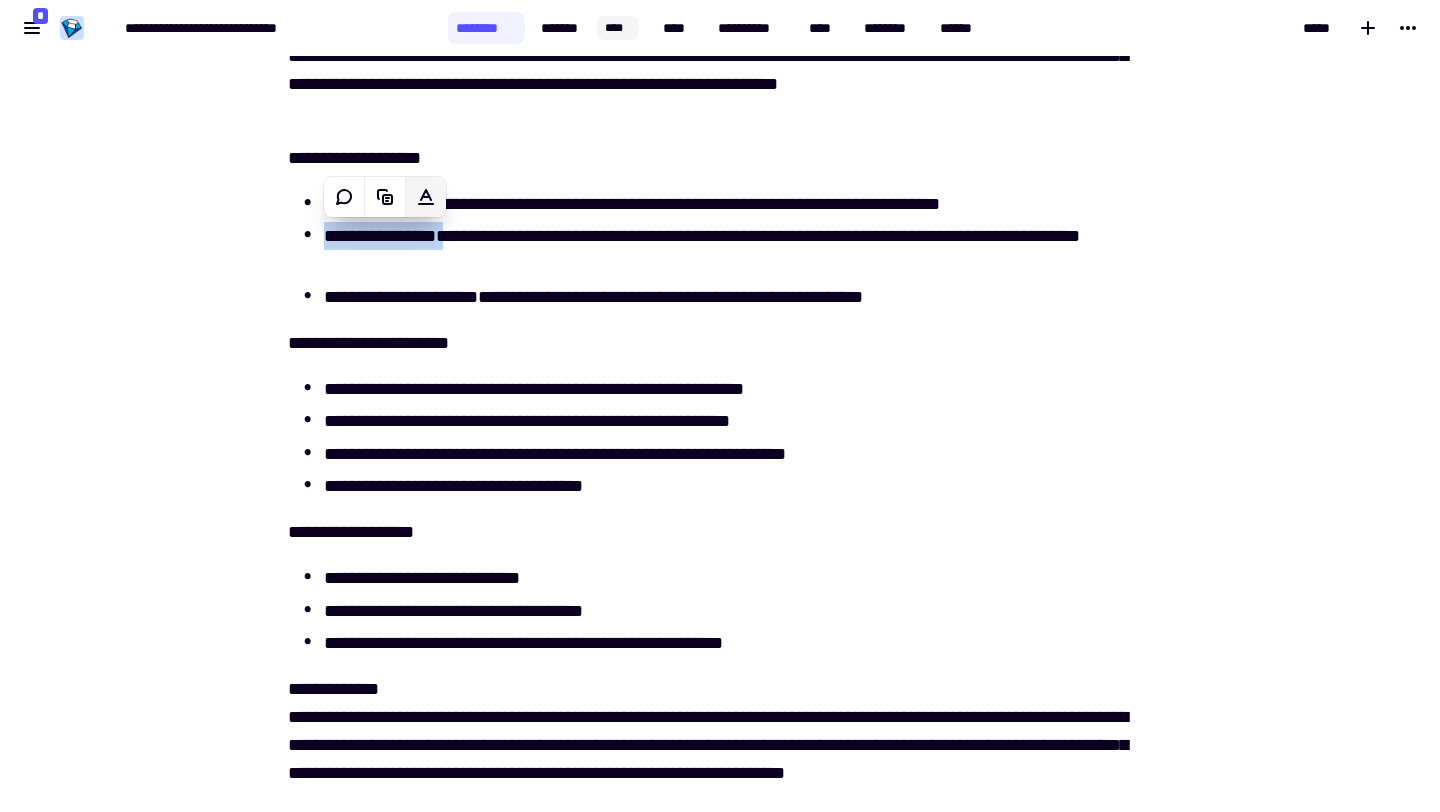 click 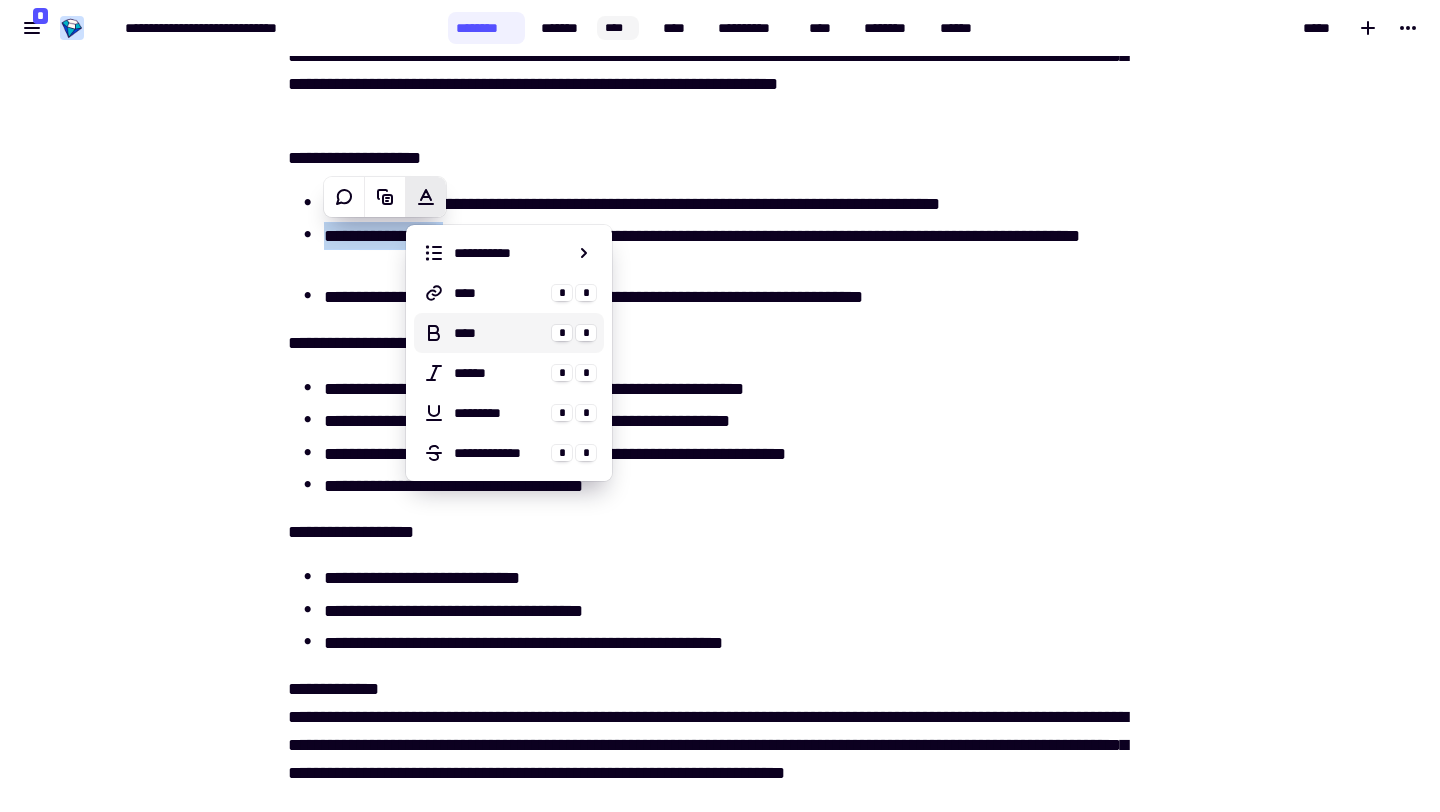 click on "****" at bounding box center [499, 333] 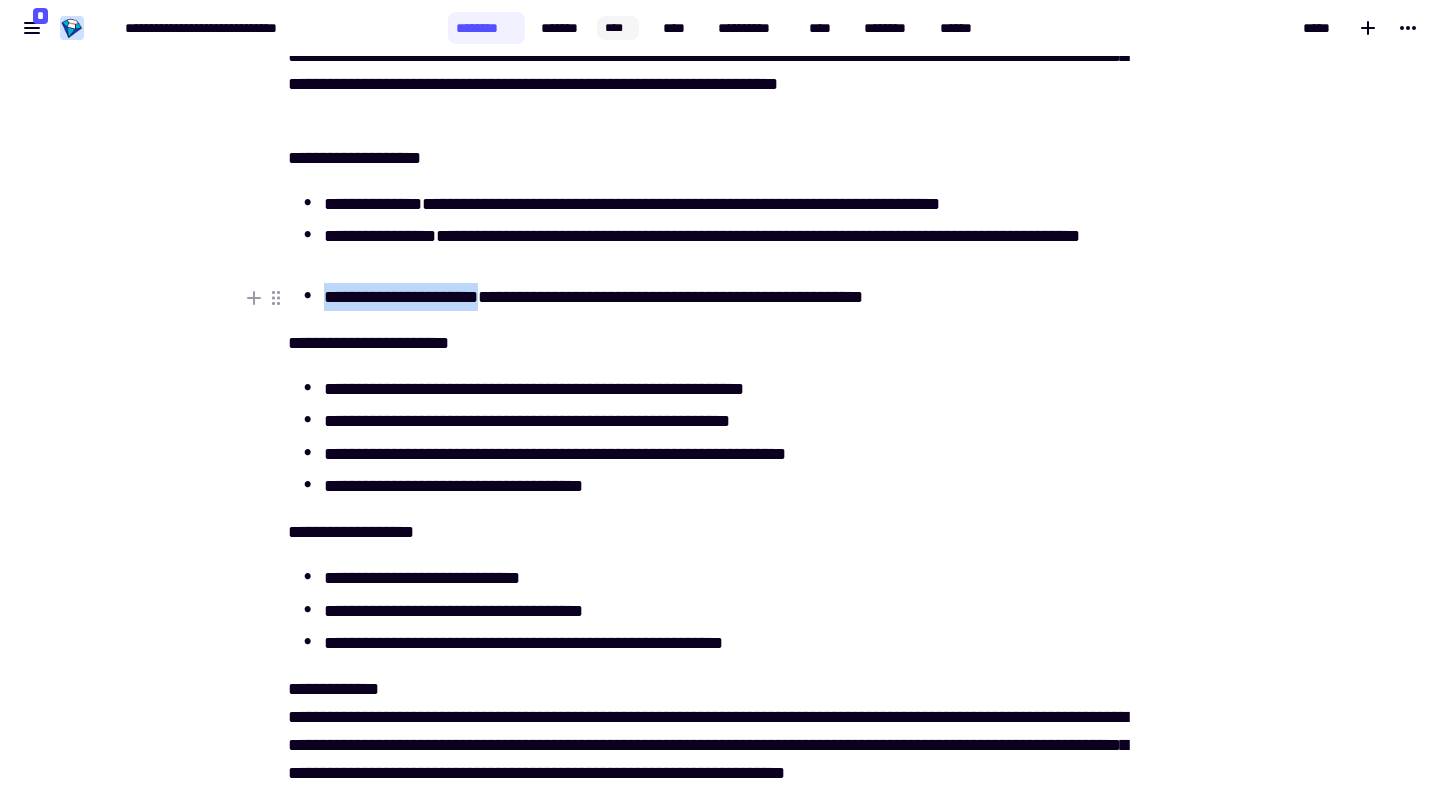 drag, startPoint x: 327, startPoint y: 296, endPoint x: 504, endPoint y: 298, distance: 177.01129 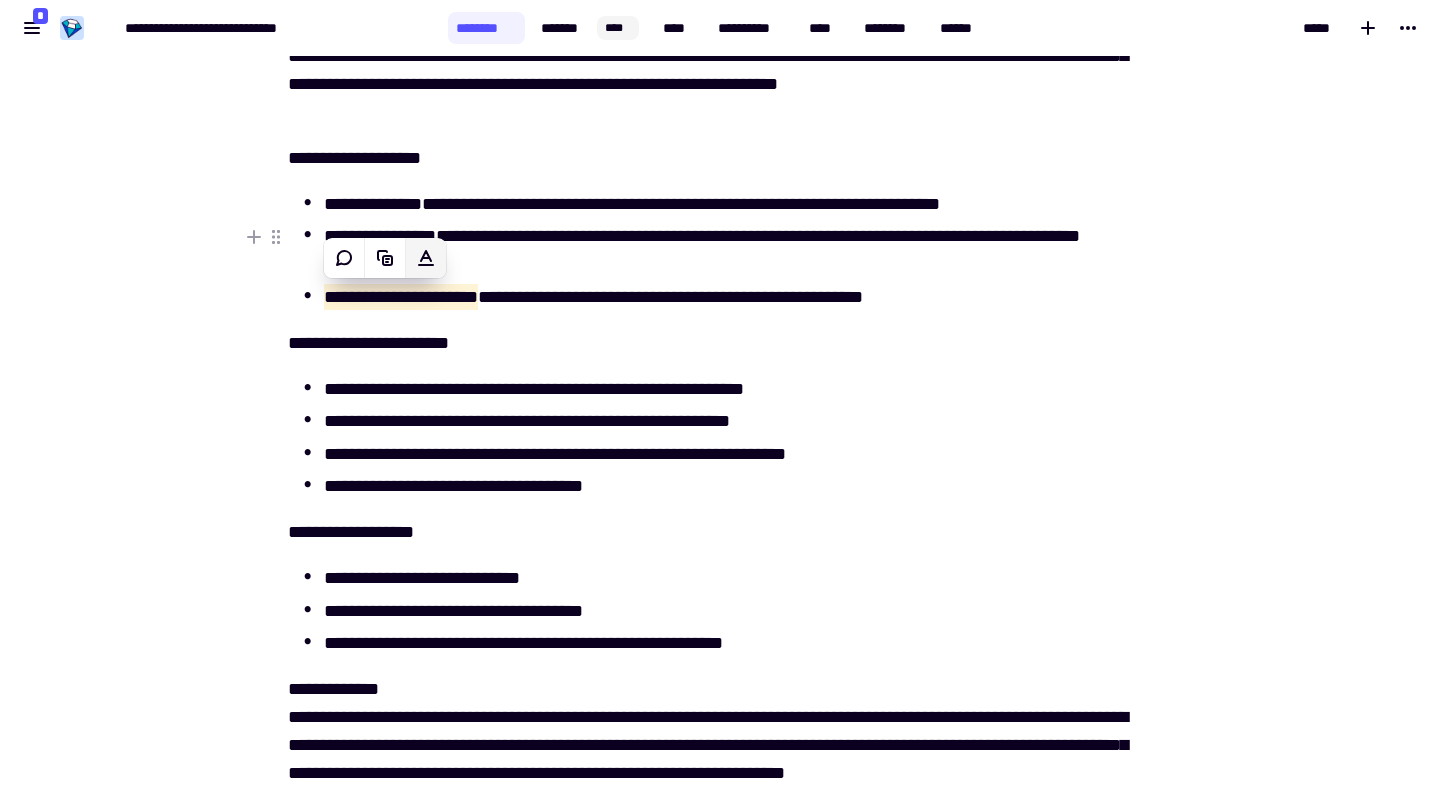 click 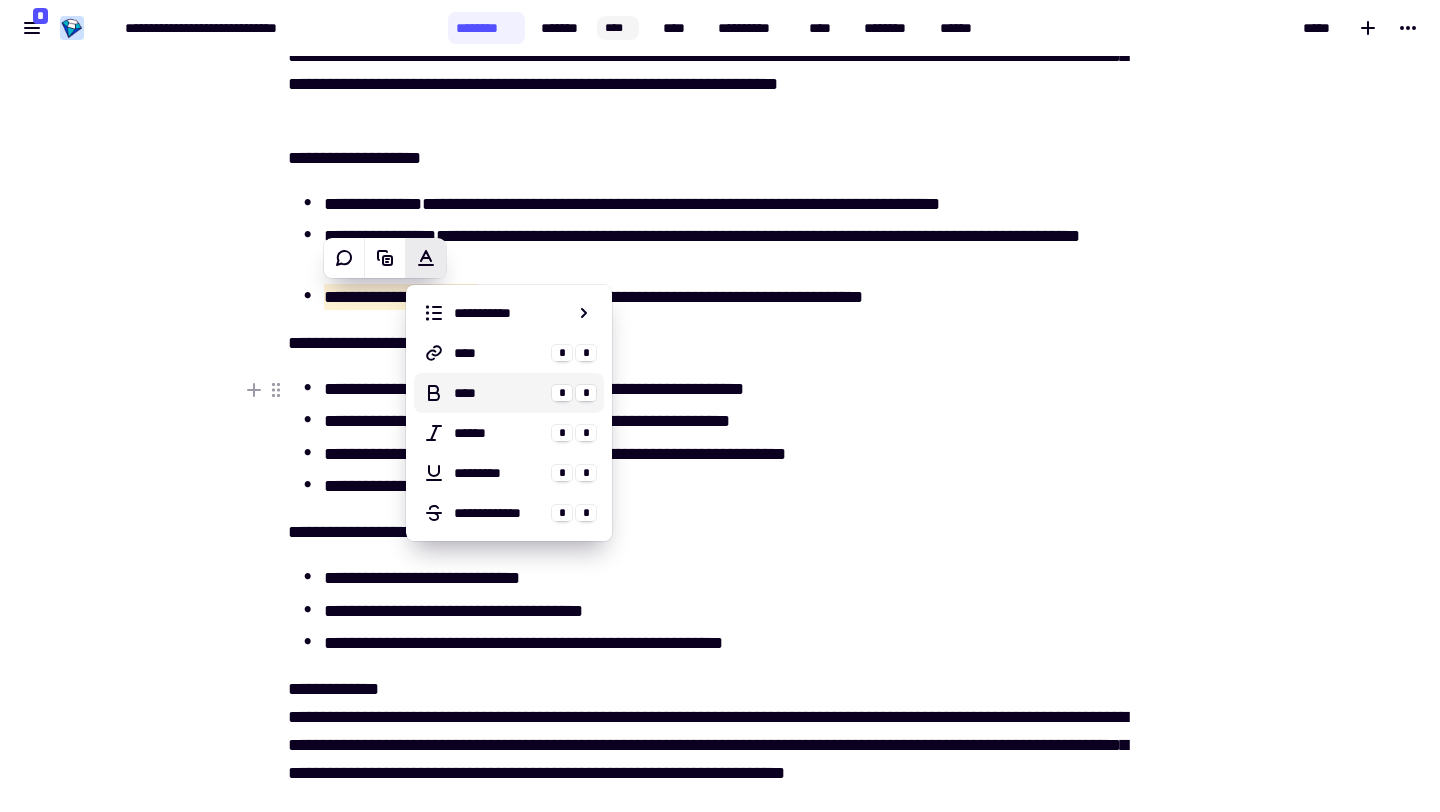 click on "****" at bounding box center [499, 393] 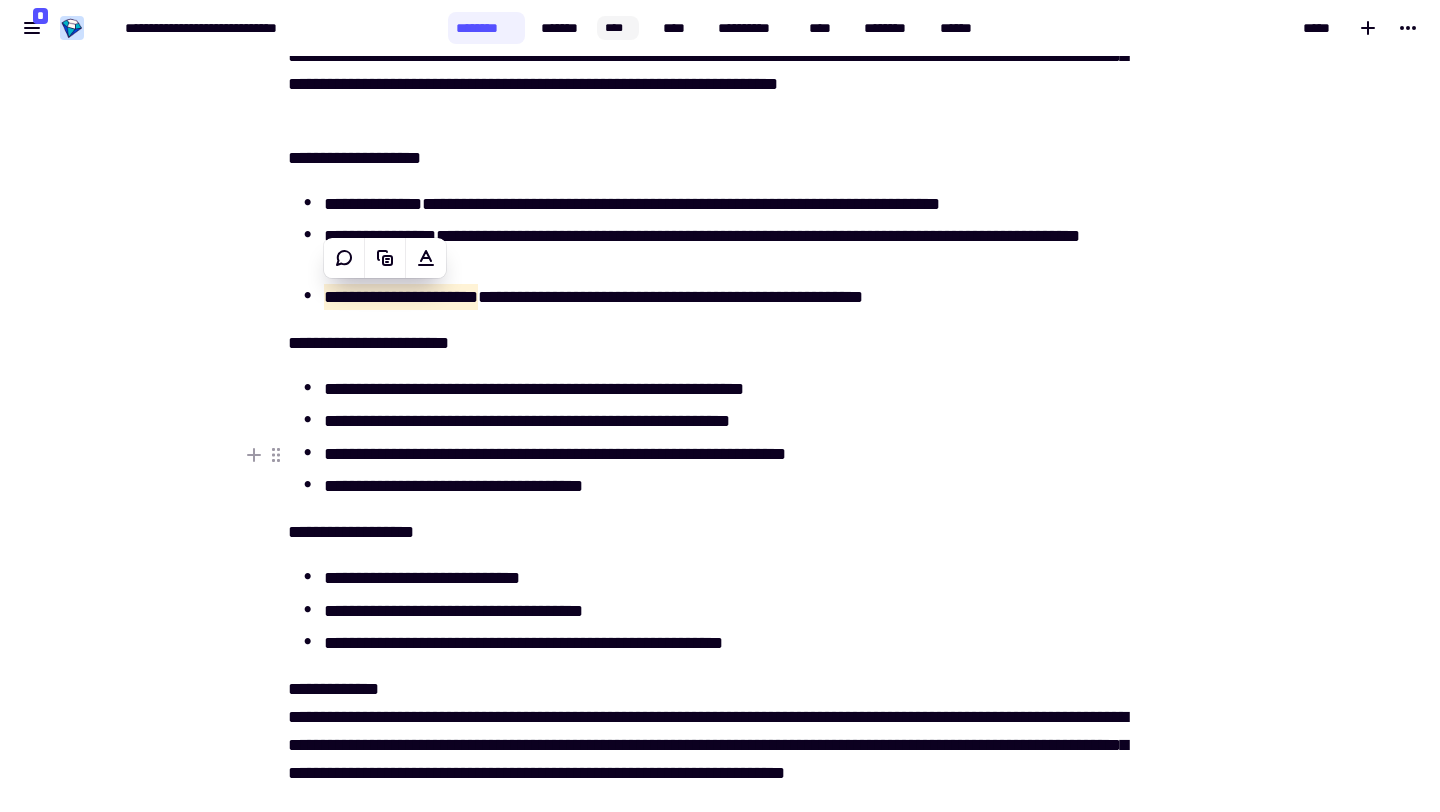 click on "**********" at bounding box center (738, 454) 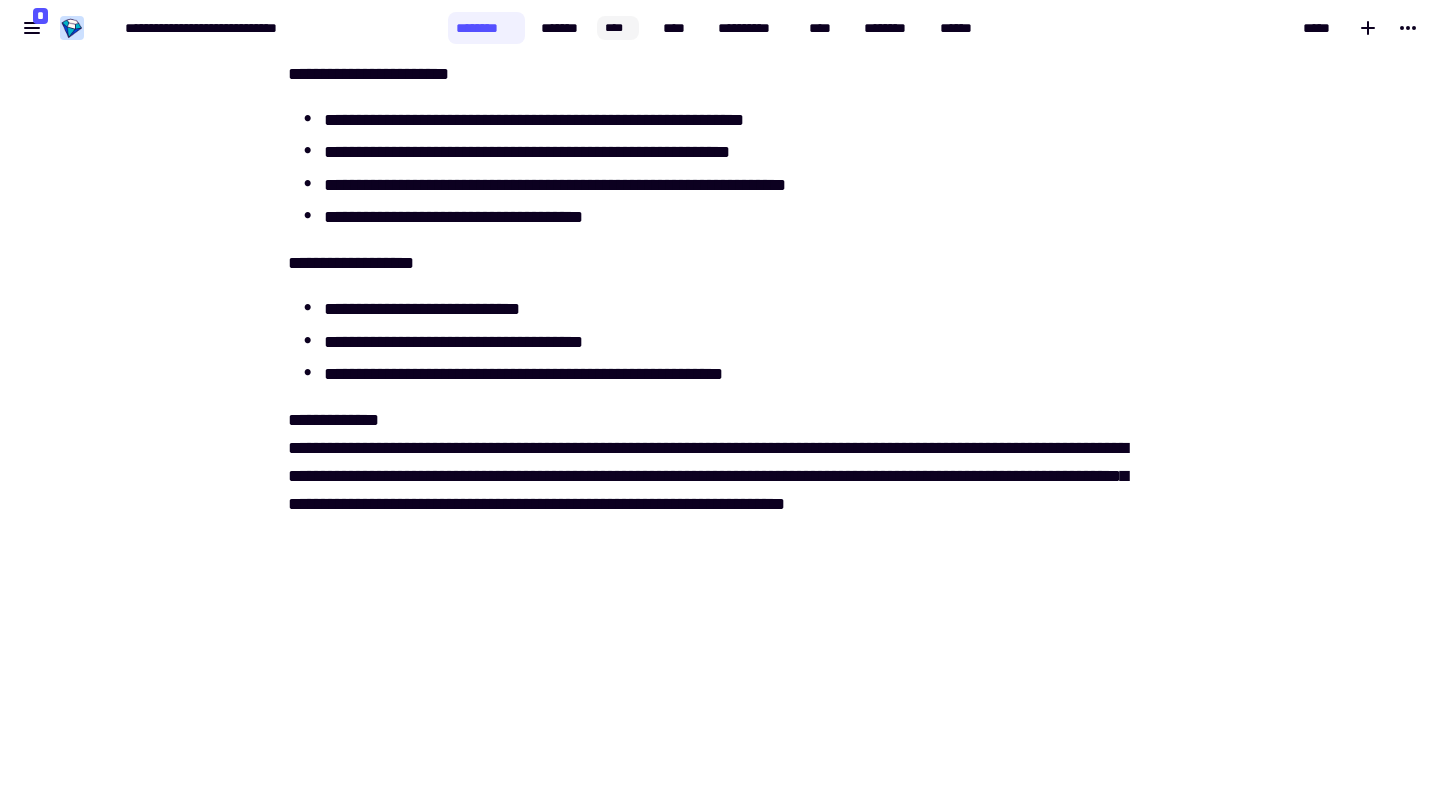 scroll, scrollTop: 2244, scrollLeft: 0, axis: vertical 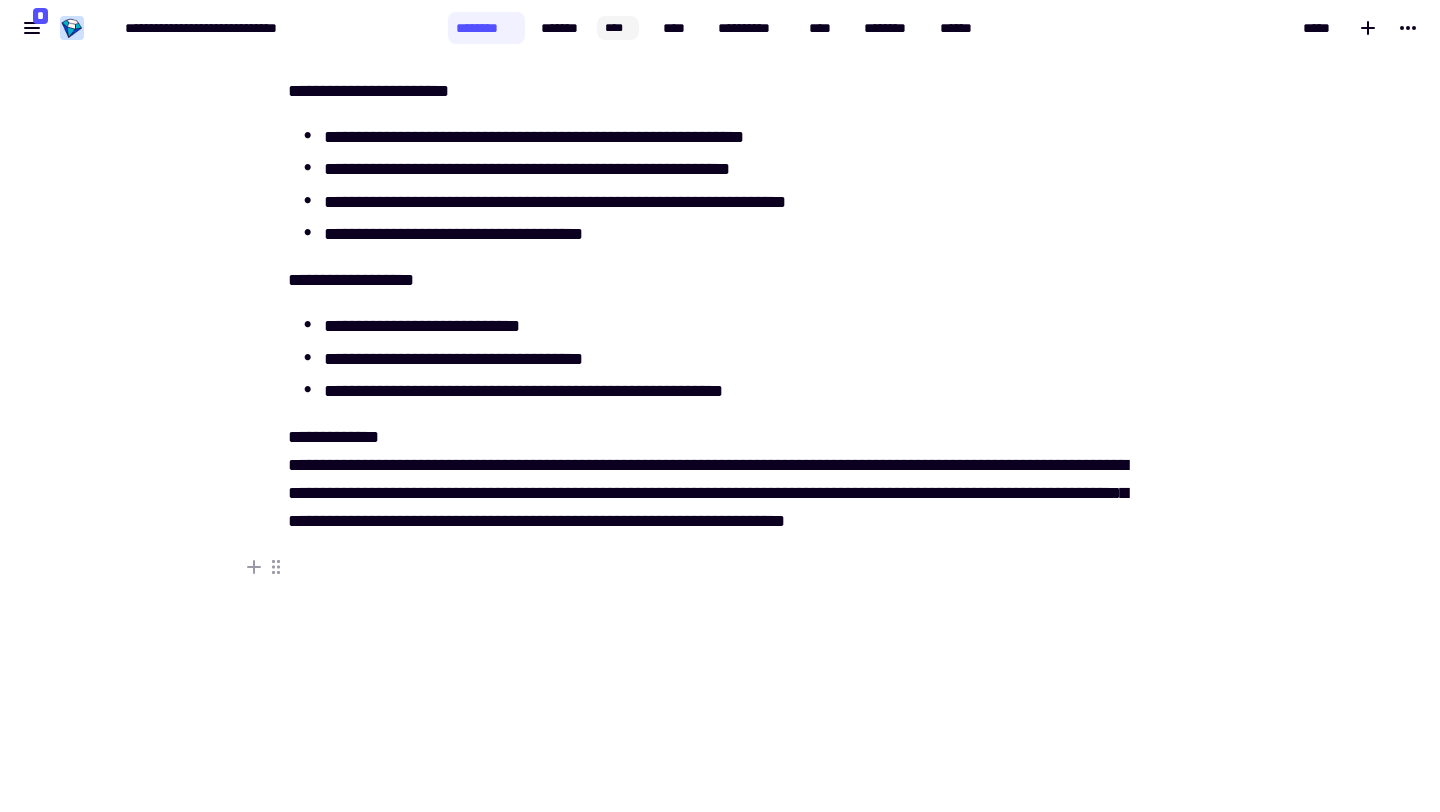 click at bounding box center (720, 567) 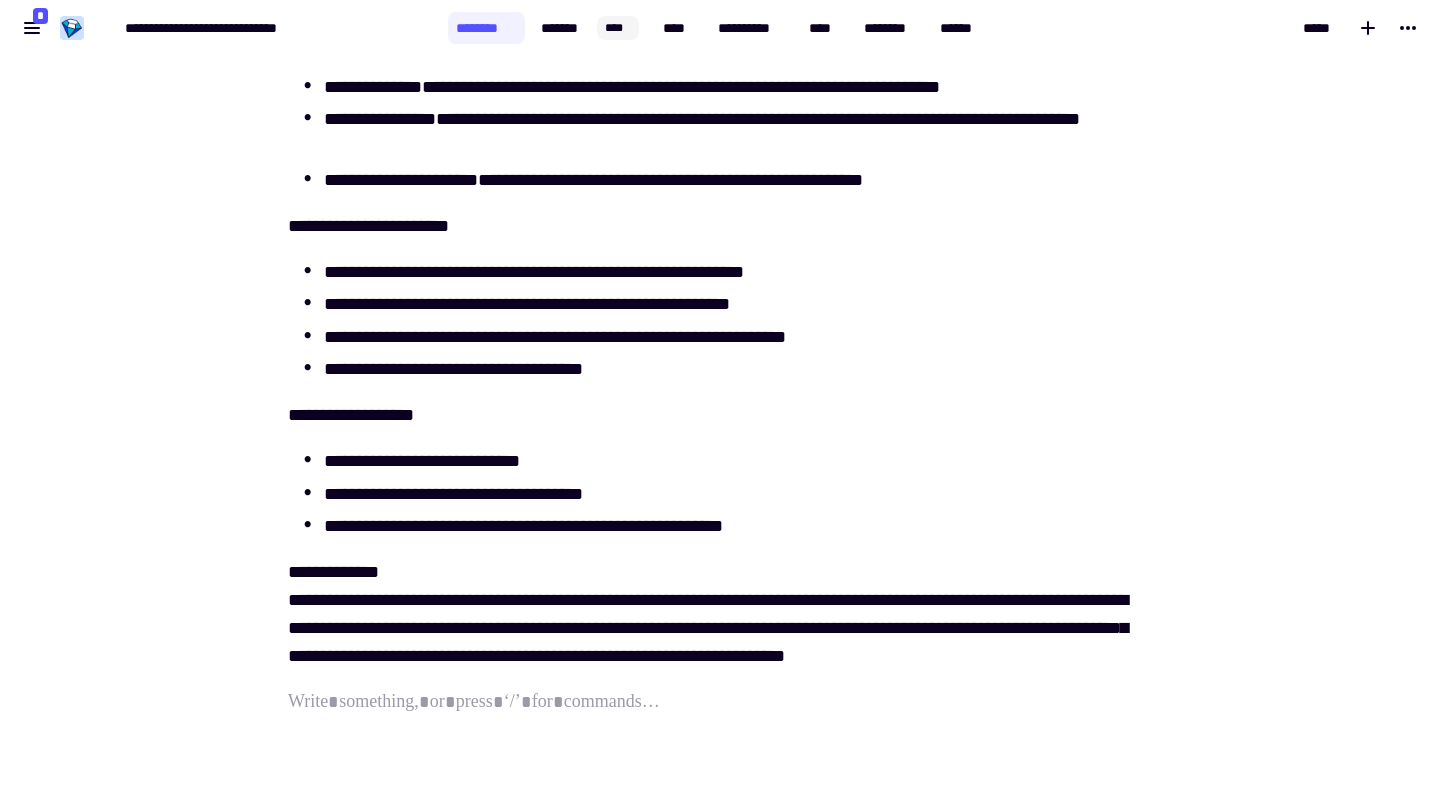 scroll, scrollTop: 2175, scrollLeft: 0, axis: vertical 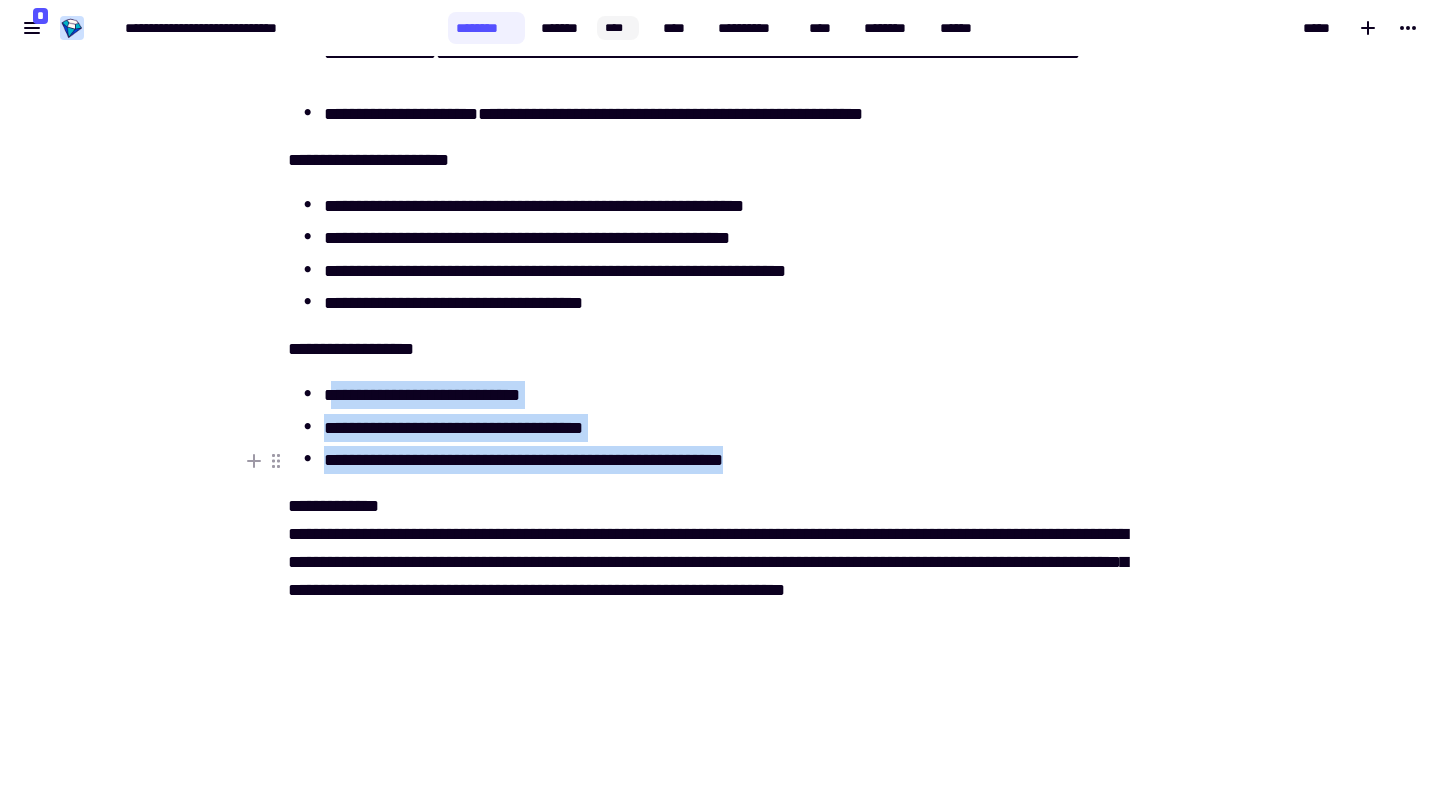 drag, startPoint x: 330, startPoint y: 395, endPoint x: 857, endPoint y: 442, distance: 529.0917 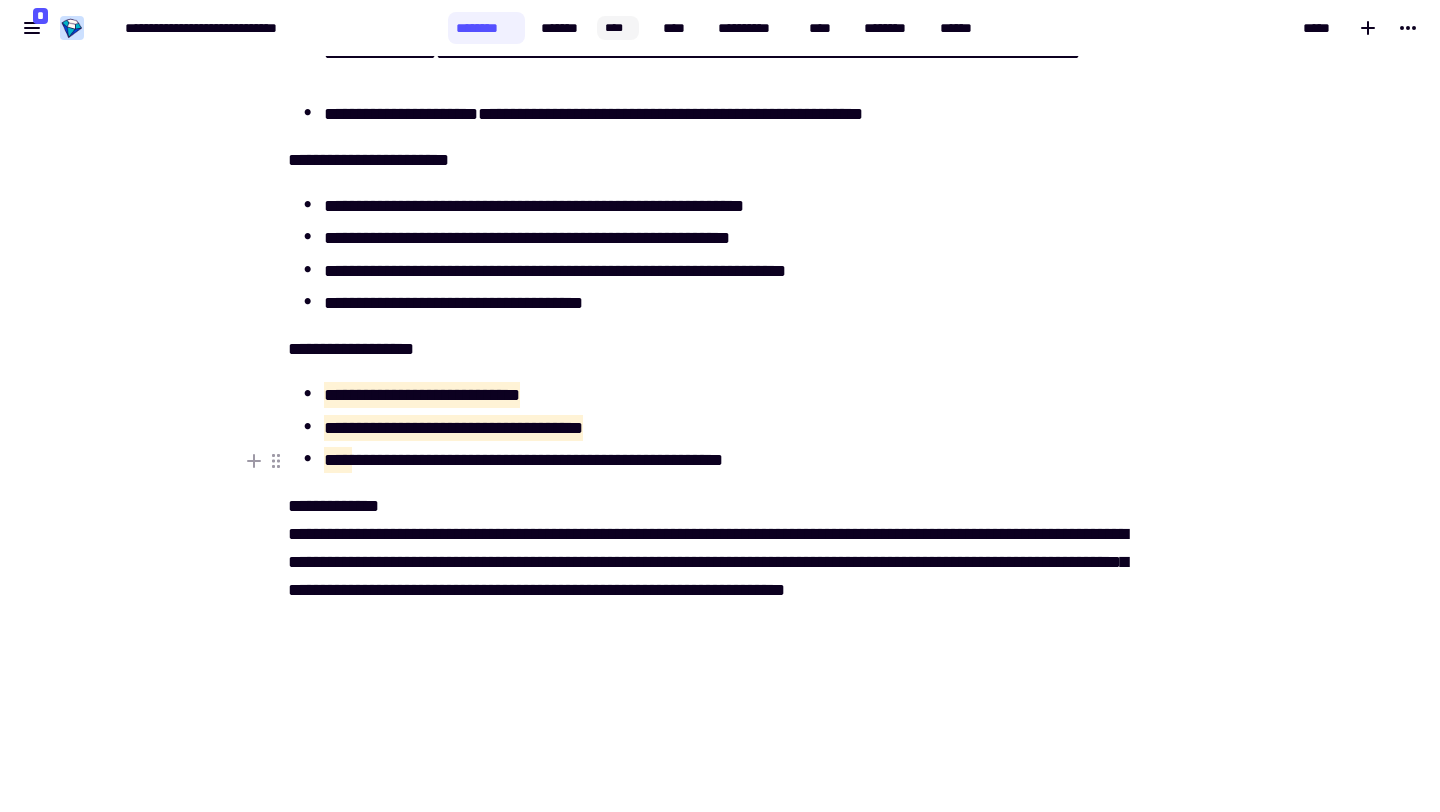 click on "**********" at bounding box center (738, 460) 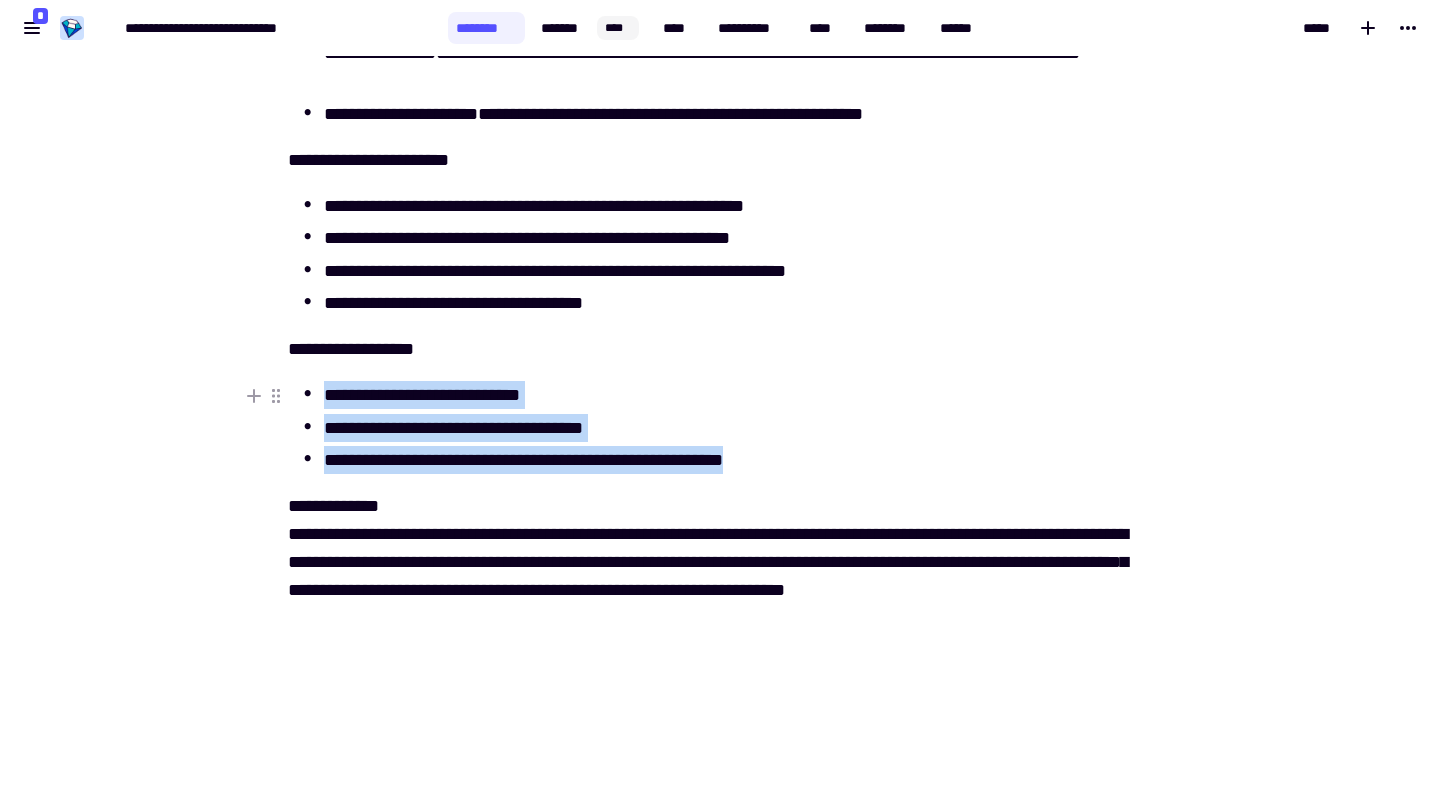 drag, startPoint x: 808, startPoint y: 464, endPoint x: 323, endPoint y: 396, distance: 489.7438 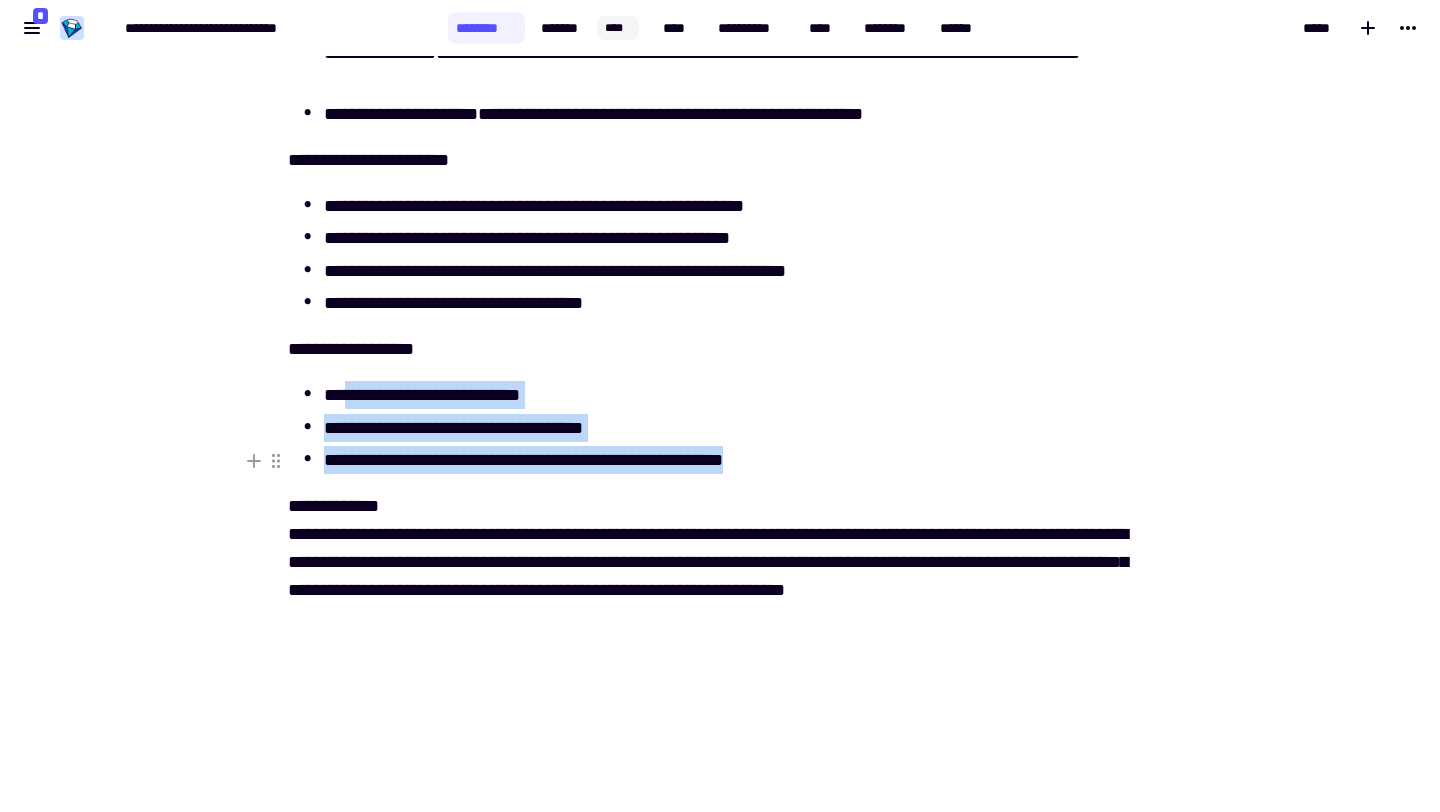 drag, startPoint x: 339, startPoint y: 389, endPoint x: 786, endPoint y: 454, distance: 451.70123 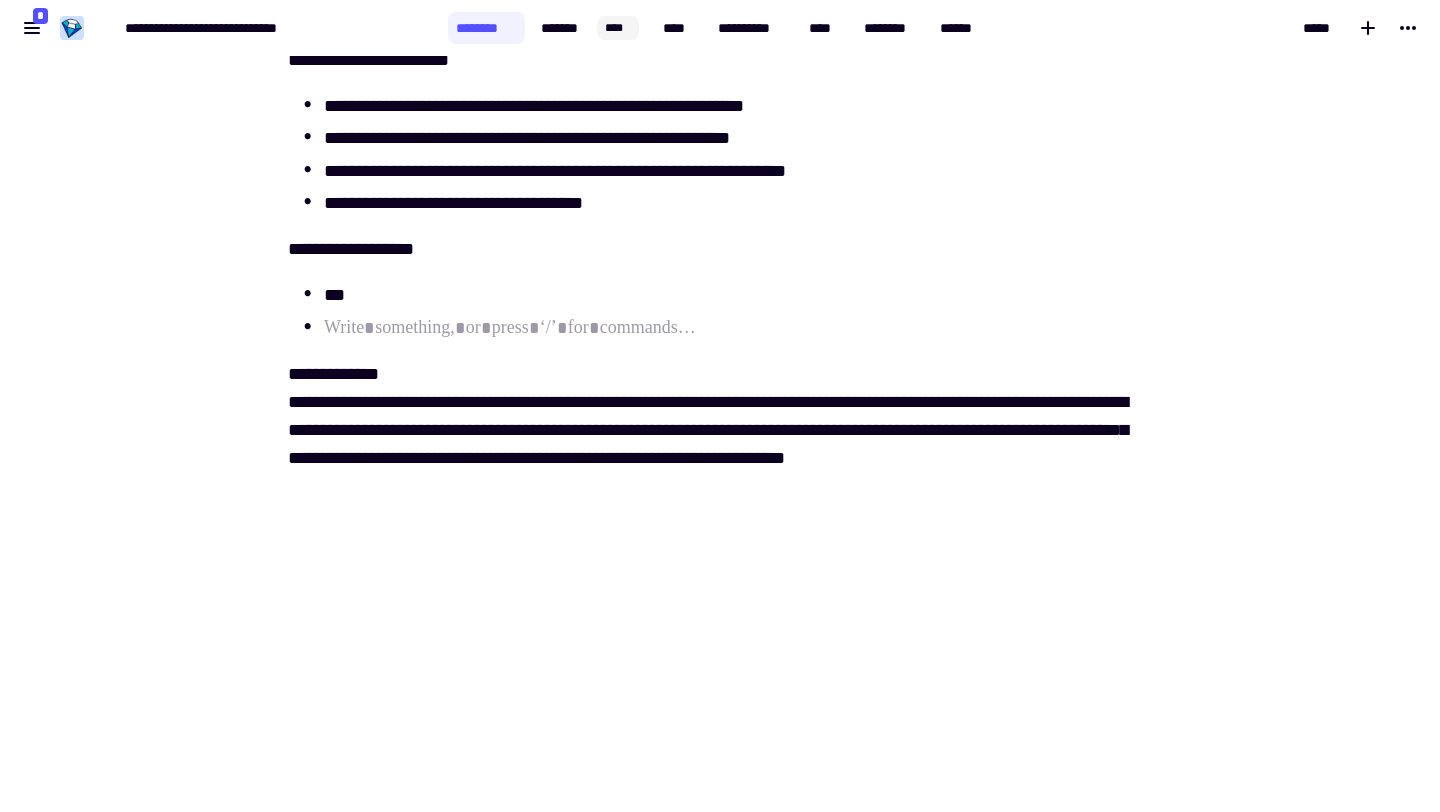 scroll, scrollTop: 2290, scrollLeft: 0, axis: vertical 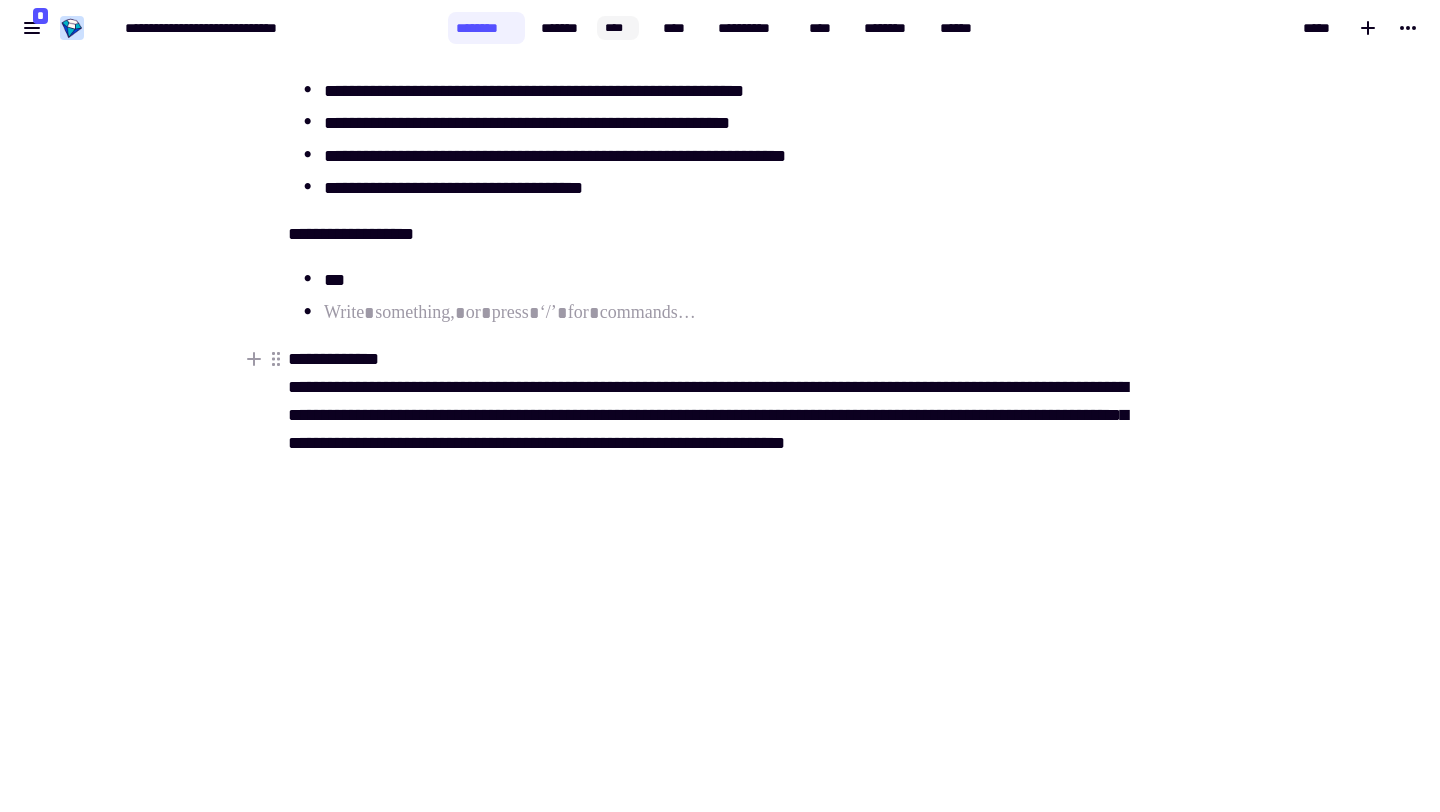 click on "**********" at bounding box center (720, 401) 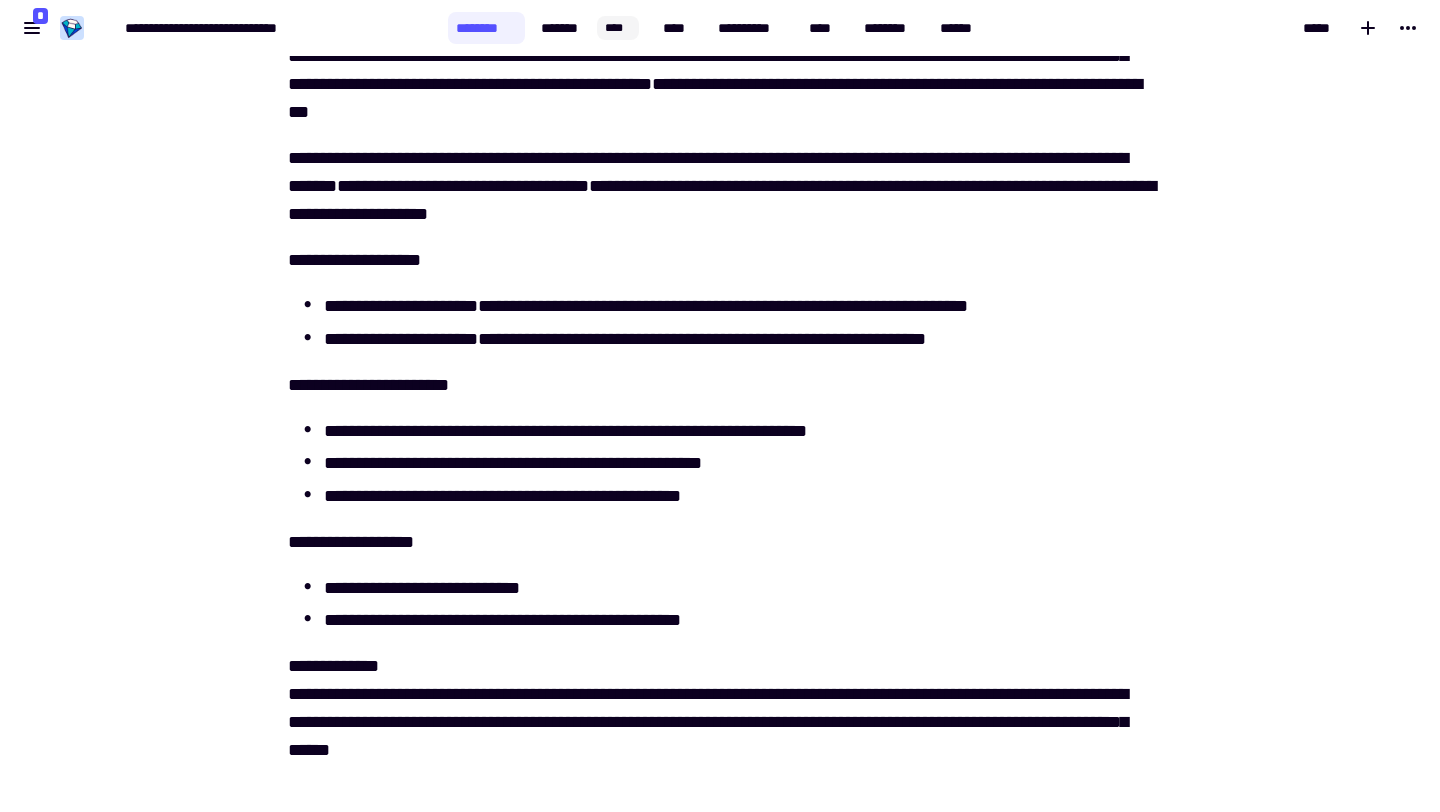 scroll, scrollTop: 2934, scrollLeft: 0, axis: vertical 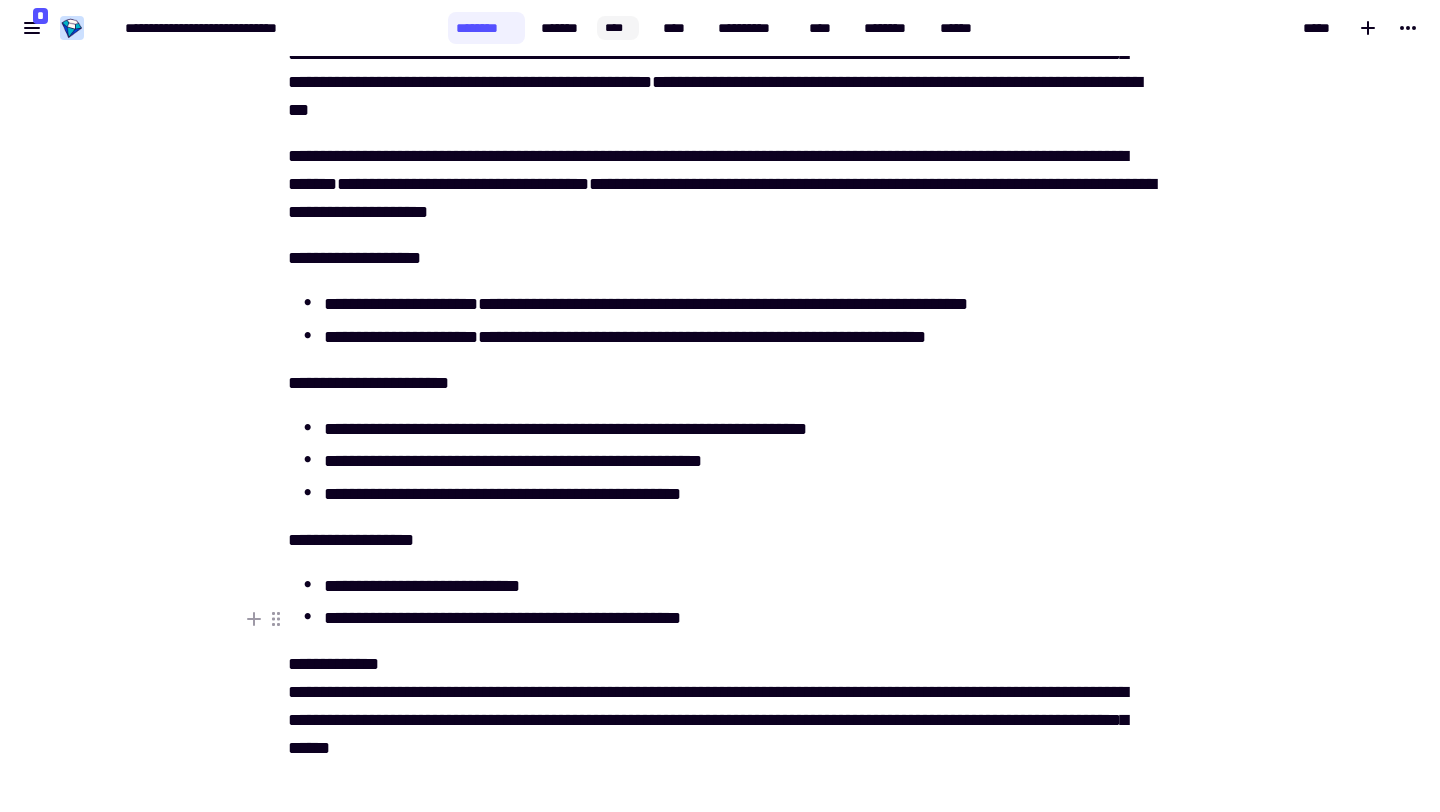 click on "**********" at bounding box center (738, 618) 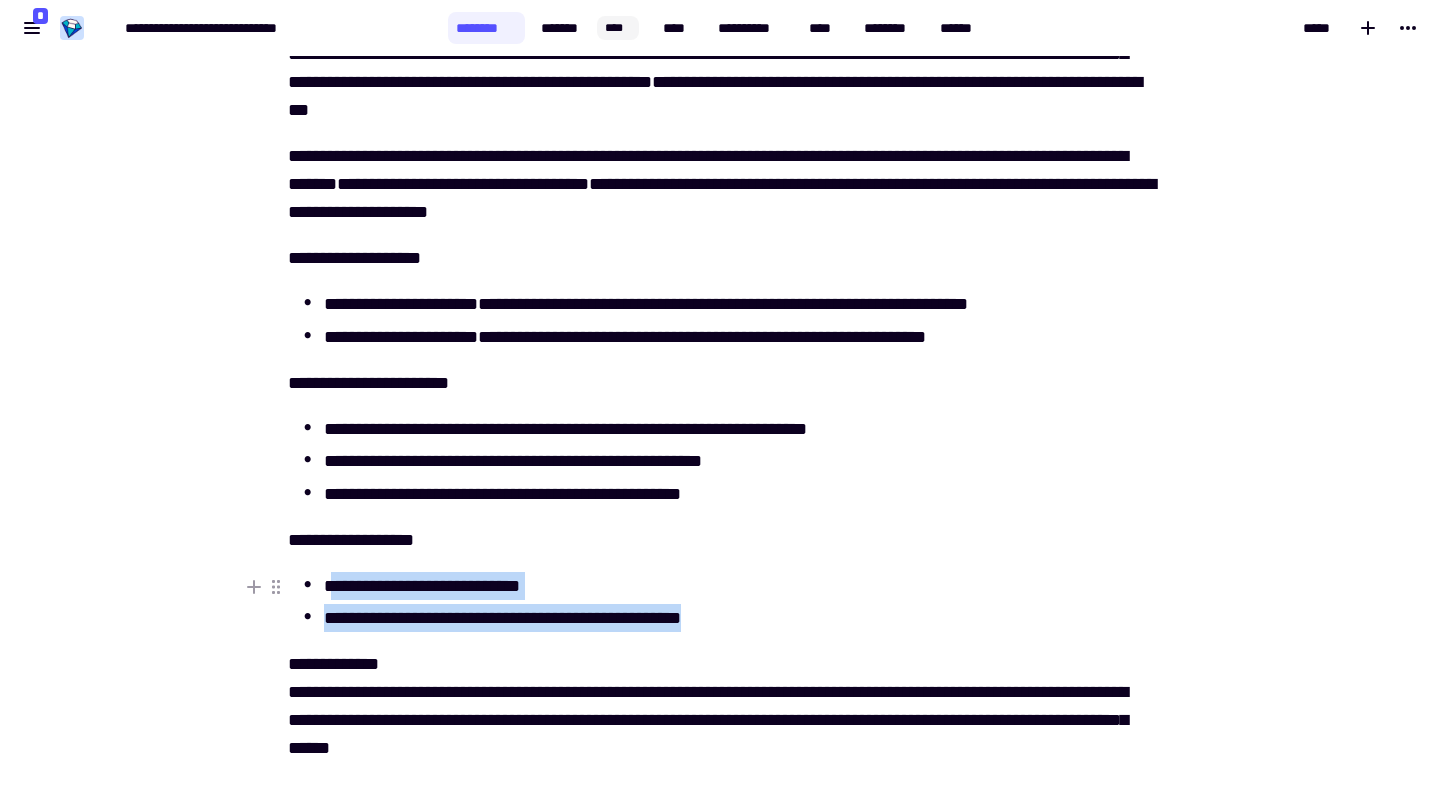 drag, startPoint x: 736, startPoint y: 616, endPoint x: 342, endPoint y: 591, distance: 394.79236 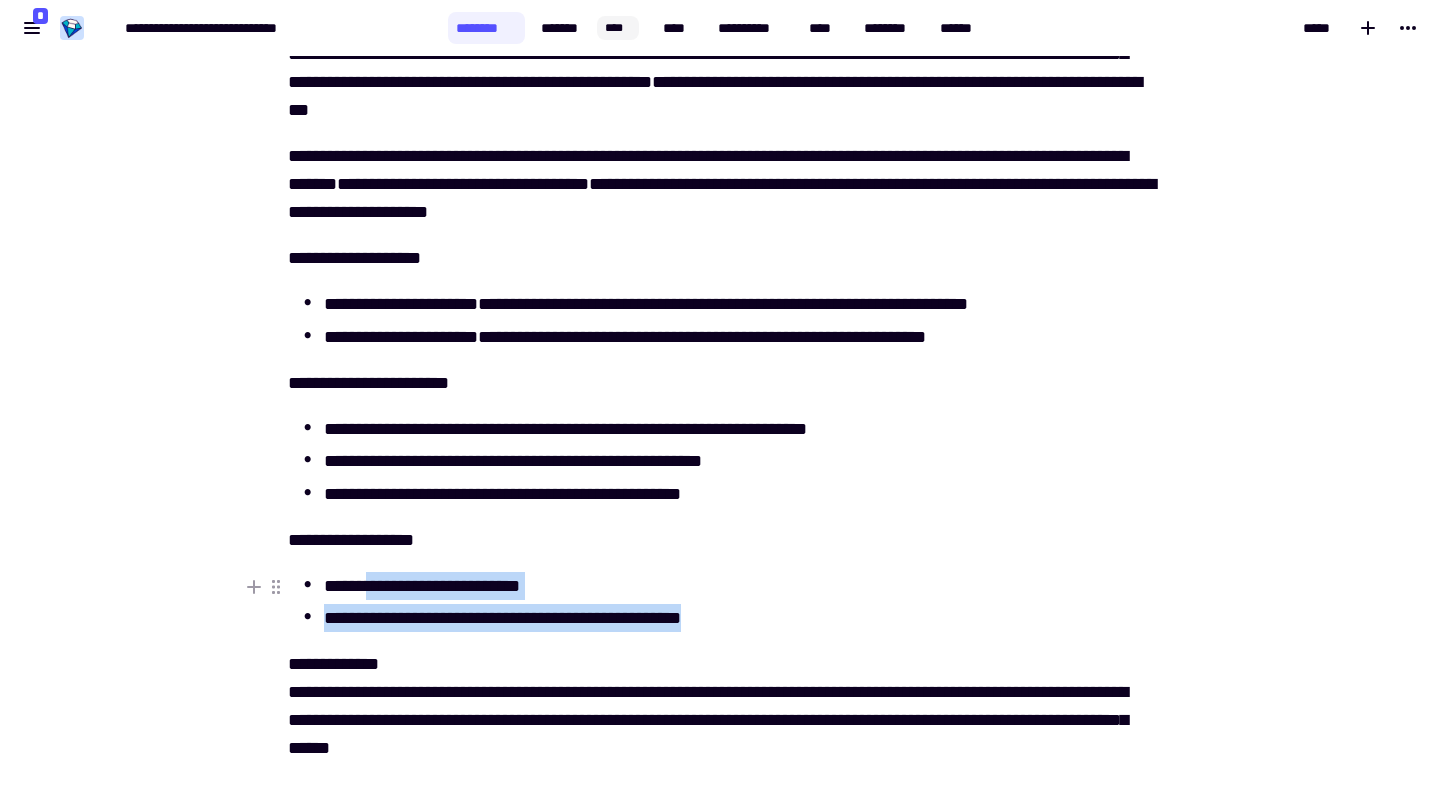 drag, startPoint x: 733, startPoint y: 618, endPoint x: 372, endPoint y: 589, distance: 362.16293 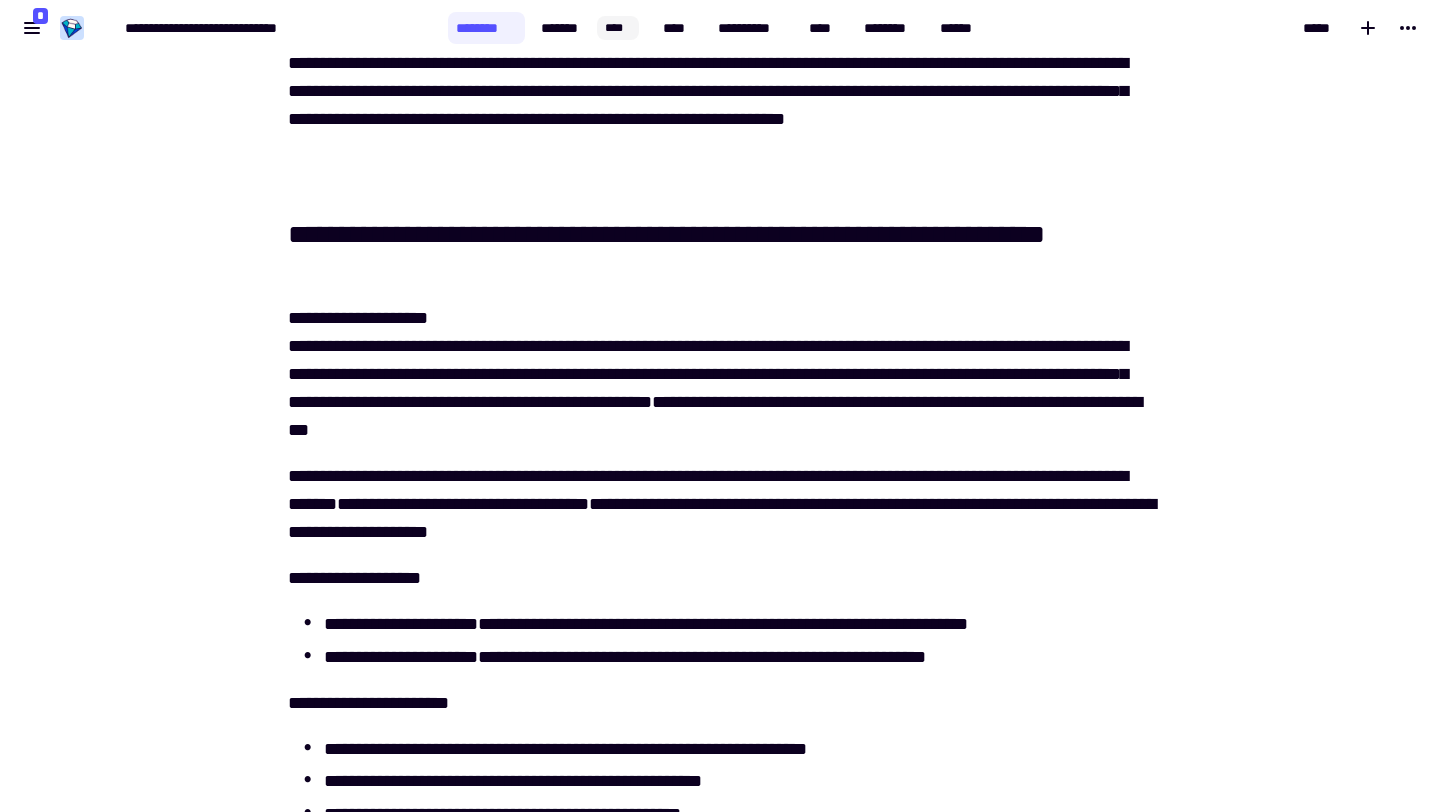 scroll, scrollTop: 2644, scrollLeft: 0, axis: vertical 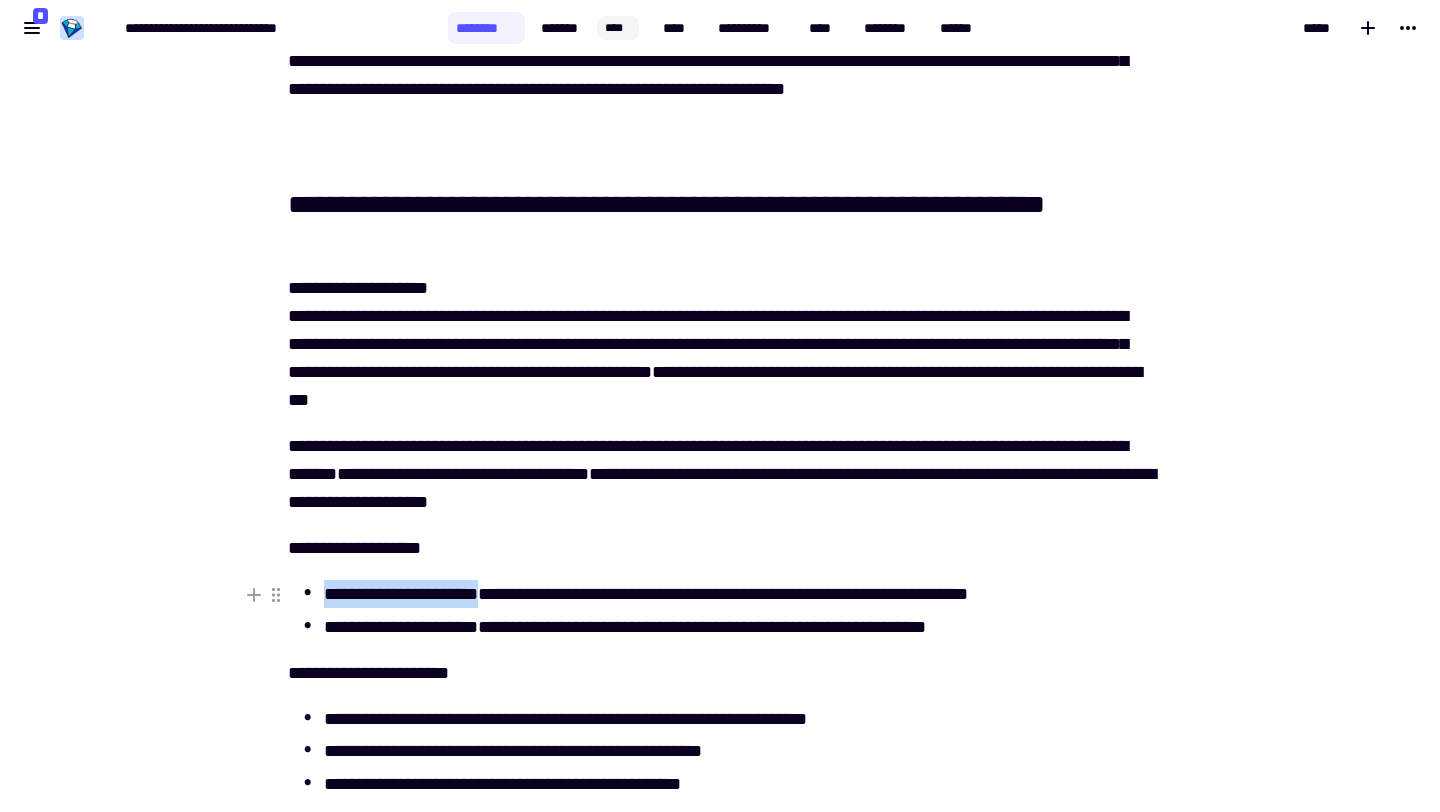 drag, startPoint x: 325, startPoint y: 597, endPoint x: 495, endPoint y: 597, distance: 170 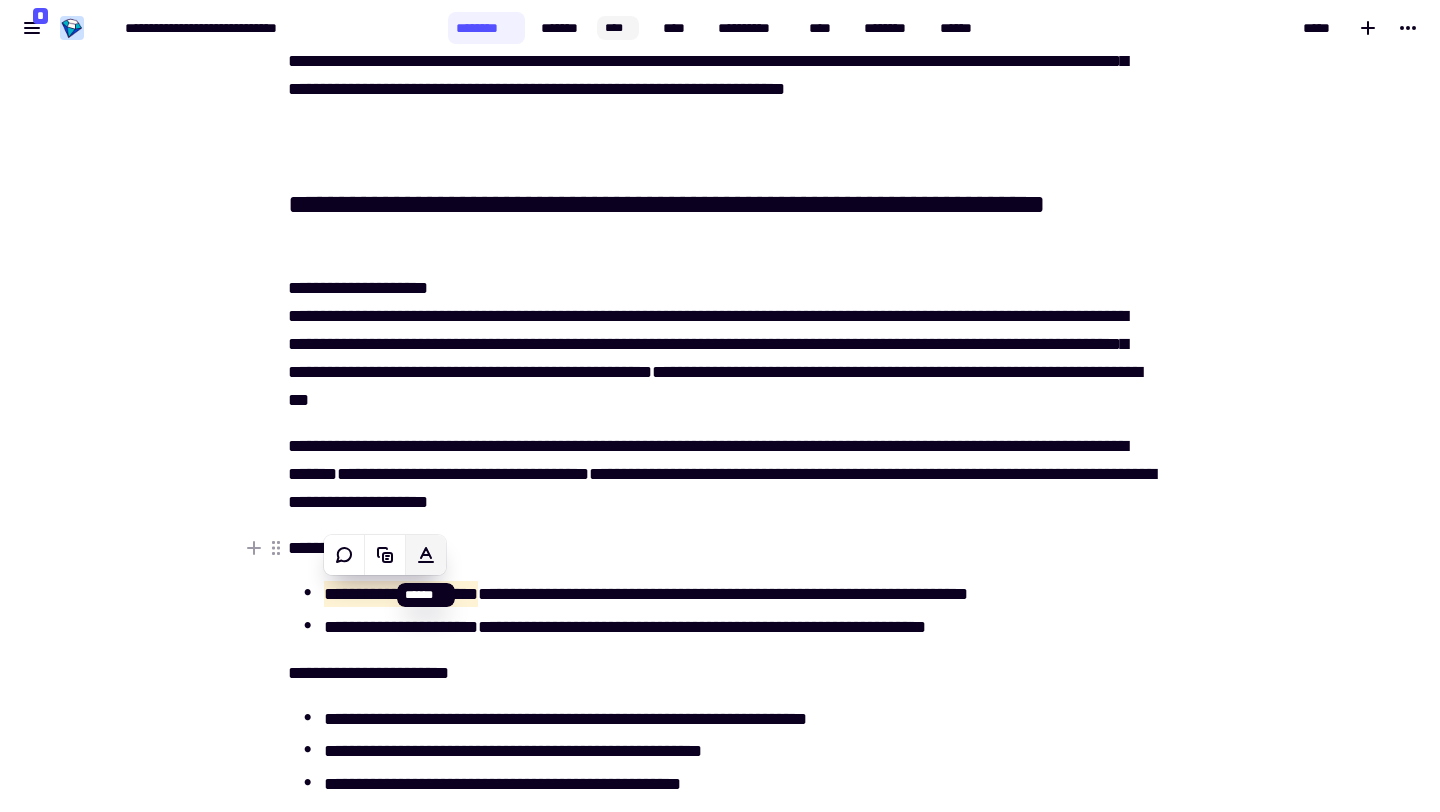 click 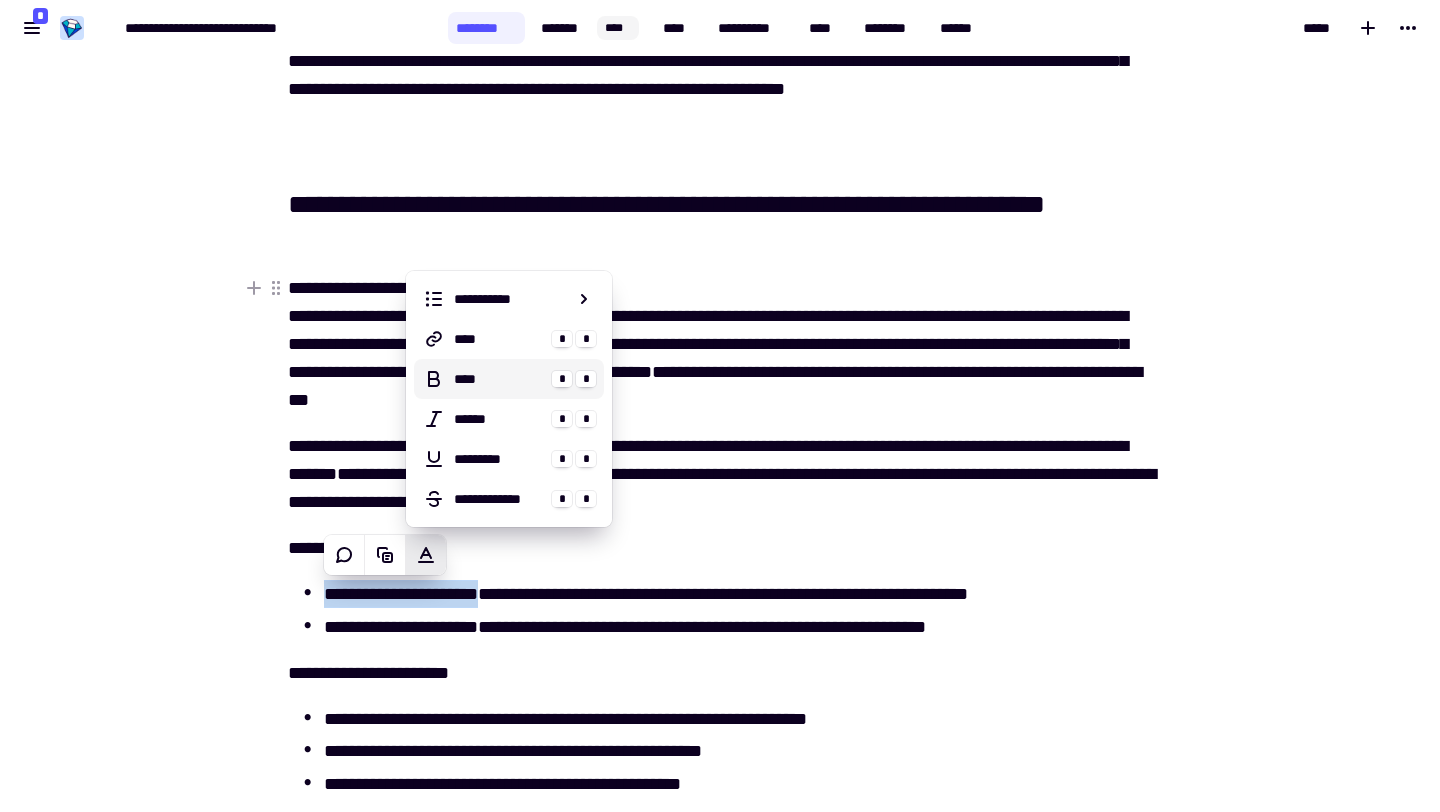 click on "****" at bounding box center (499, 379) 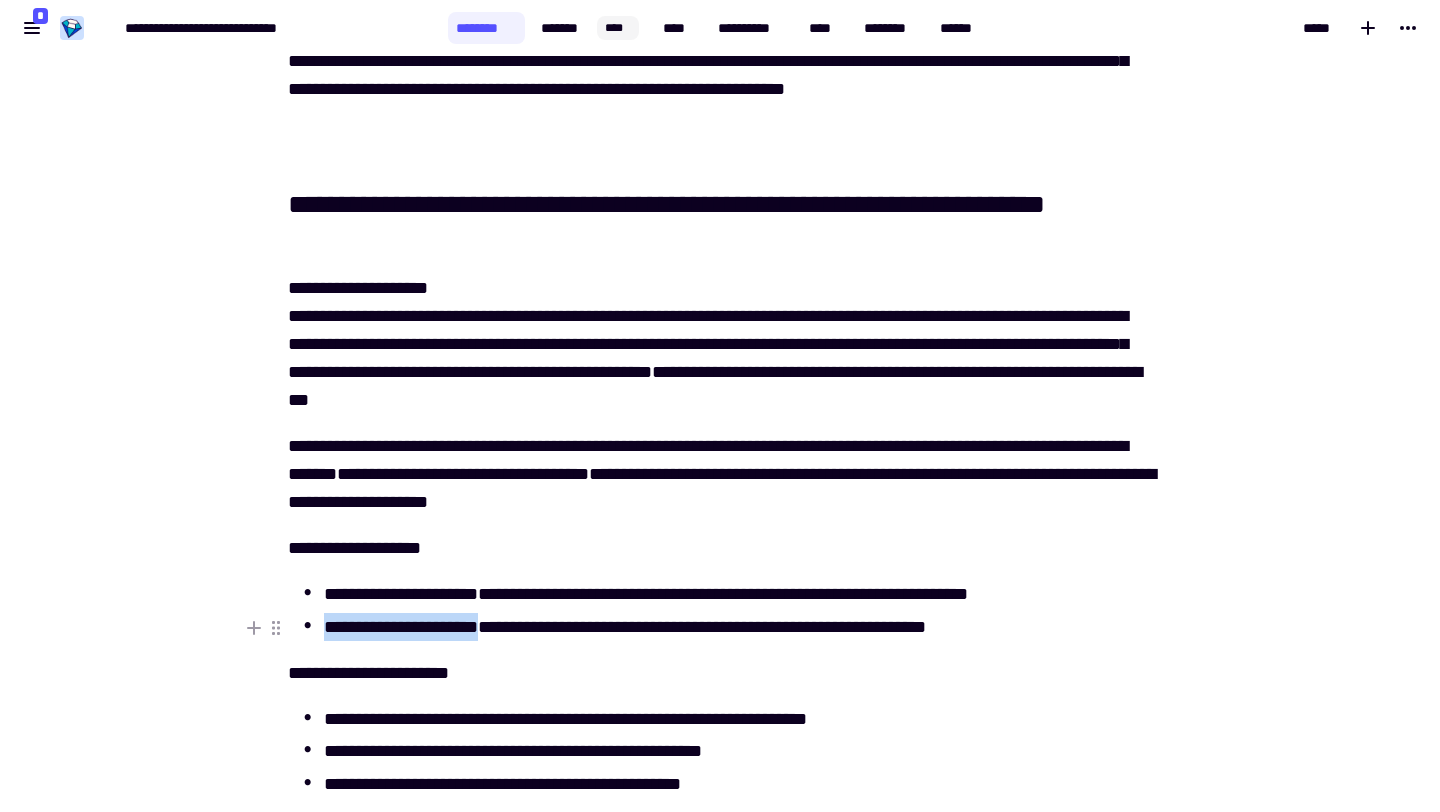 drag, startPoint x: 320, startPoint y: 625, endPoint x: 498, endPoint y: 627, distance: 178.01123 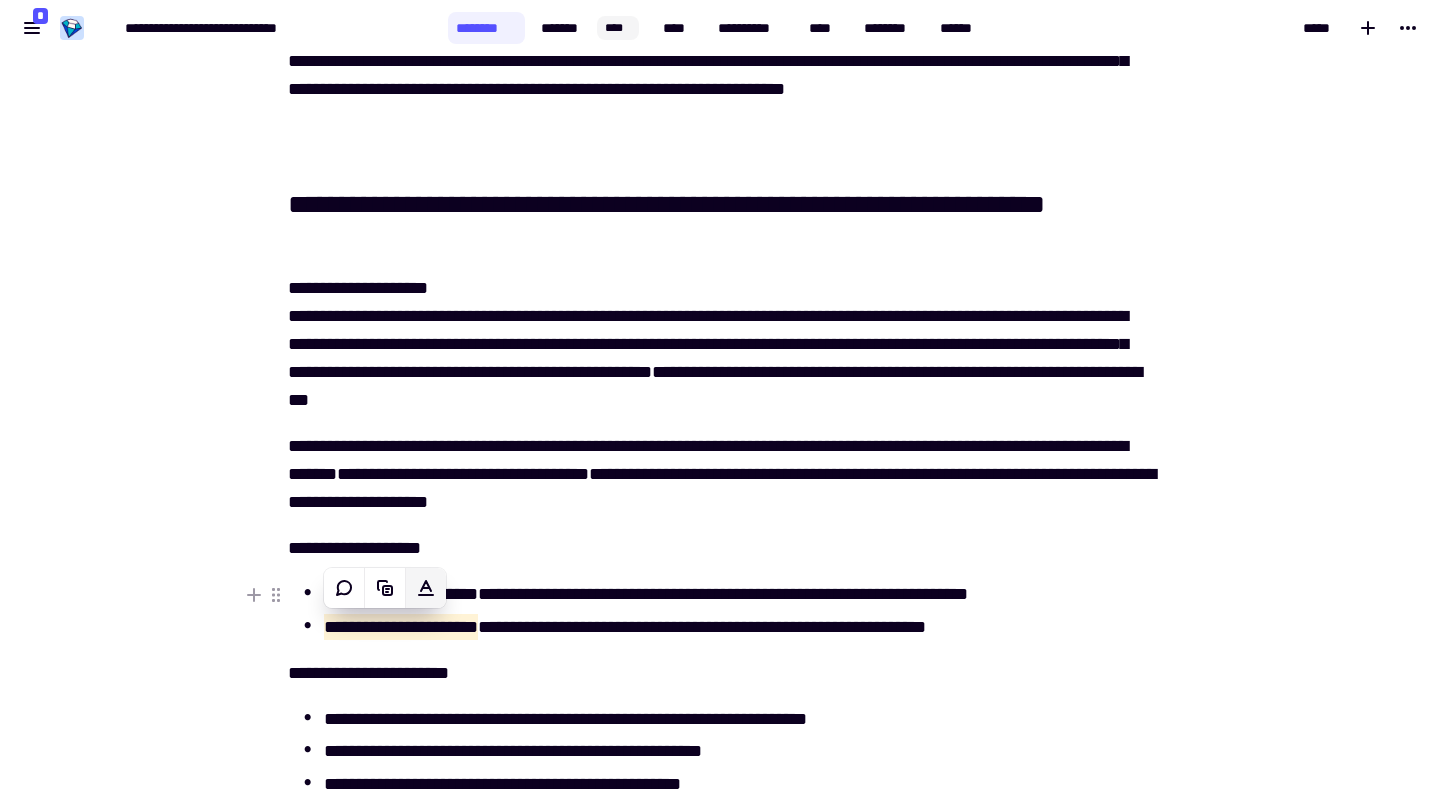 click 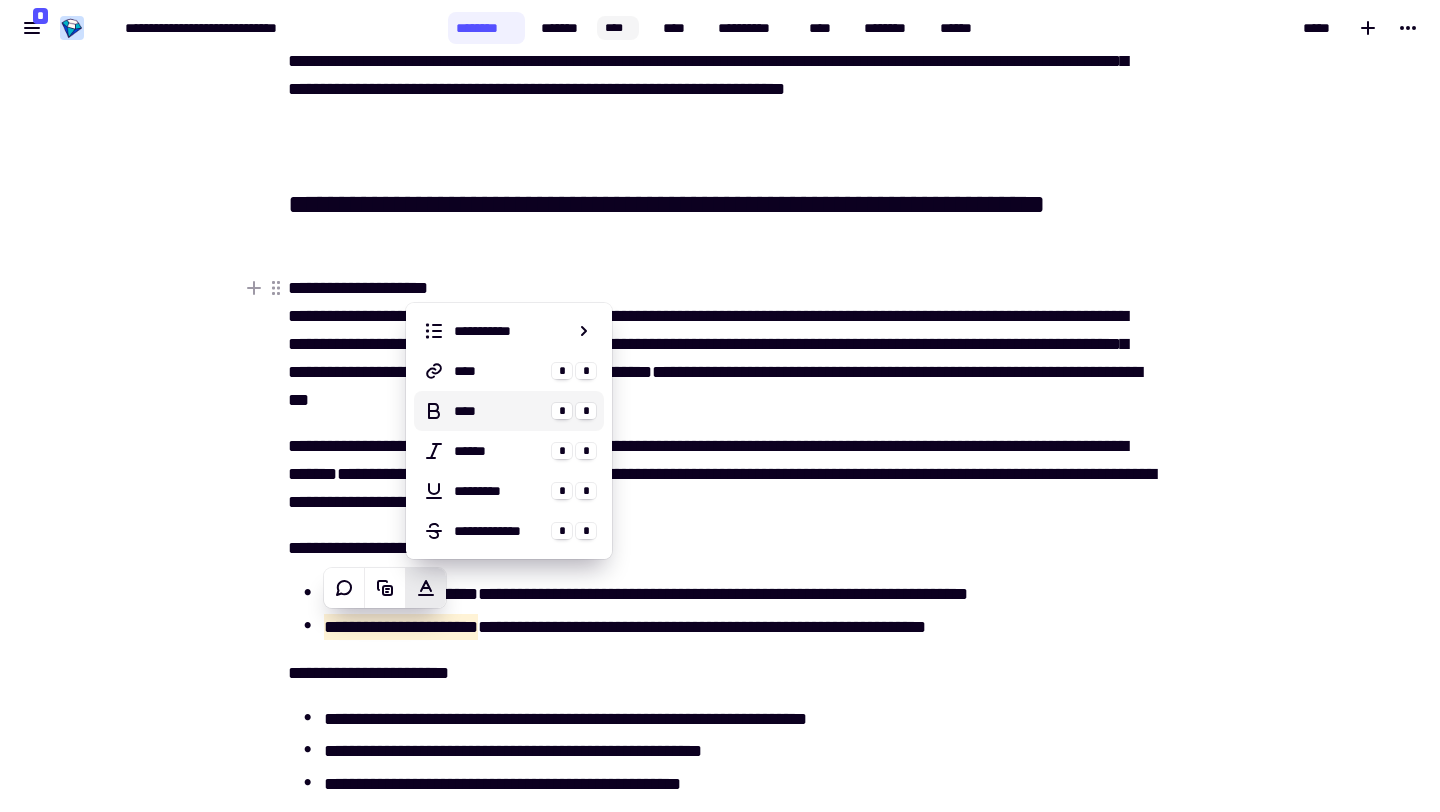 click on "****" at bounding box center (499, 411) 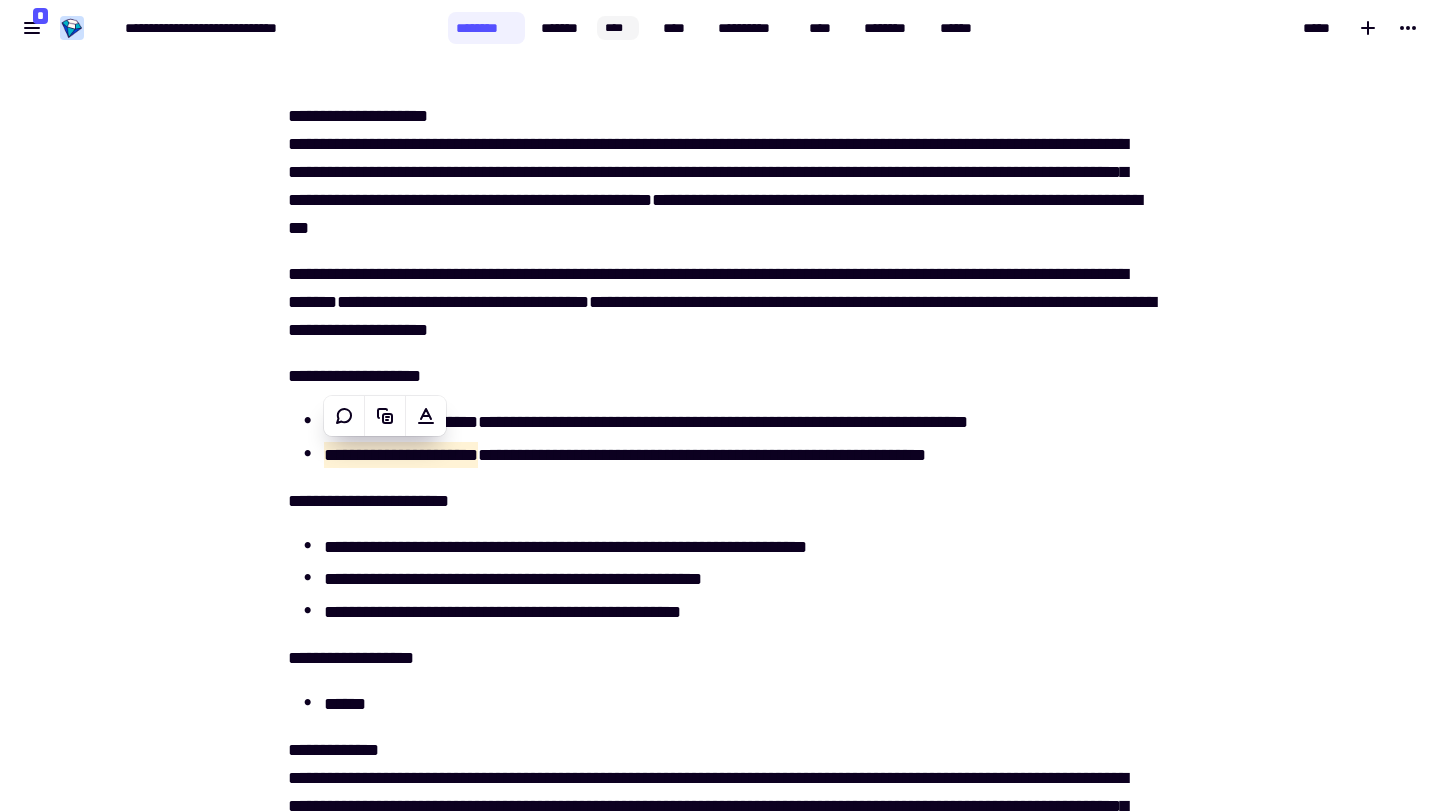 click on "**********" at bounding box center [738, 612] 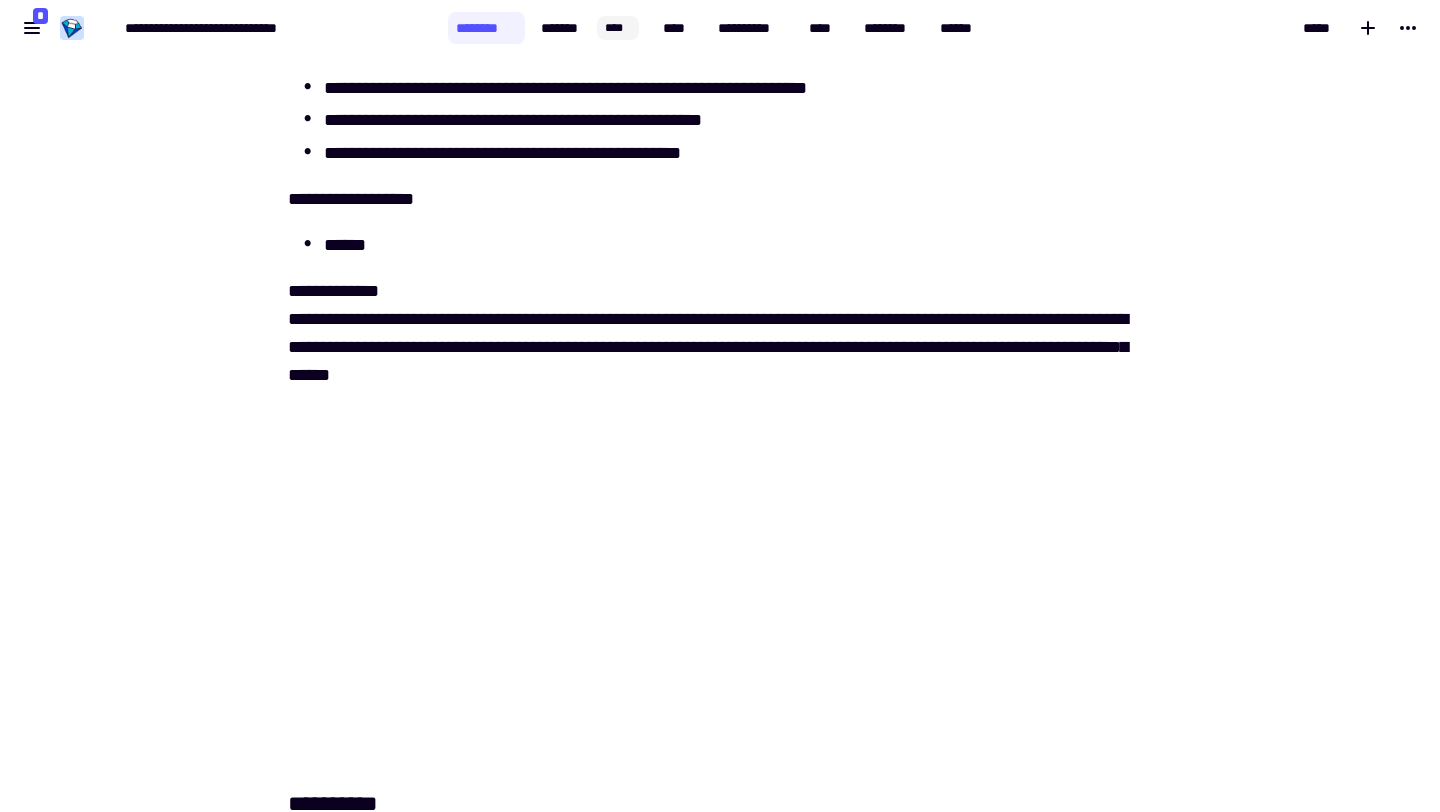 scroll, scrollTop: 3354, scrollLeft: 0, axis: vertical 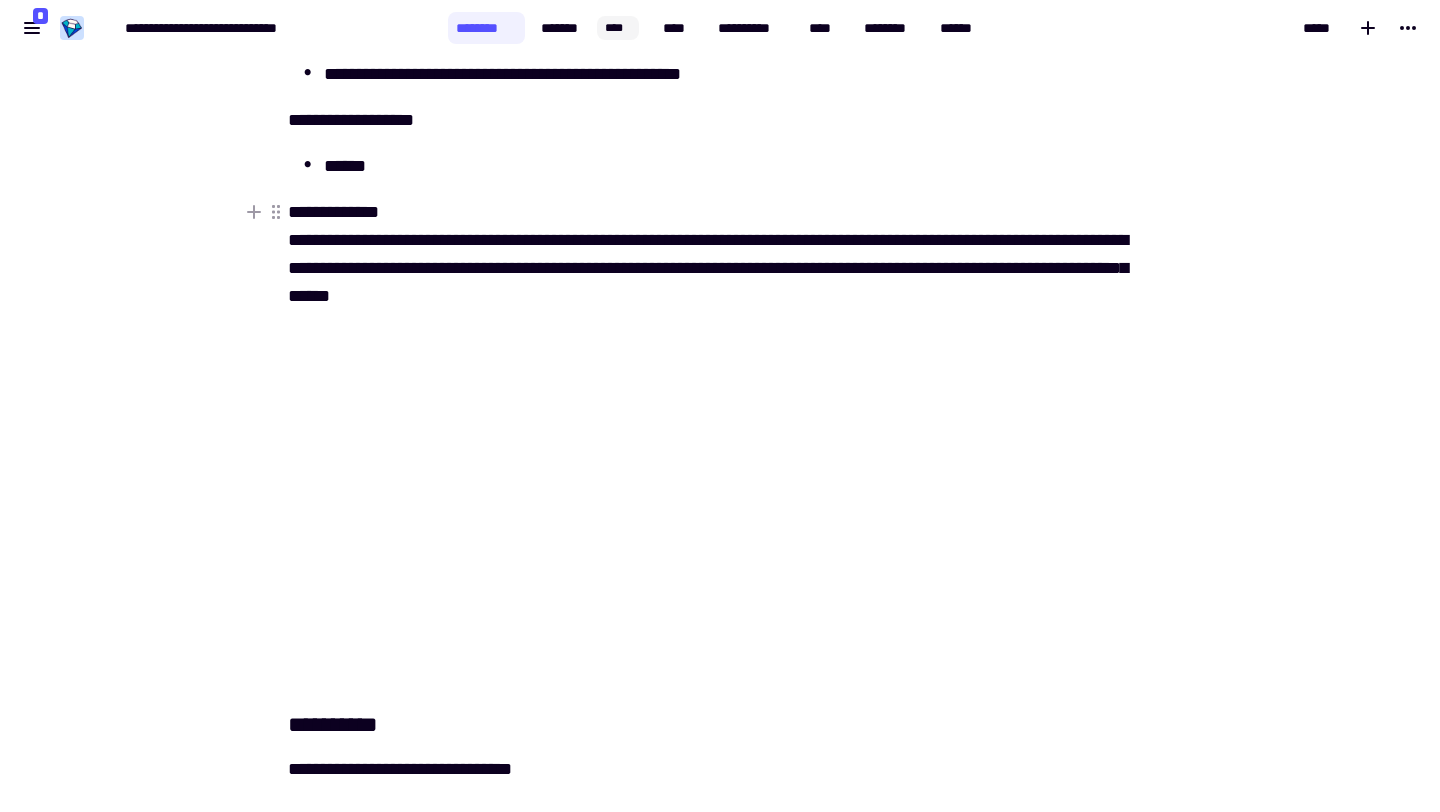 click on "**********" at bounding box center [720, 254] 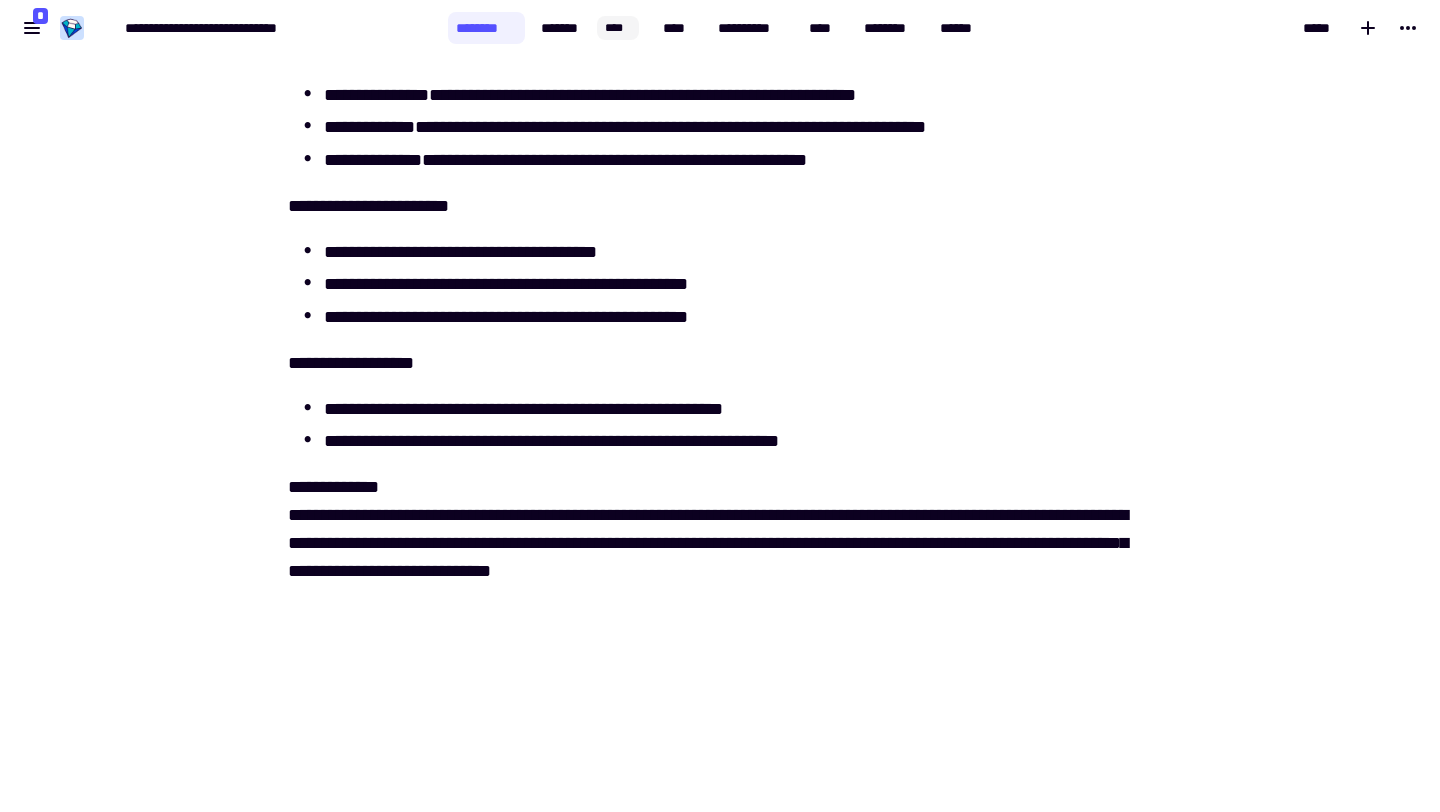 scroll, scrollTop: 4109, scrollLeft: 0, axis: vertical 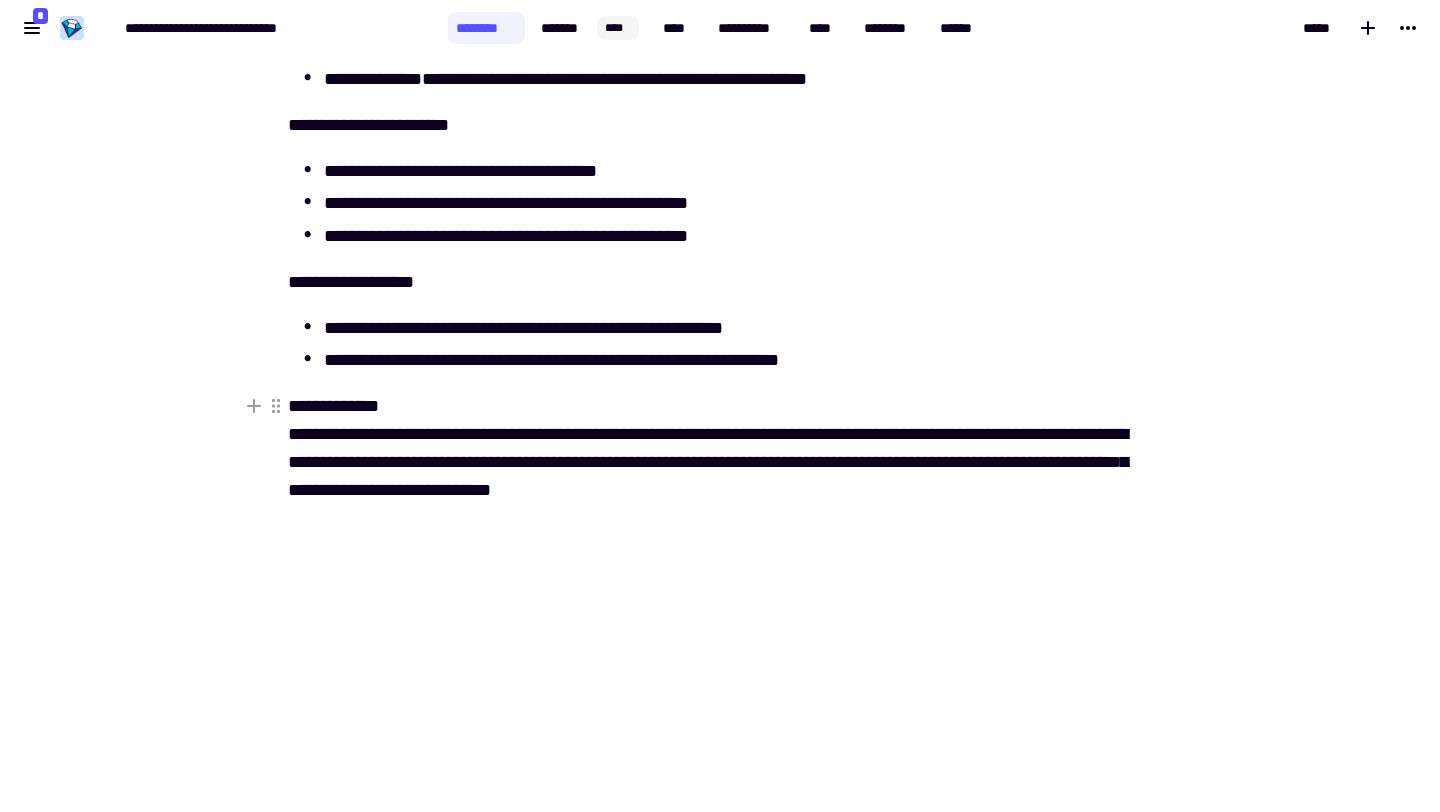 click on "**********" at bounding box center (720, 448) 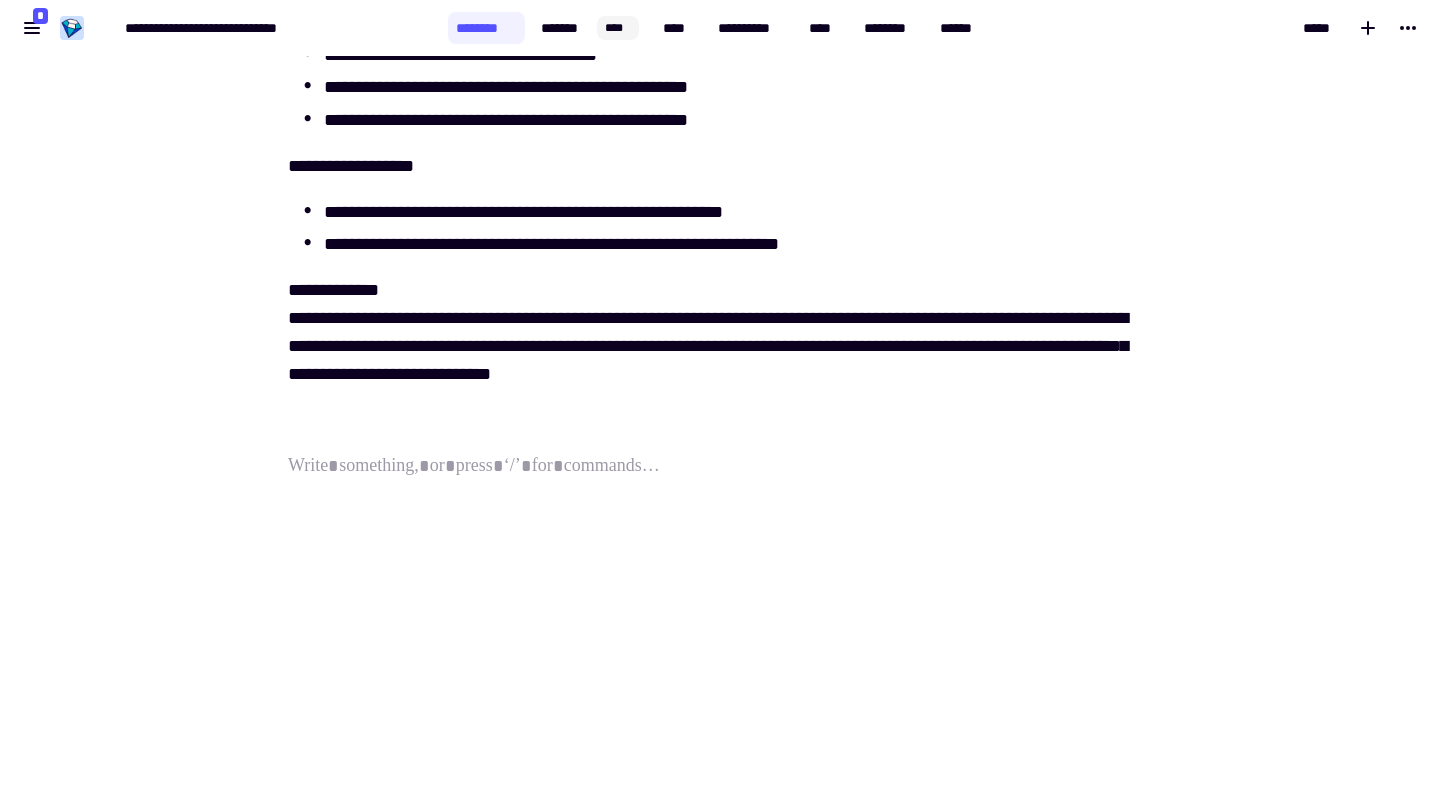 scroll, scrollTop: 4226, scrollLeft: 0, axis: vertical 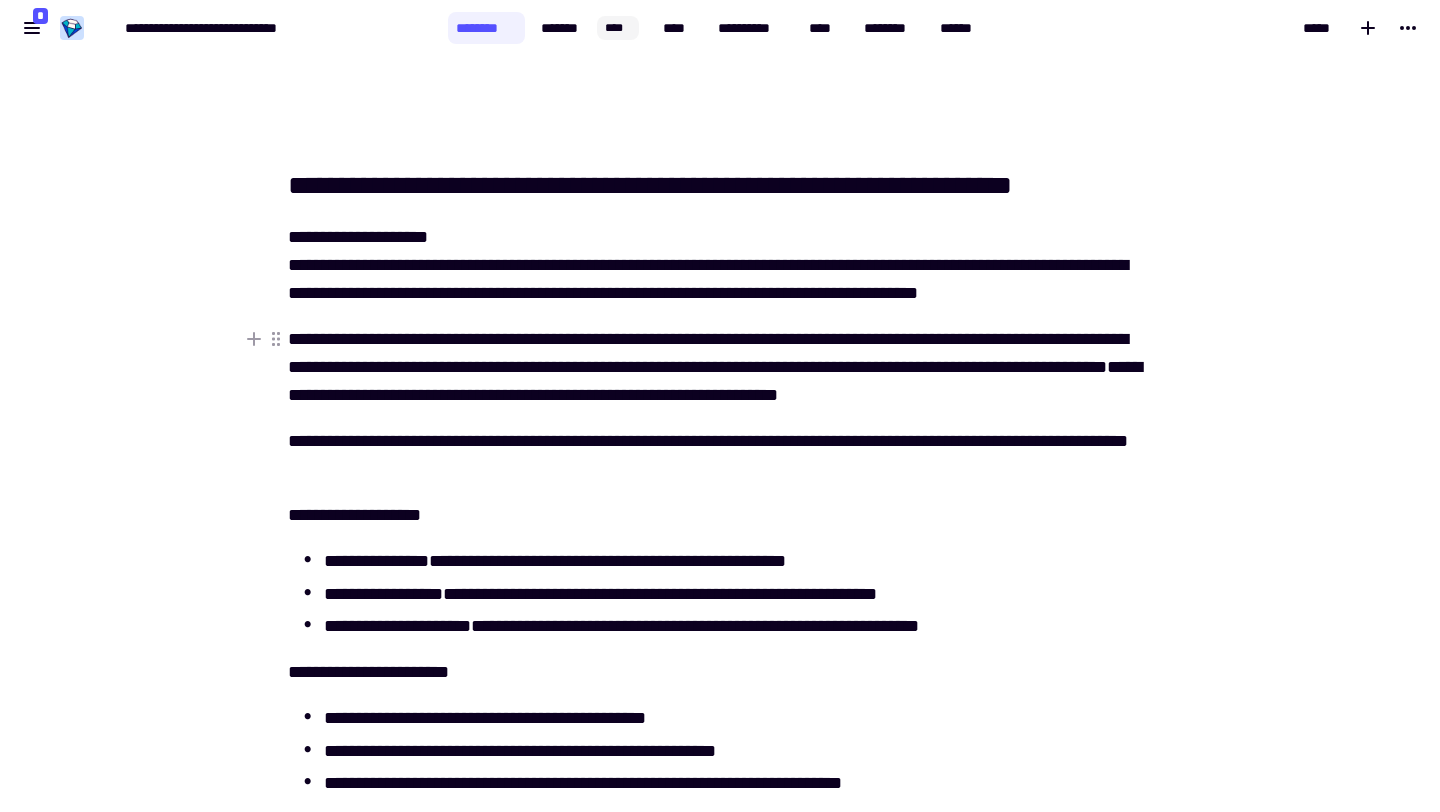 click on "**********" at bounding box center [720, 367] 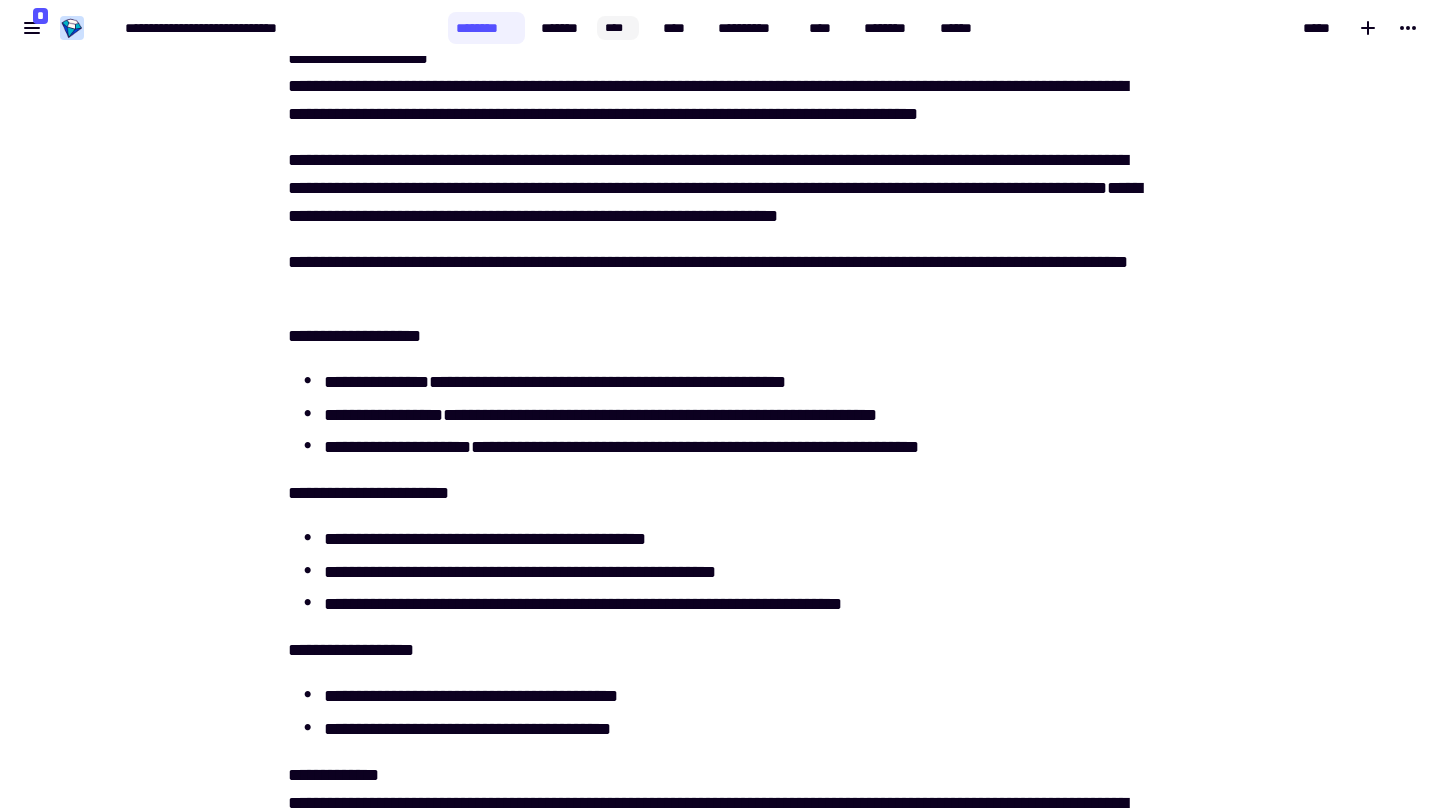 scroll, scrollTop: 5710, scrollLeft: 0, axis: vertical 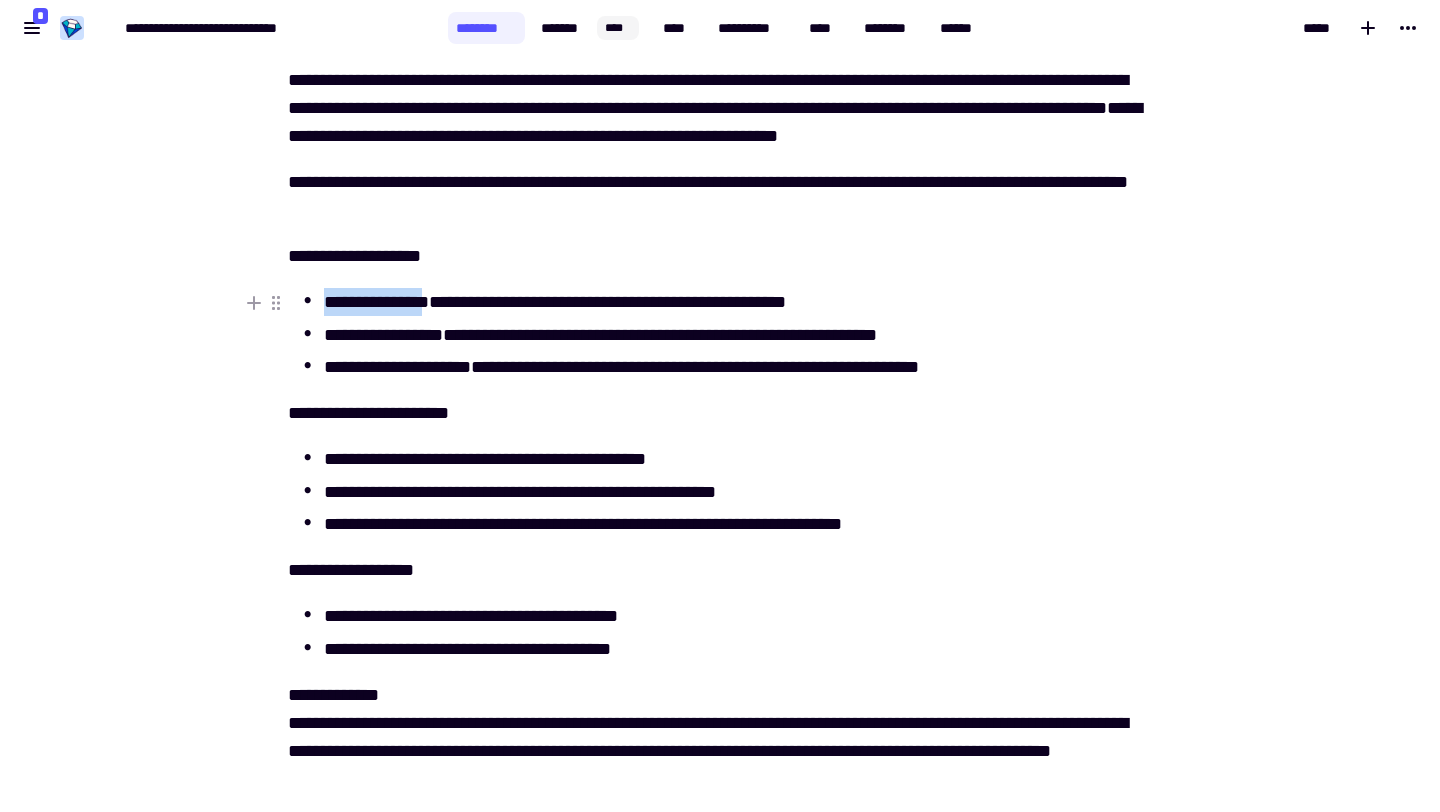 drag, startPoint x: 326, startPoint y: 300, endPoint x: 441, endPoint y: 302, distance: 115.01739 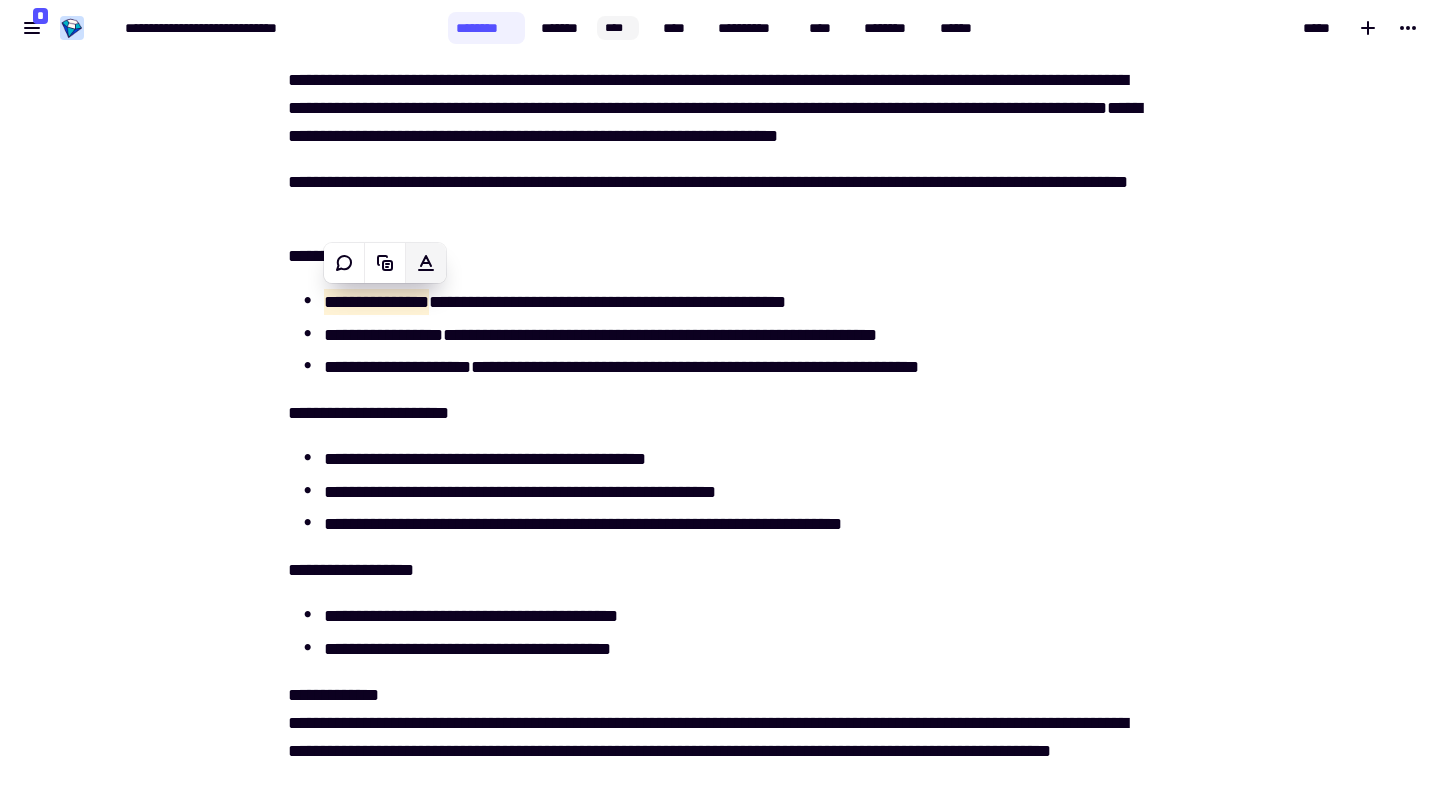 click 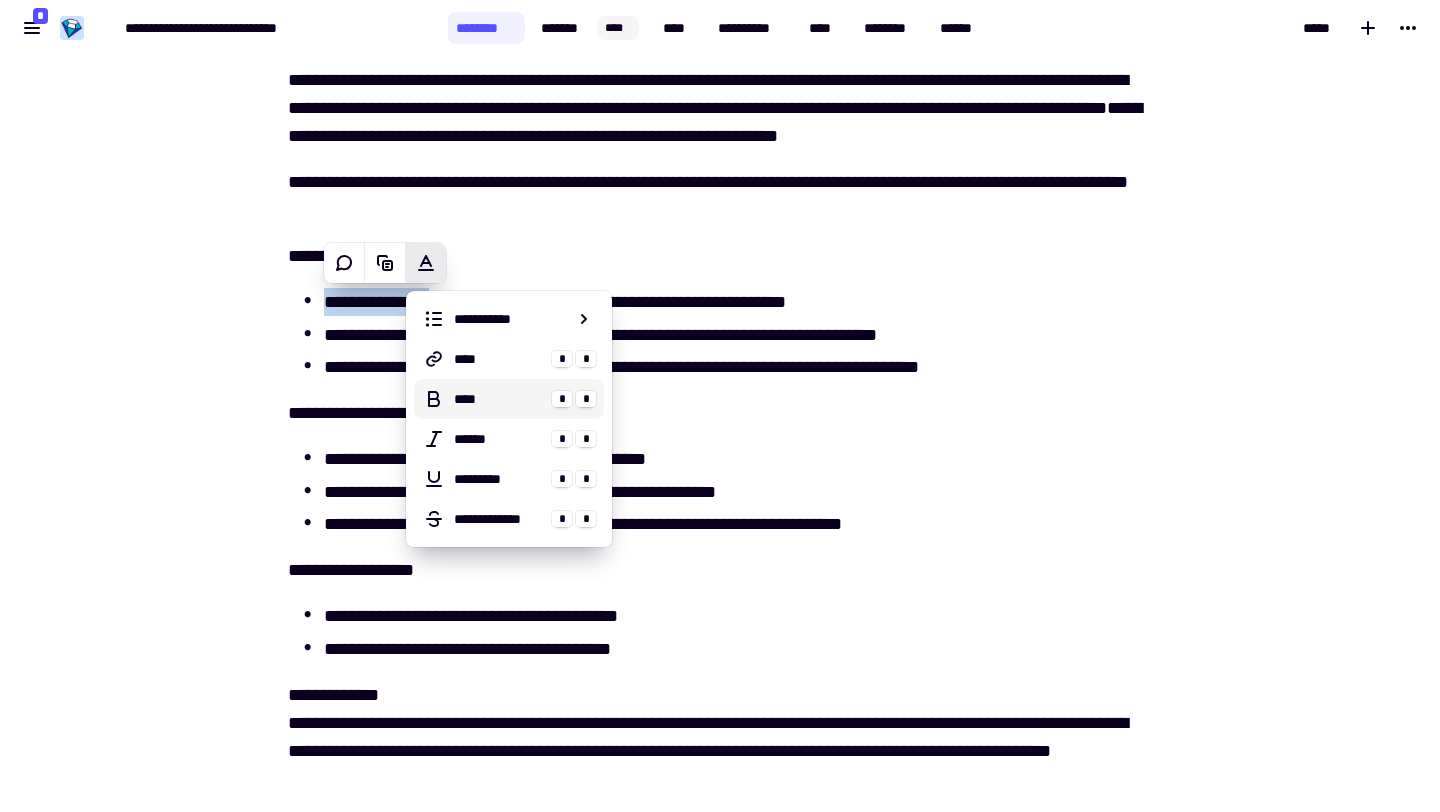 click on "****" at bounding box center [499, 399] 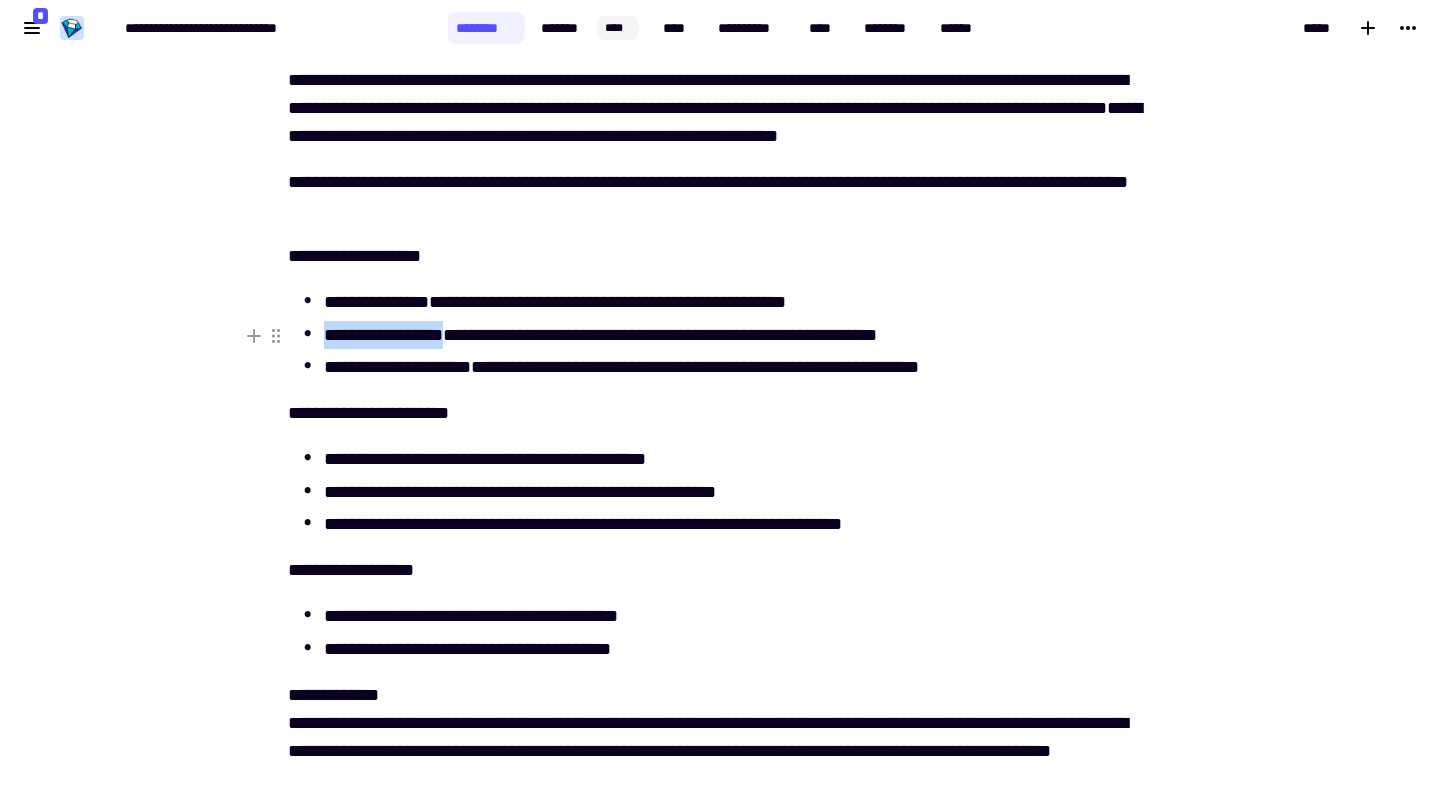 drag, startPoint x: 324, startPoint y: 334, endPoint x: 464, endPoint y: 340, distance: 140.12851 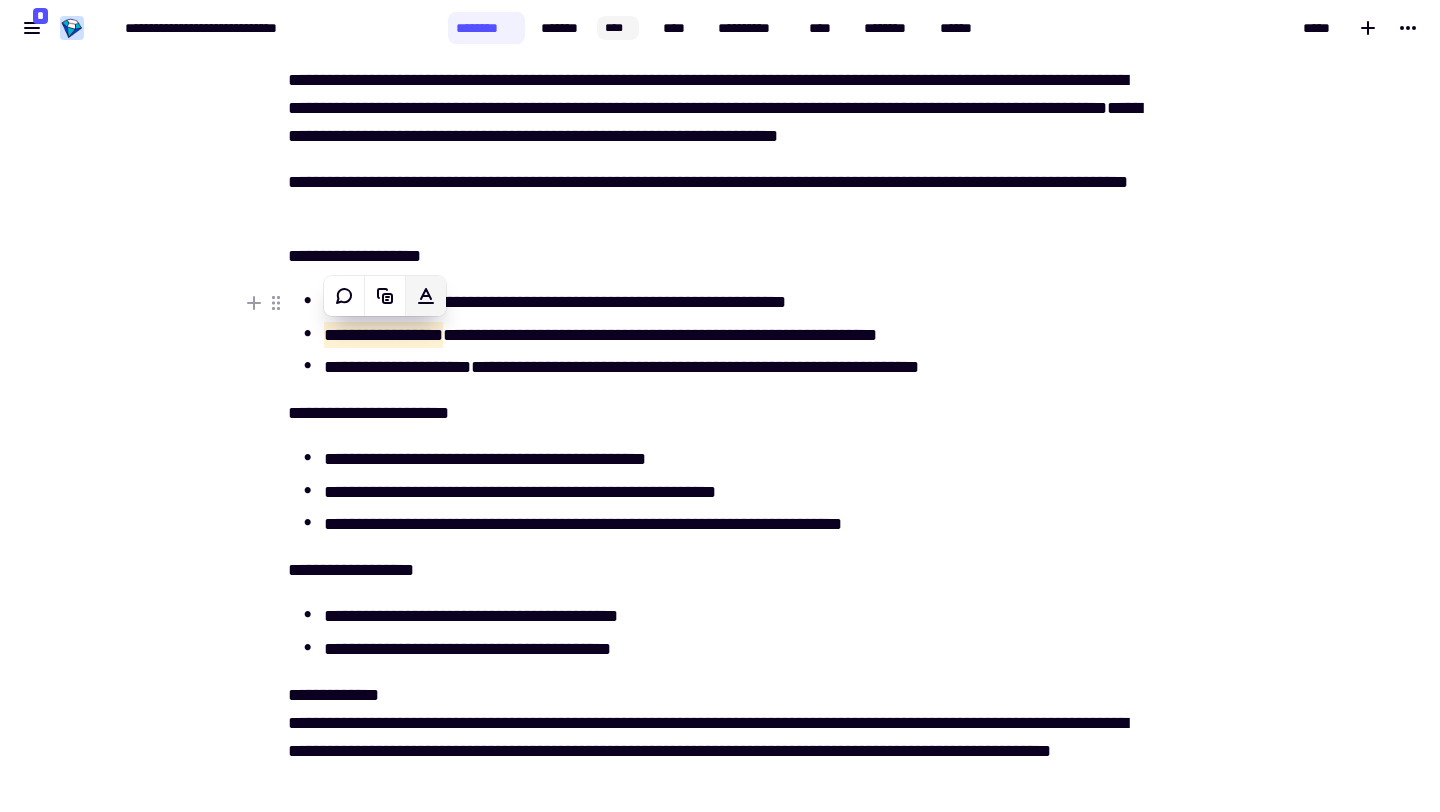 click 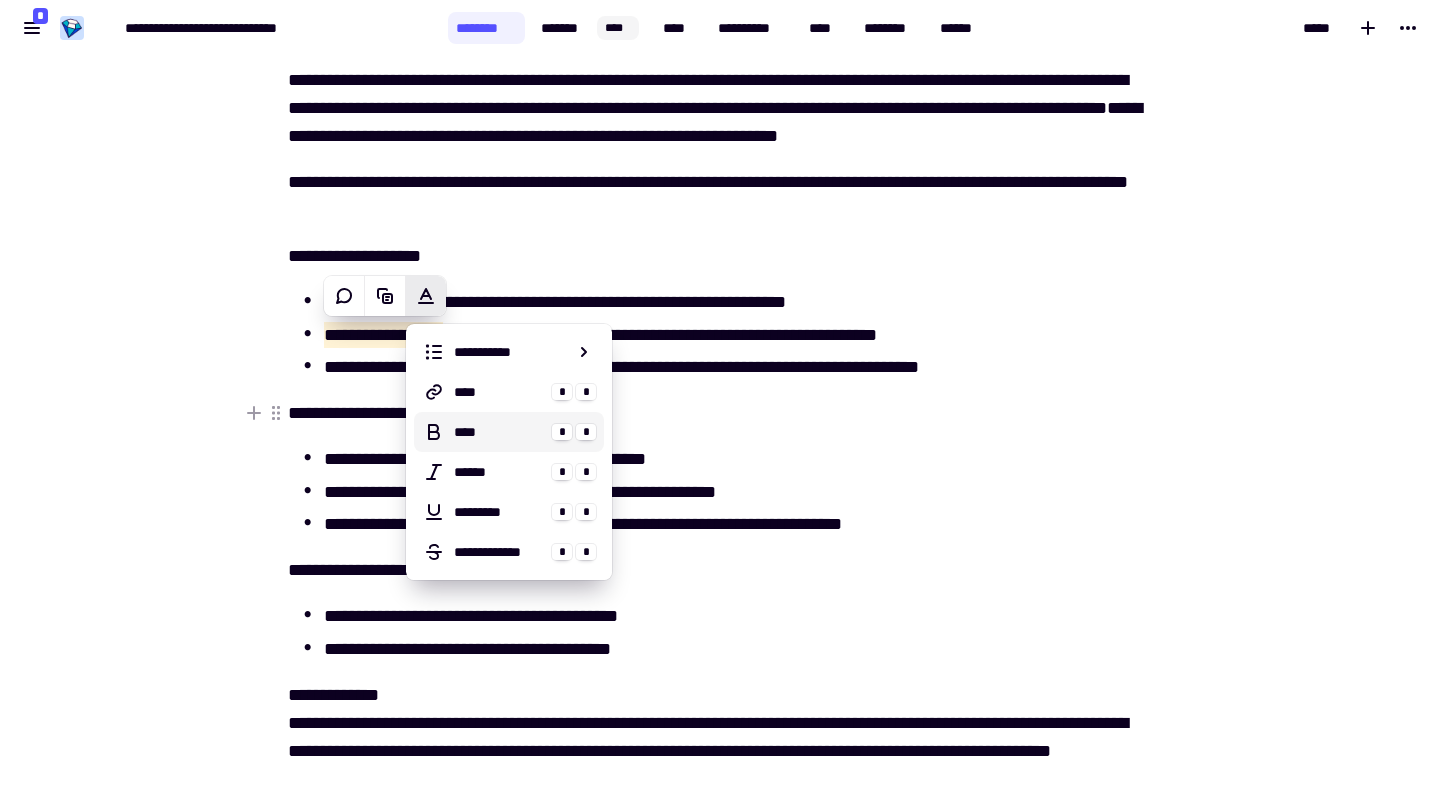 click on "****" at bounding box center [499, 432] 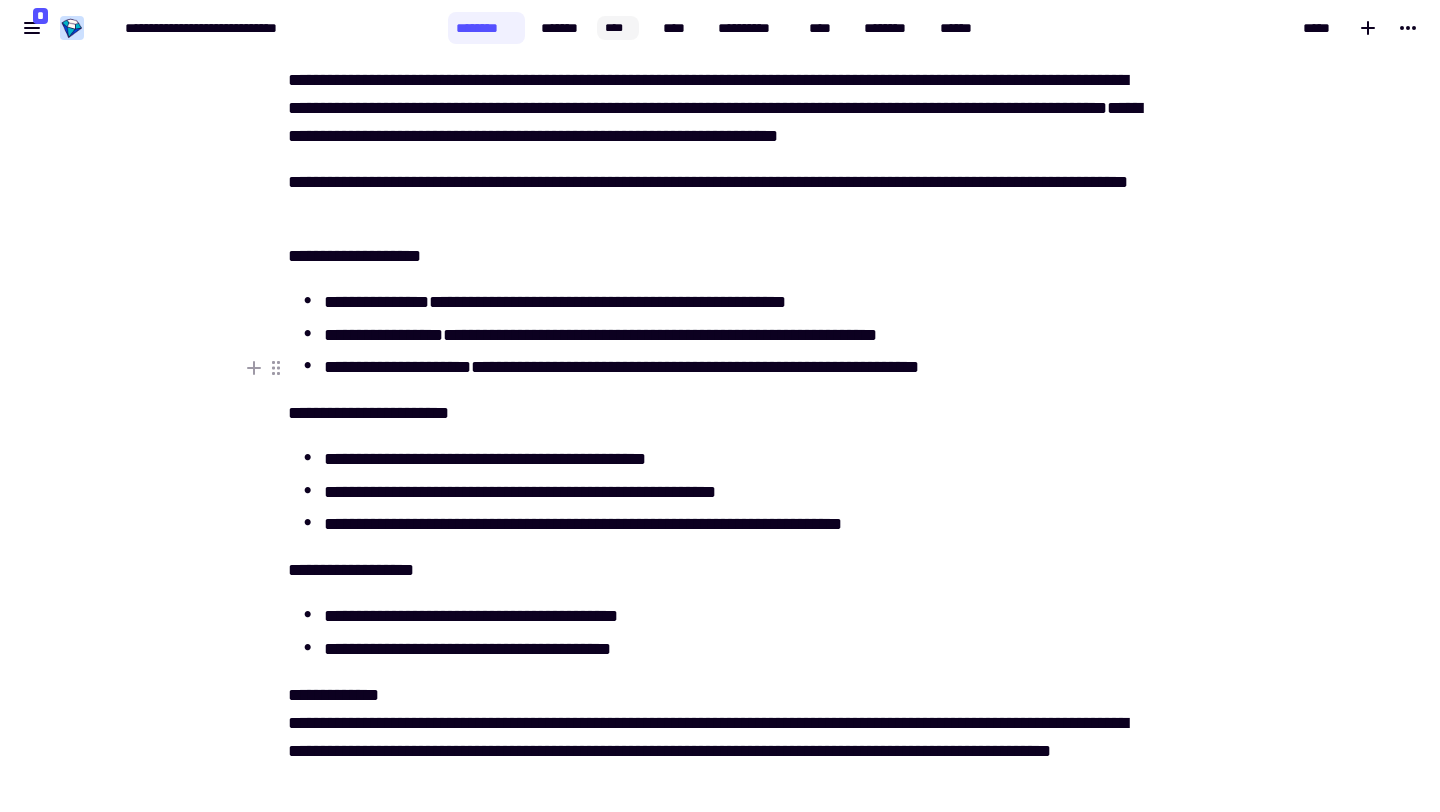 click on "**********" at bounding box center [397, 367] 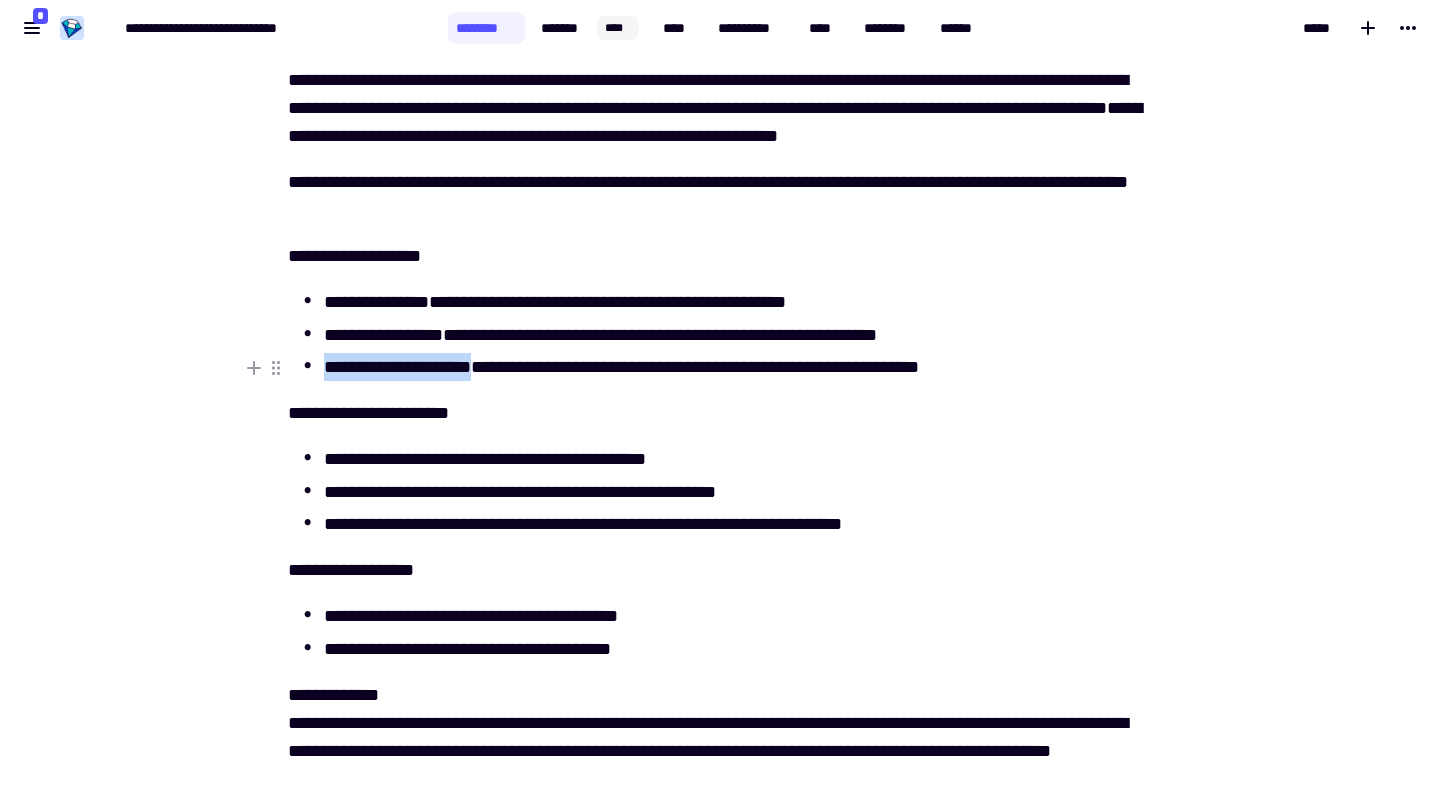 drag, startPoint x: 323, startPoint y: 367, endPoint x: 491, endPoint y: 373, distance: 168.1071 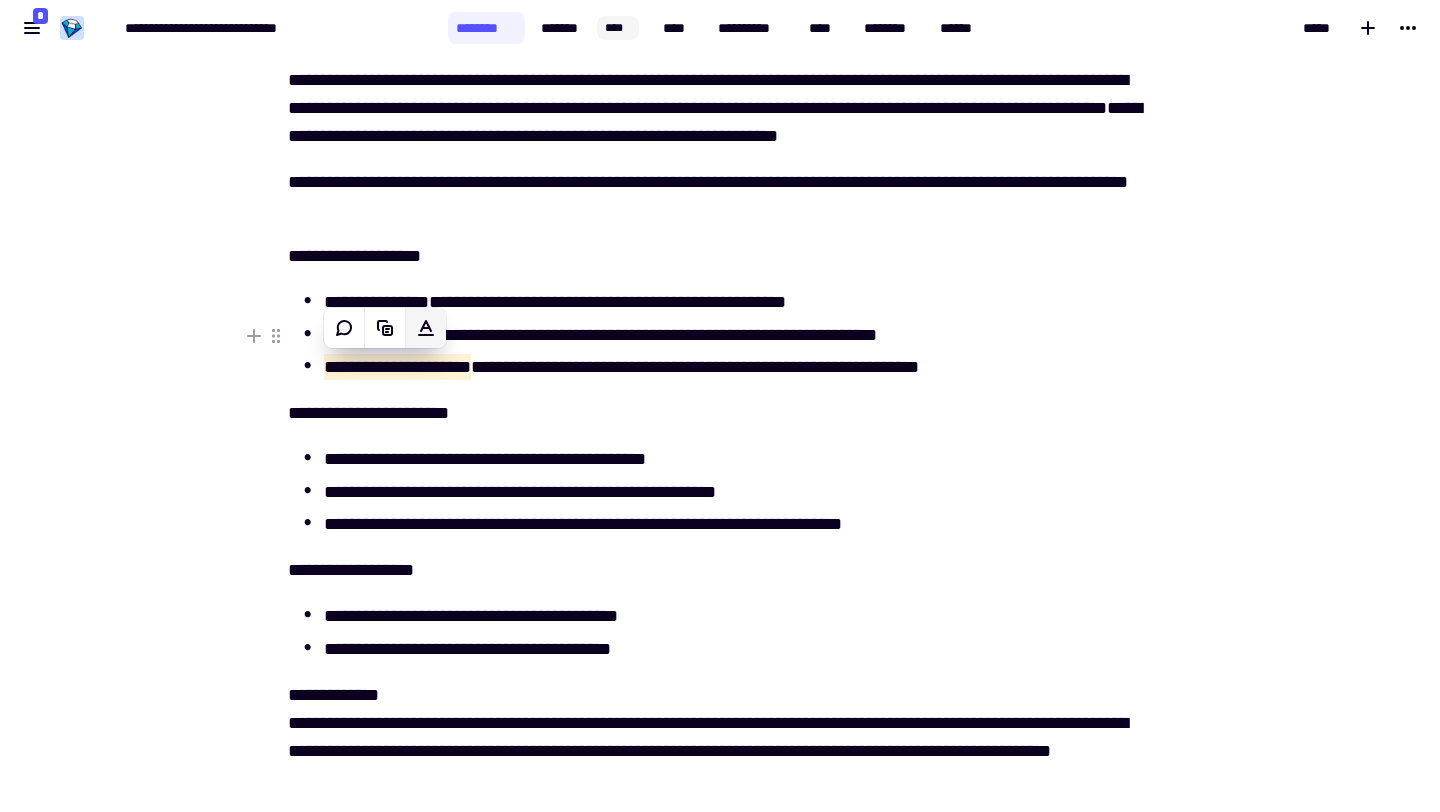 click 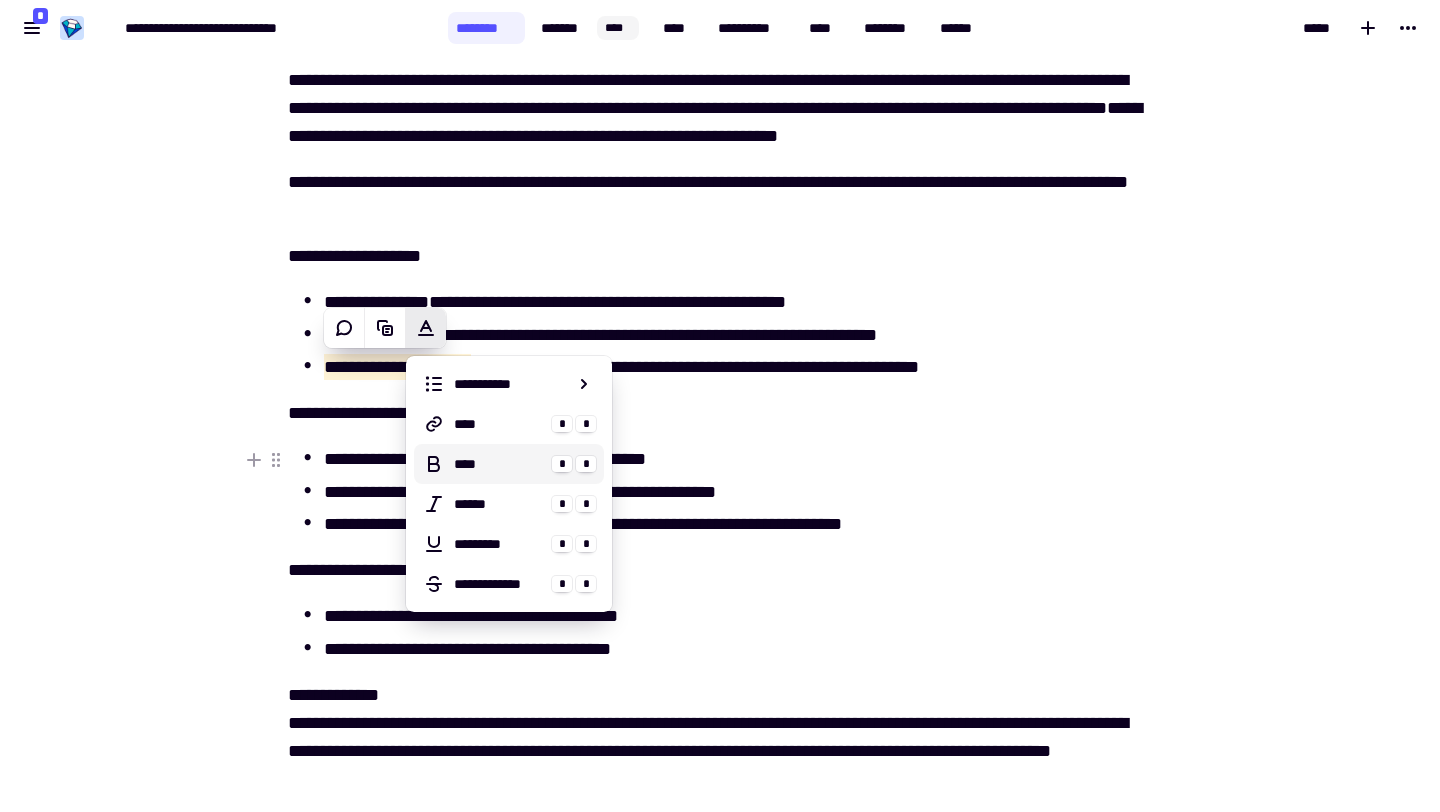 click on "****" at bounding box center [499, 464] 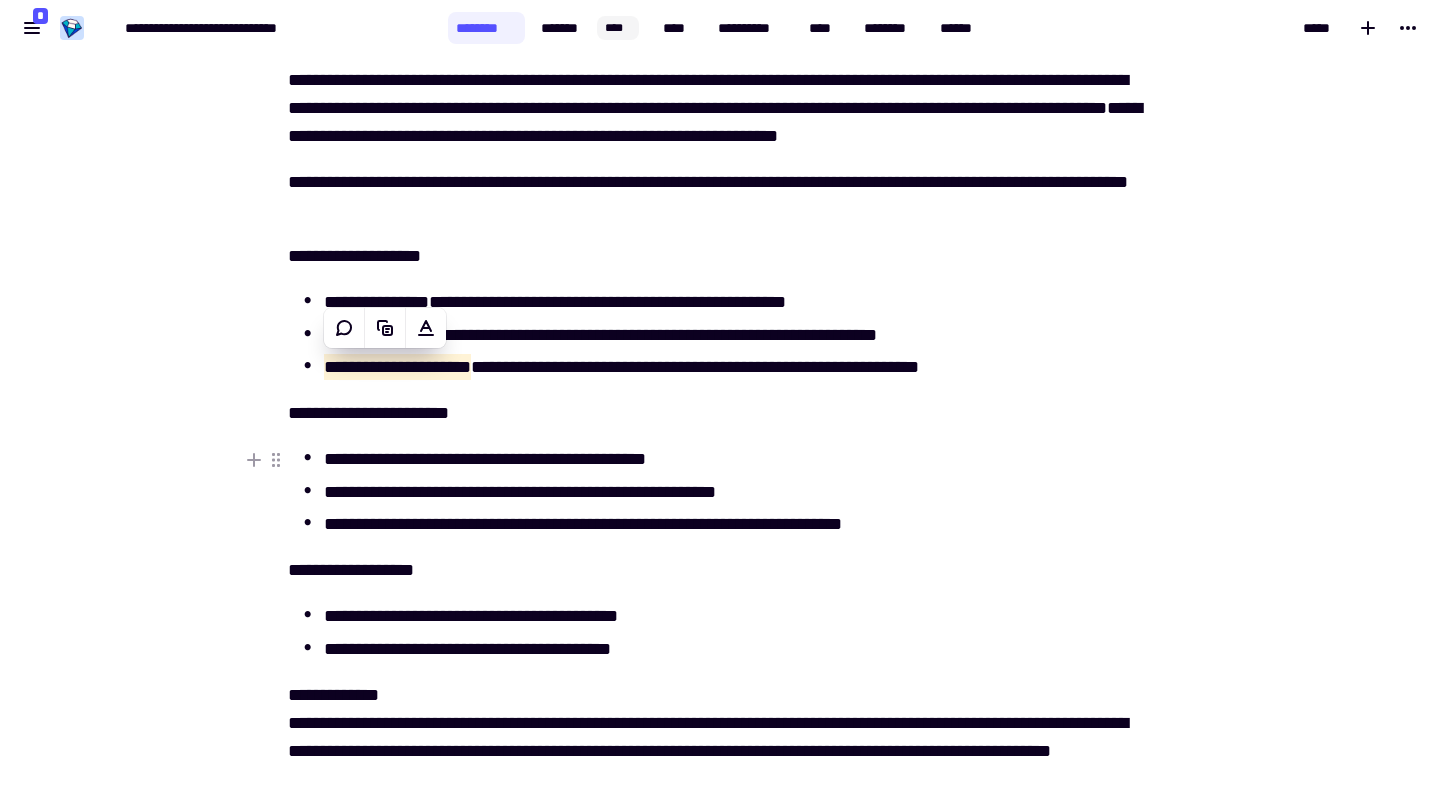 click on "**********" at bounding box center (738, 459) 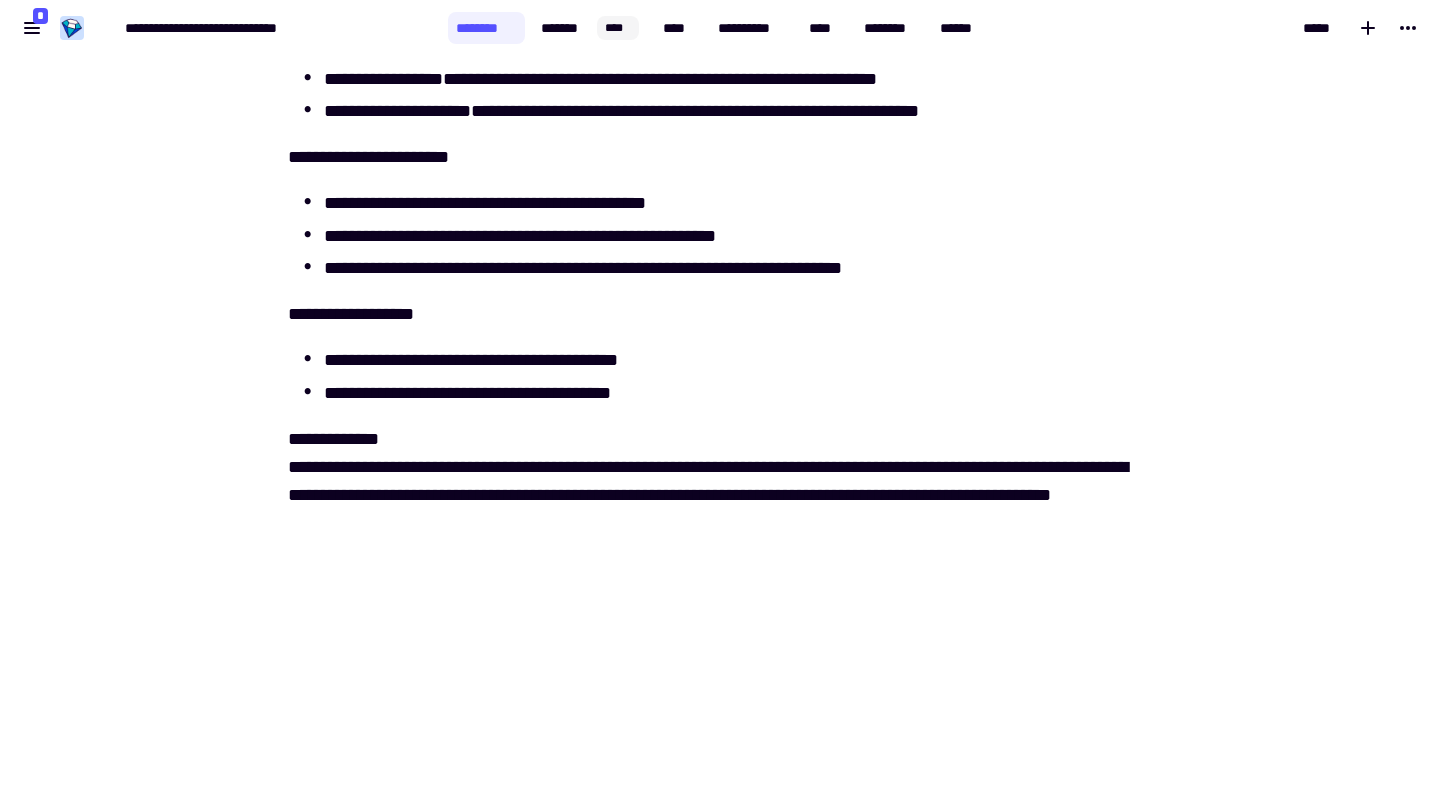 scroll, scrollTop: 5937, scrollLeft: 0, axis: vertical 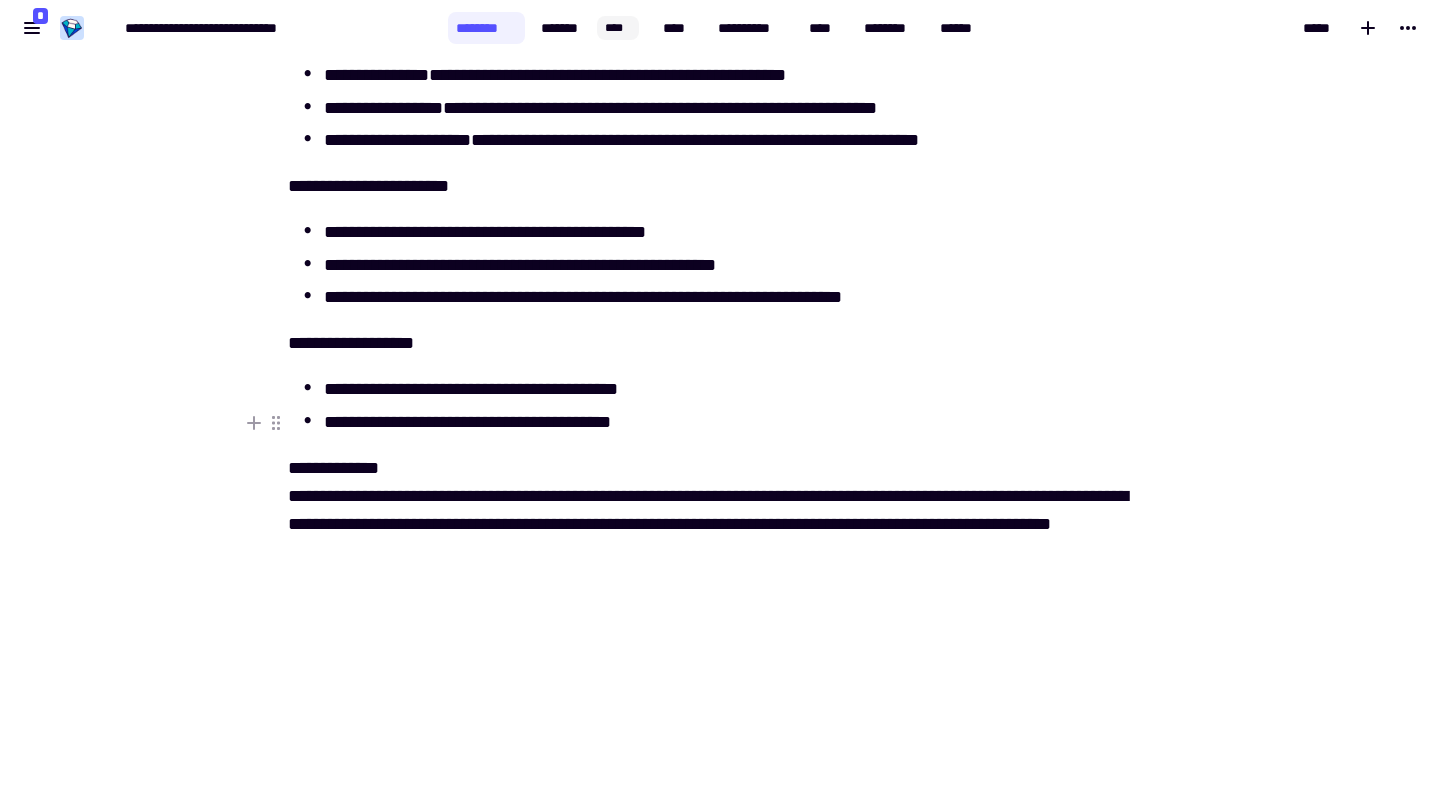 click on "**********" at bounding box center [738, 422] 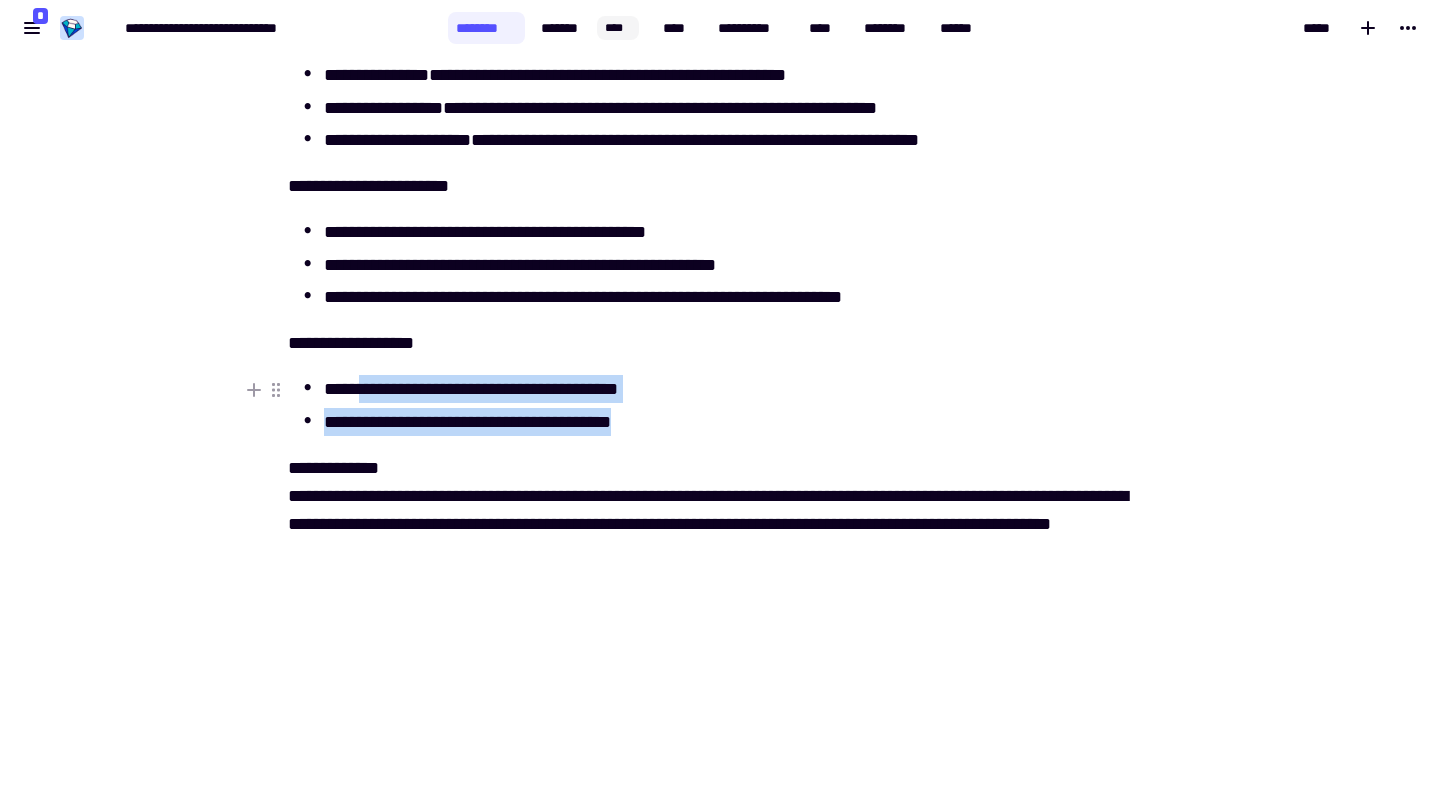 drag, startPoint x: 667, startPoint y: 424, endPoint x: 359, endPoint y: 396, distance: 309.2701 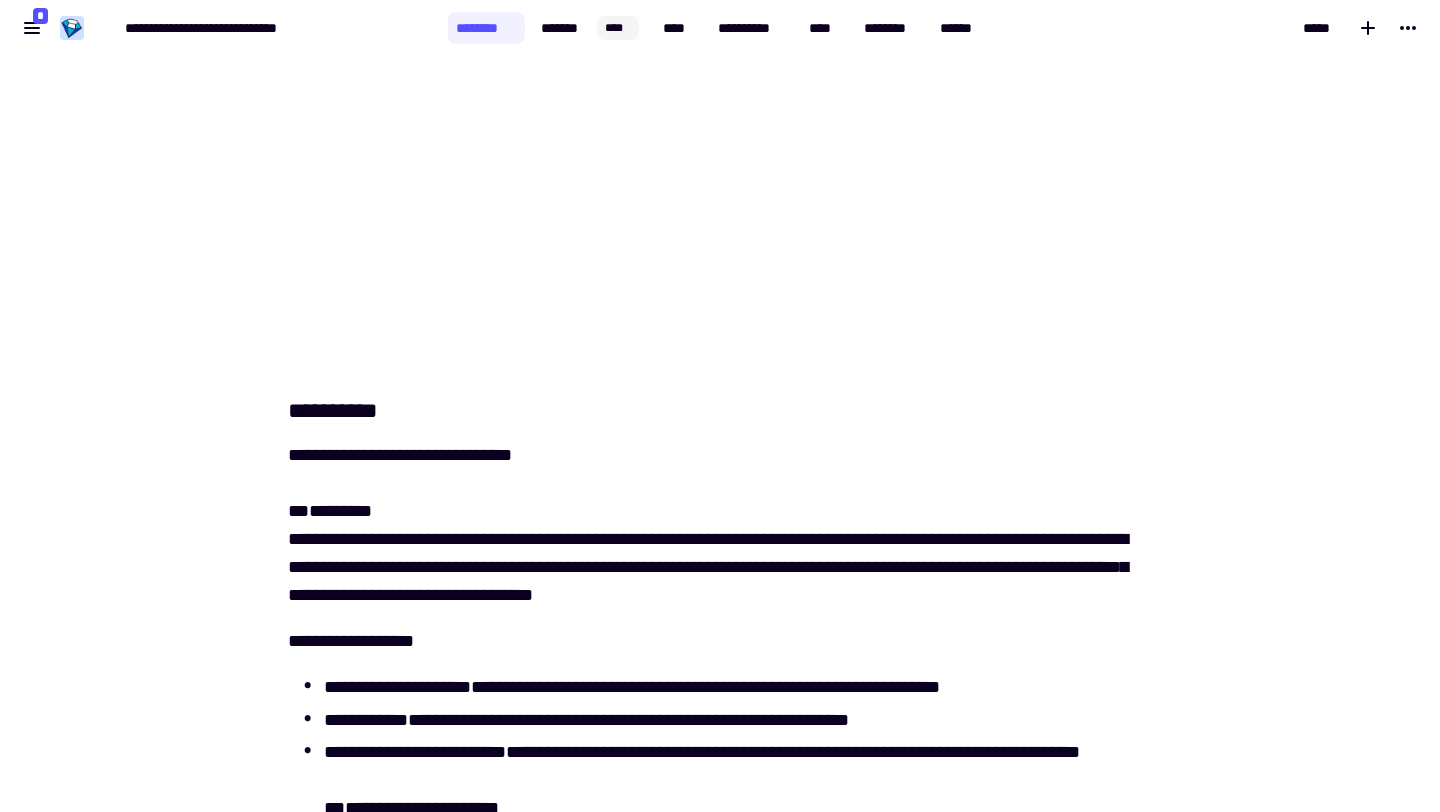 scroll, scrollTop: 5962, scrollLeft: 0, axis: vertical 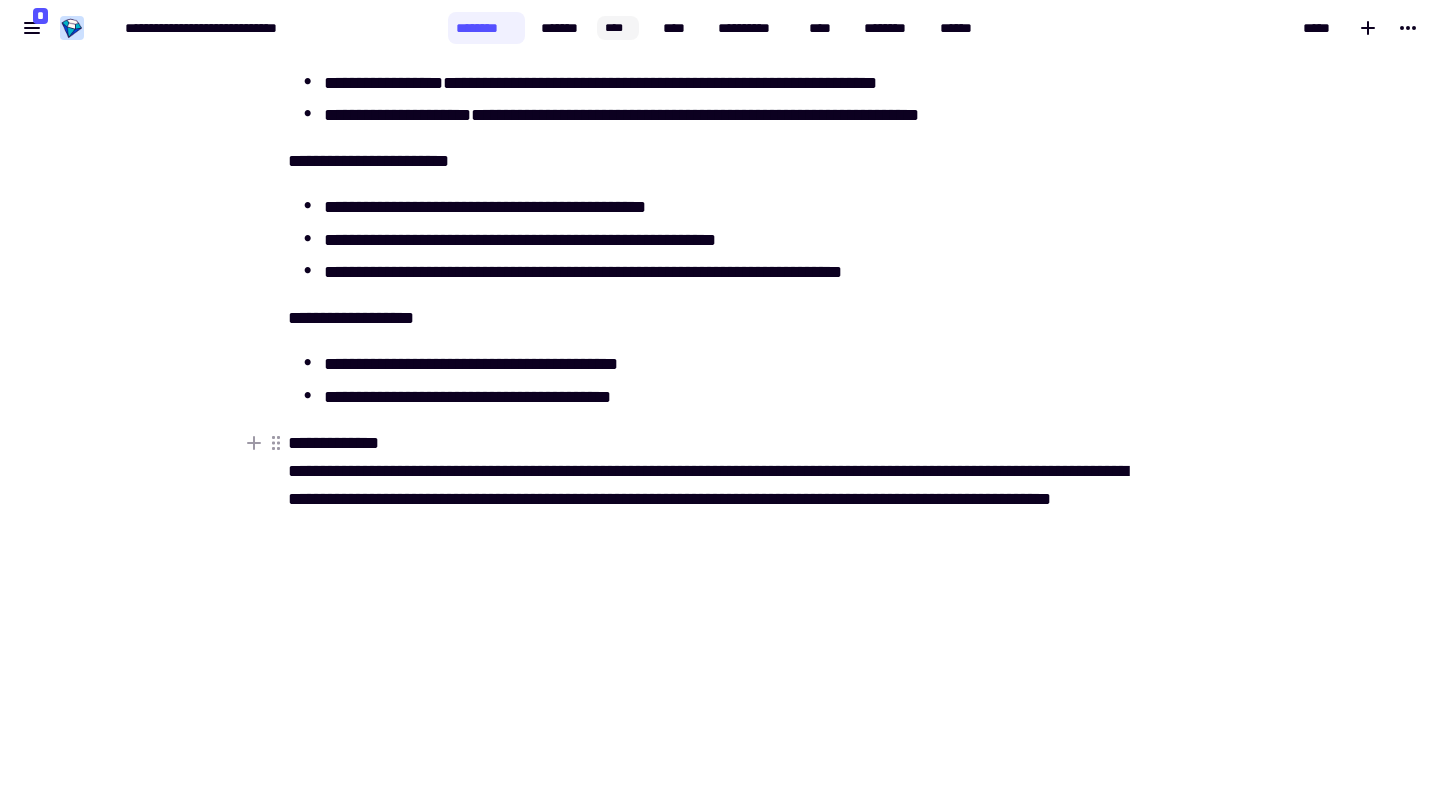 click on "**********" at bounding box center [720, 485] 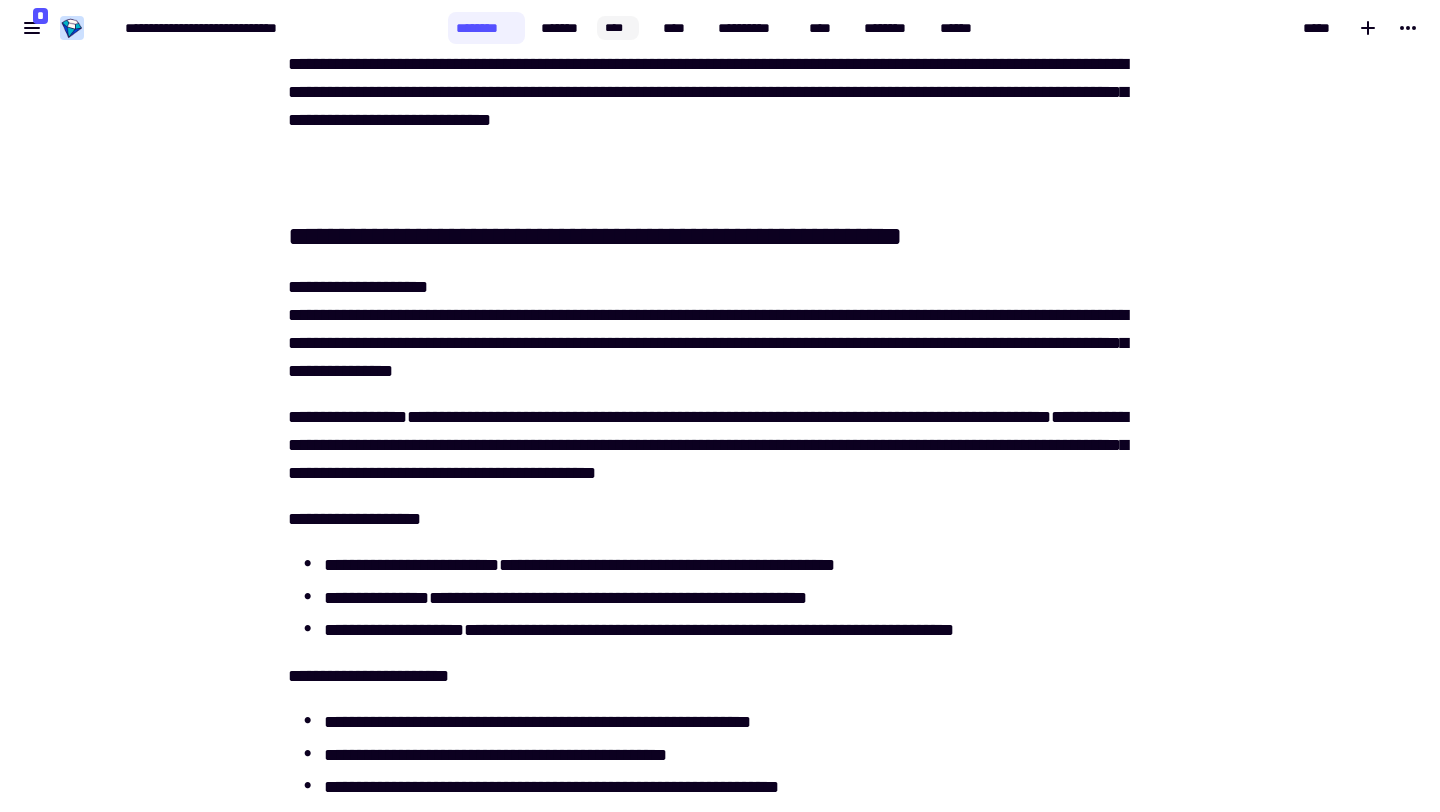 scroll, scrollTop: 4477, scrollLeft: 0, axis: vertical 